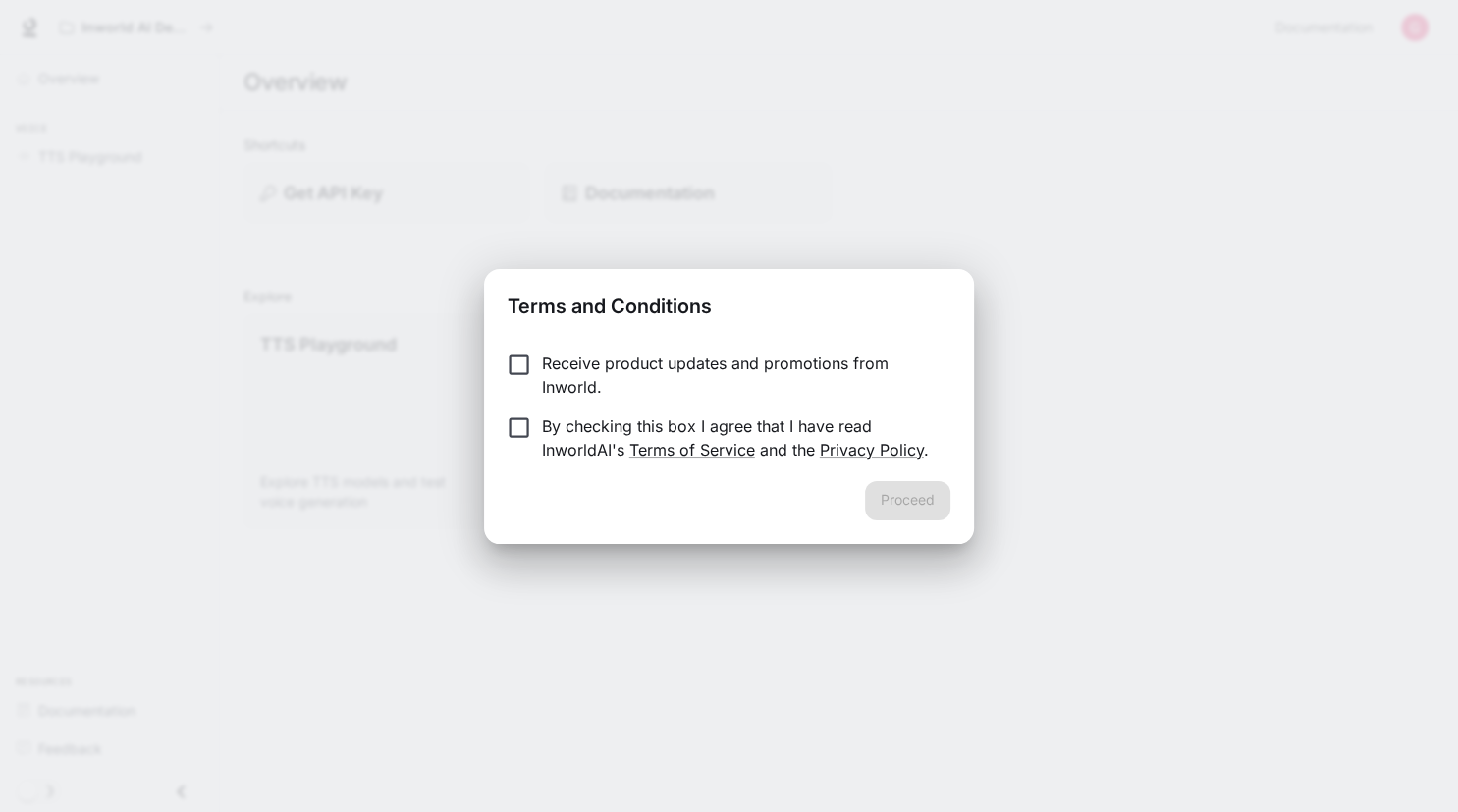 scroll, scrollTop: 0, scrollLeft: 0, axis: both 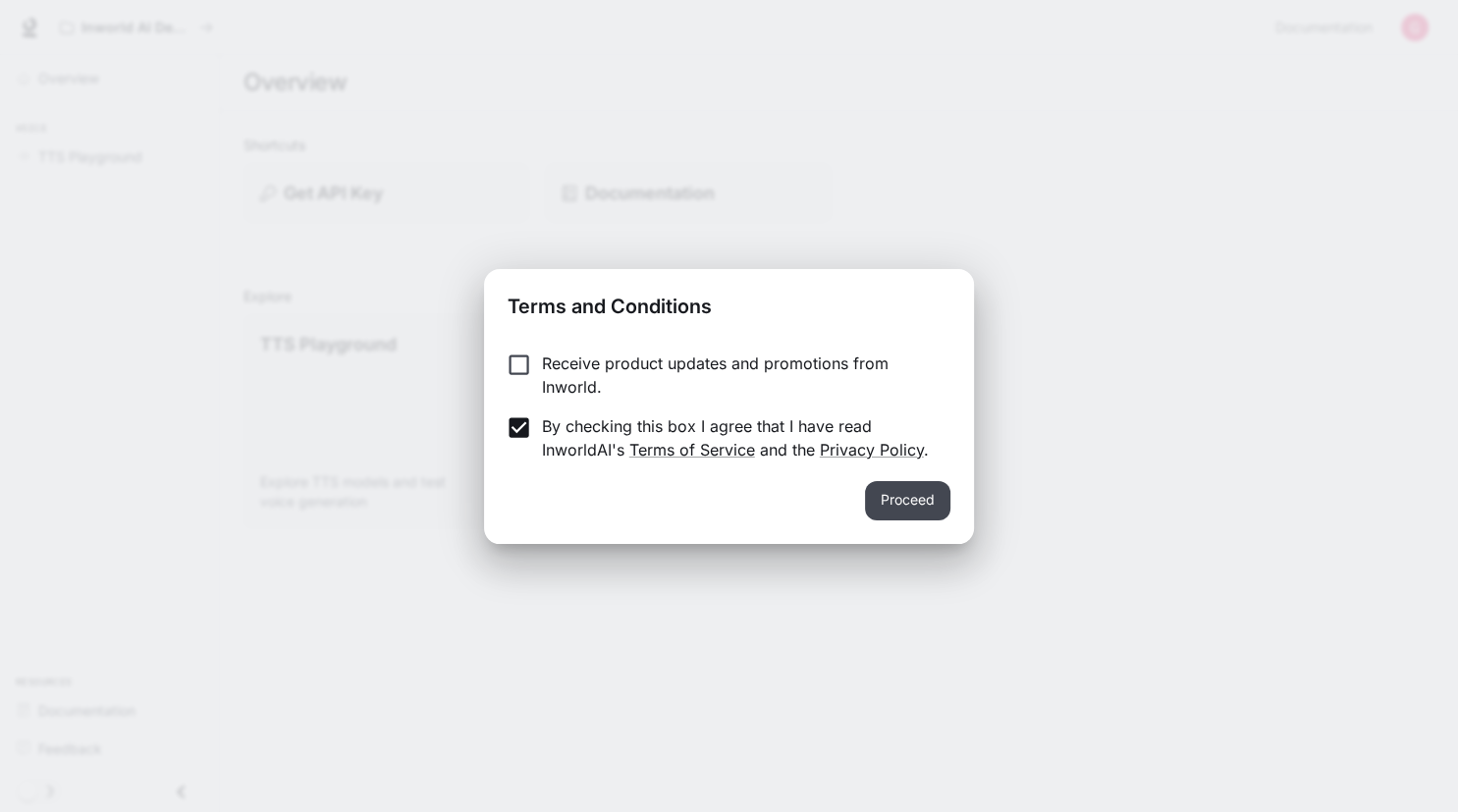 click on "Proceed" at bounding box center [907, 501] 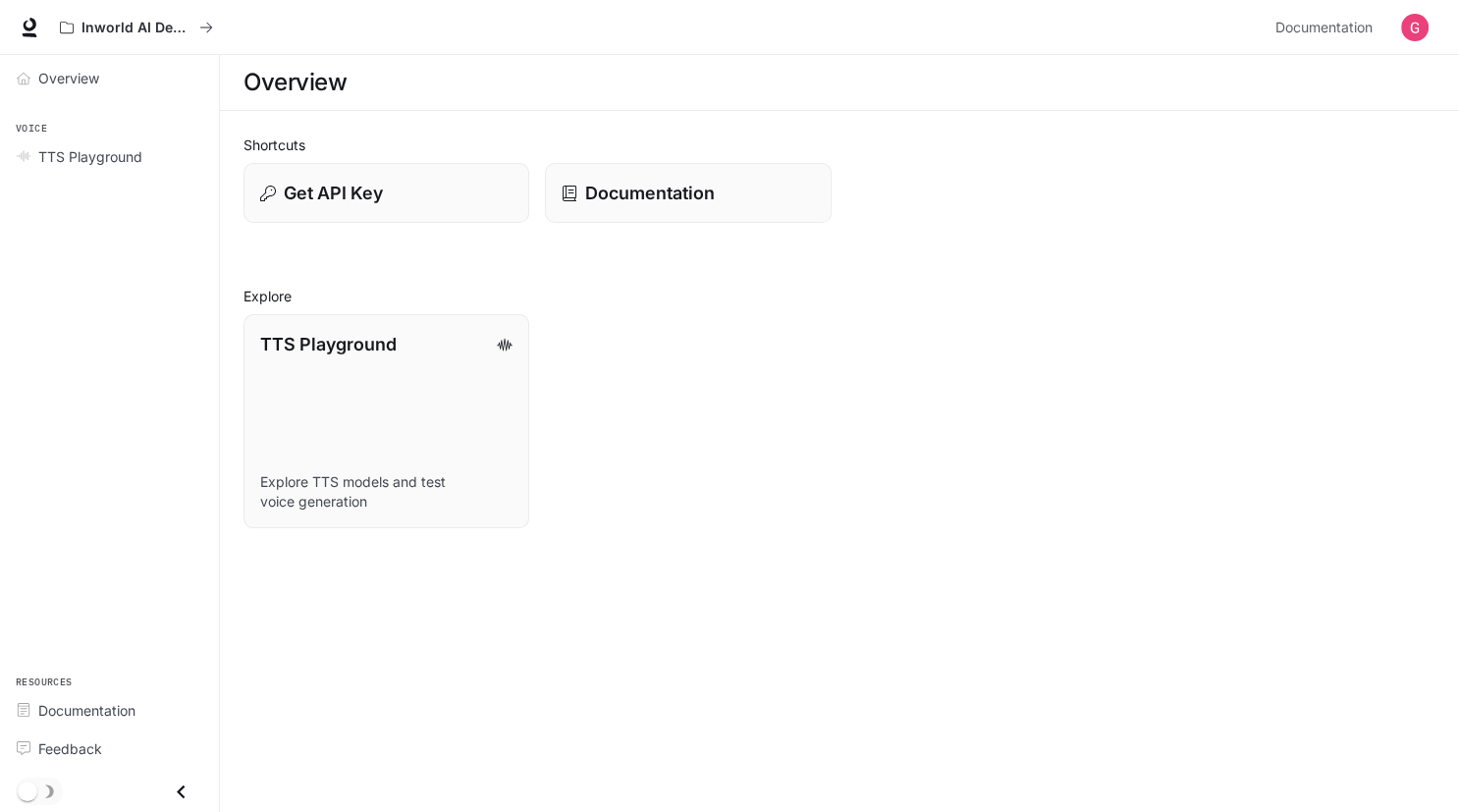 click on "Shortcuts Get API Key Documentation Explore TTS Playground Explore TTS models and test voice generation" at bounding box center (838, 331) 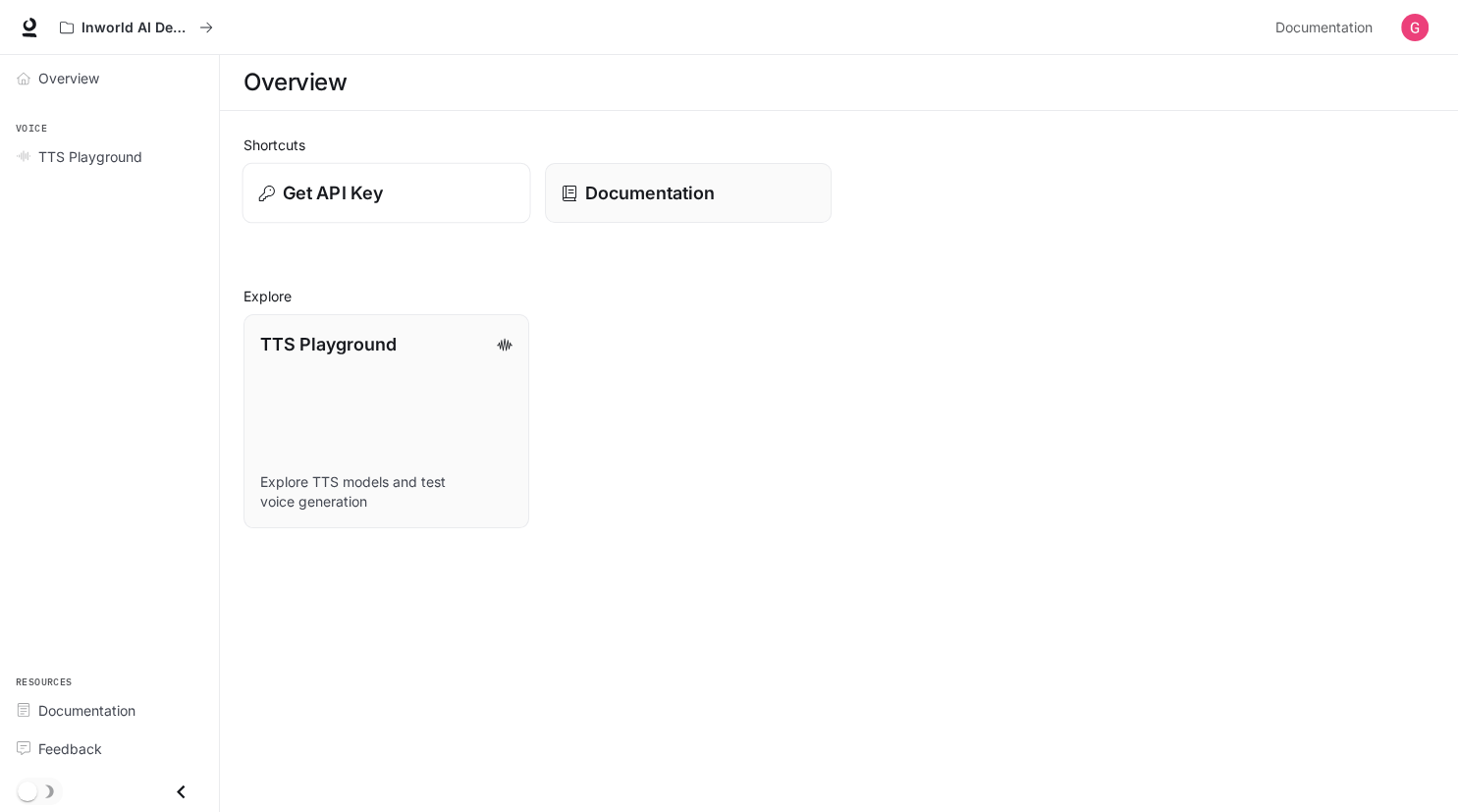 click on "Get API Key" at bounding box center (387, 192) 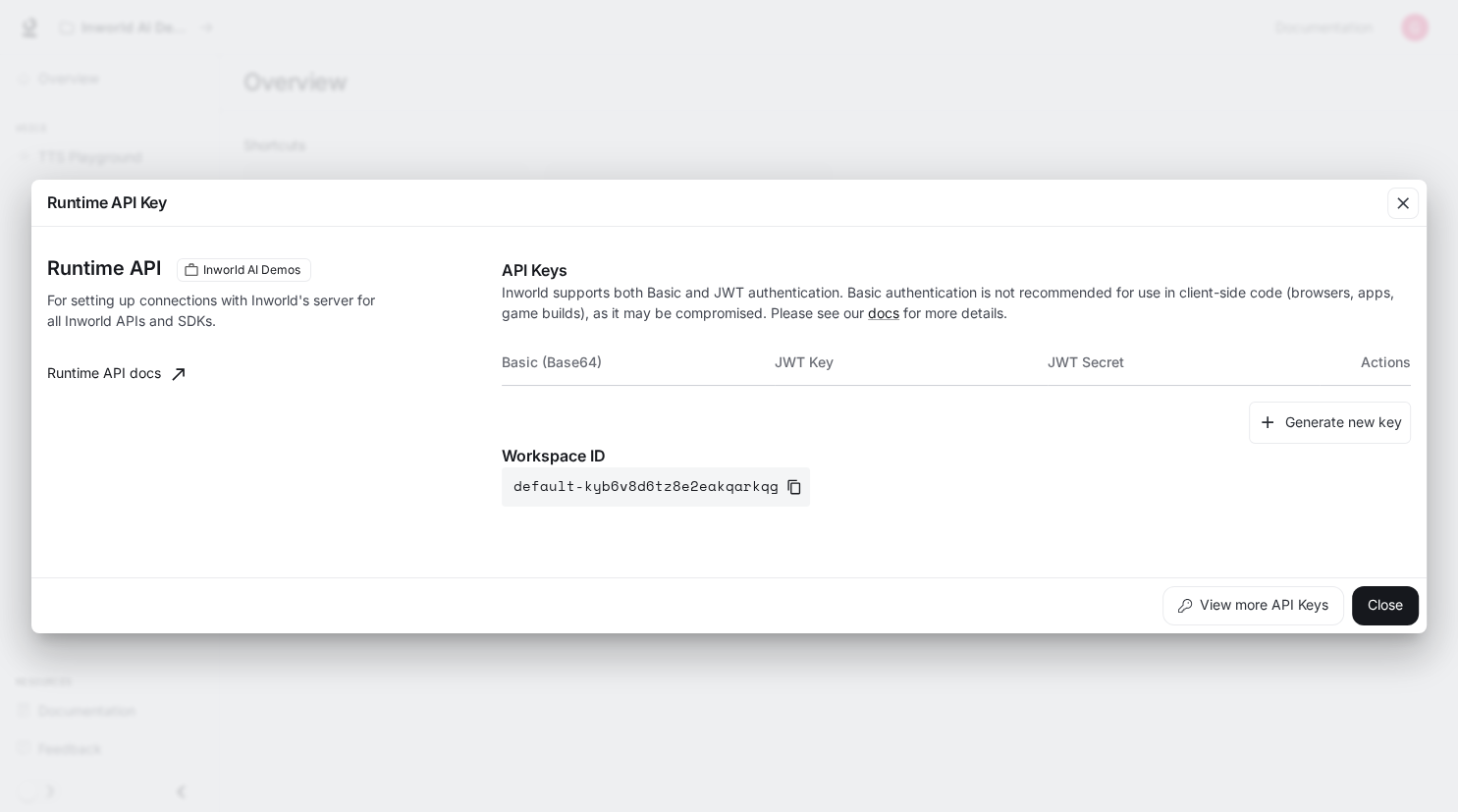click on "Basic (Base64)" at bounding box center [638, 362] 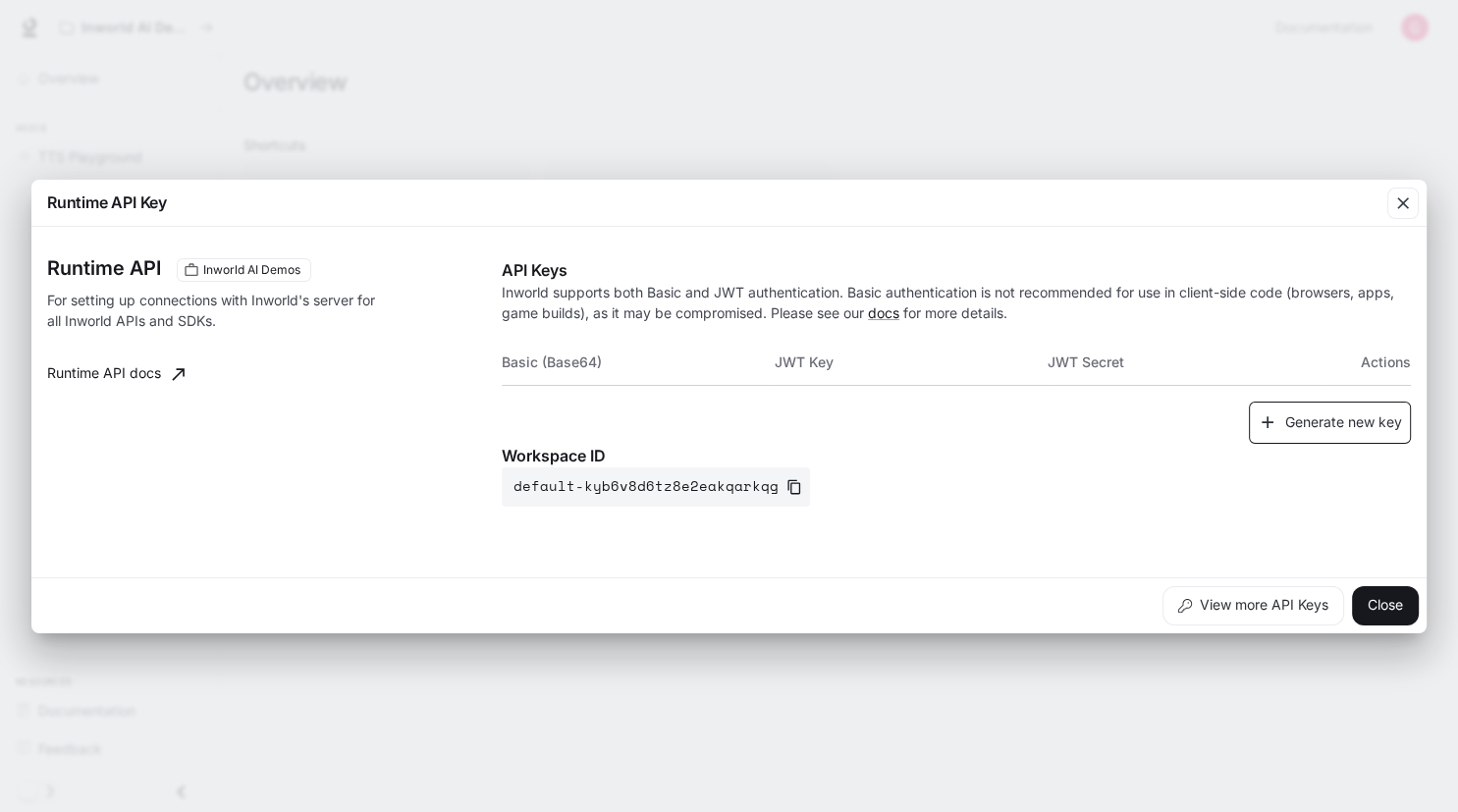 click on "Generate new key" at bounding box center [1329, 422] 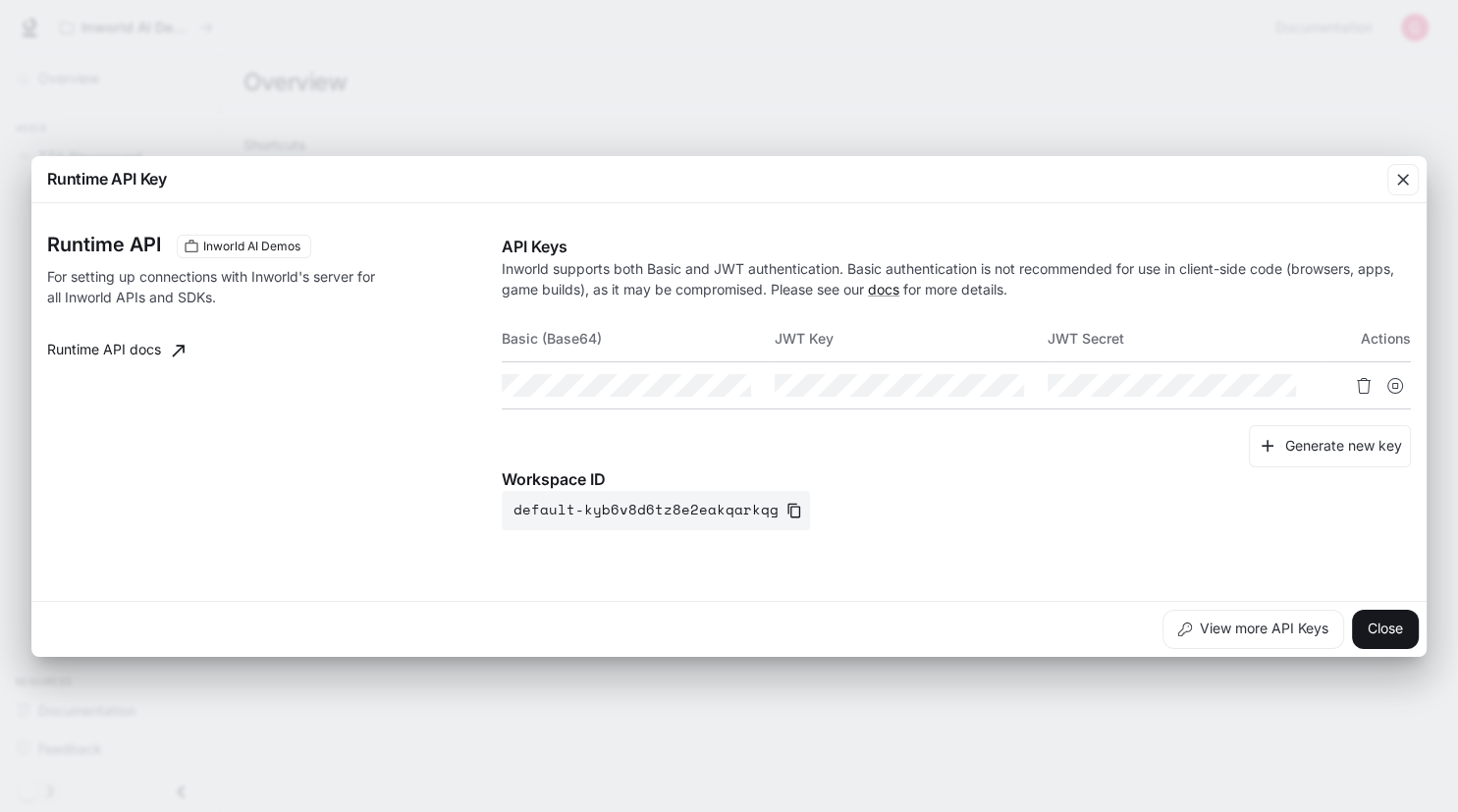 click on "Basic (Base64)" at bounding box center (638, 339) 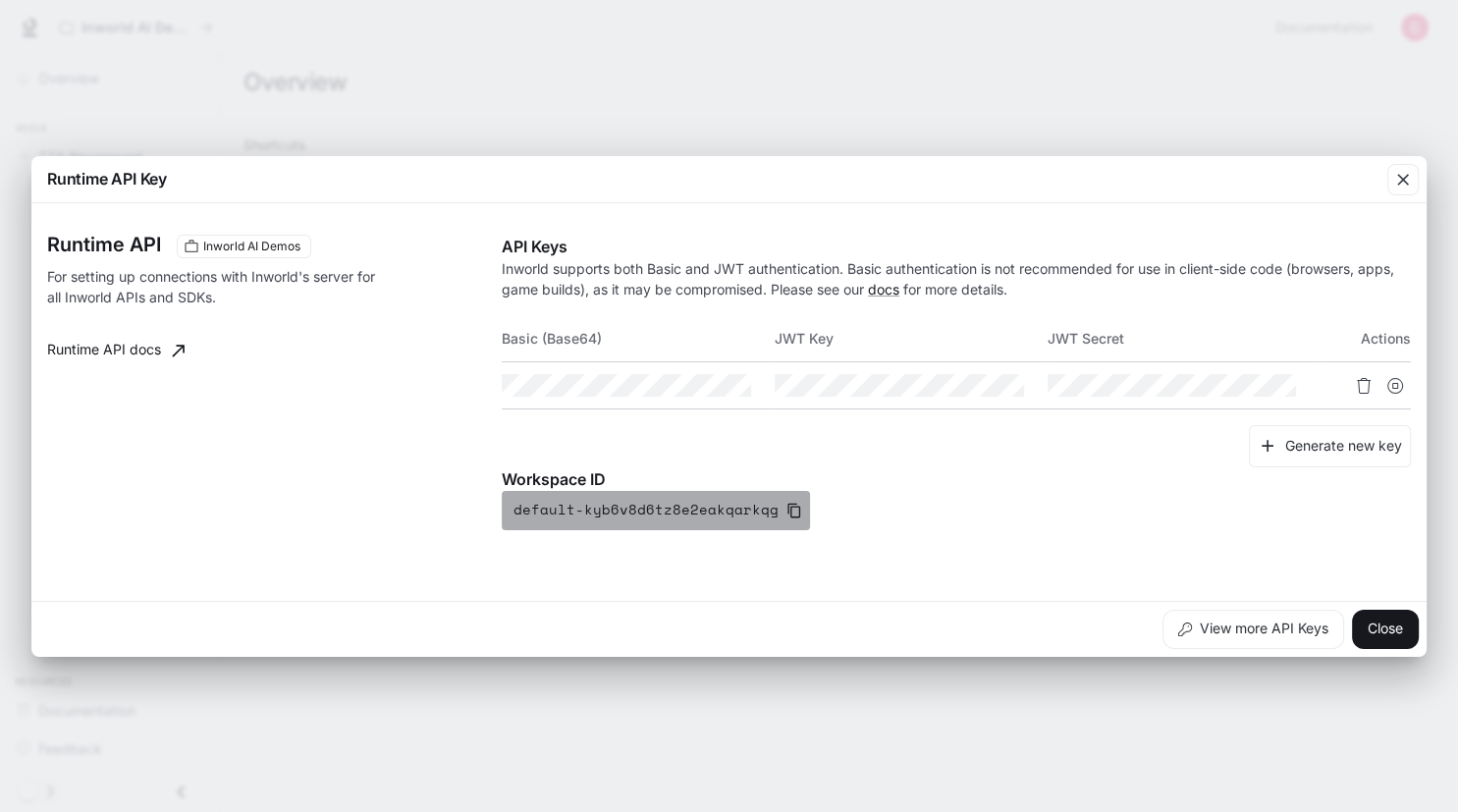 click 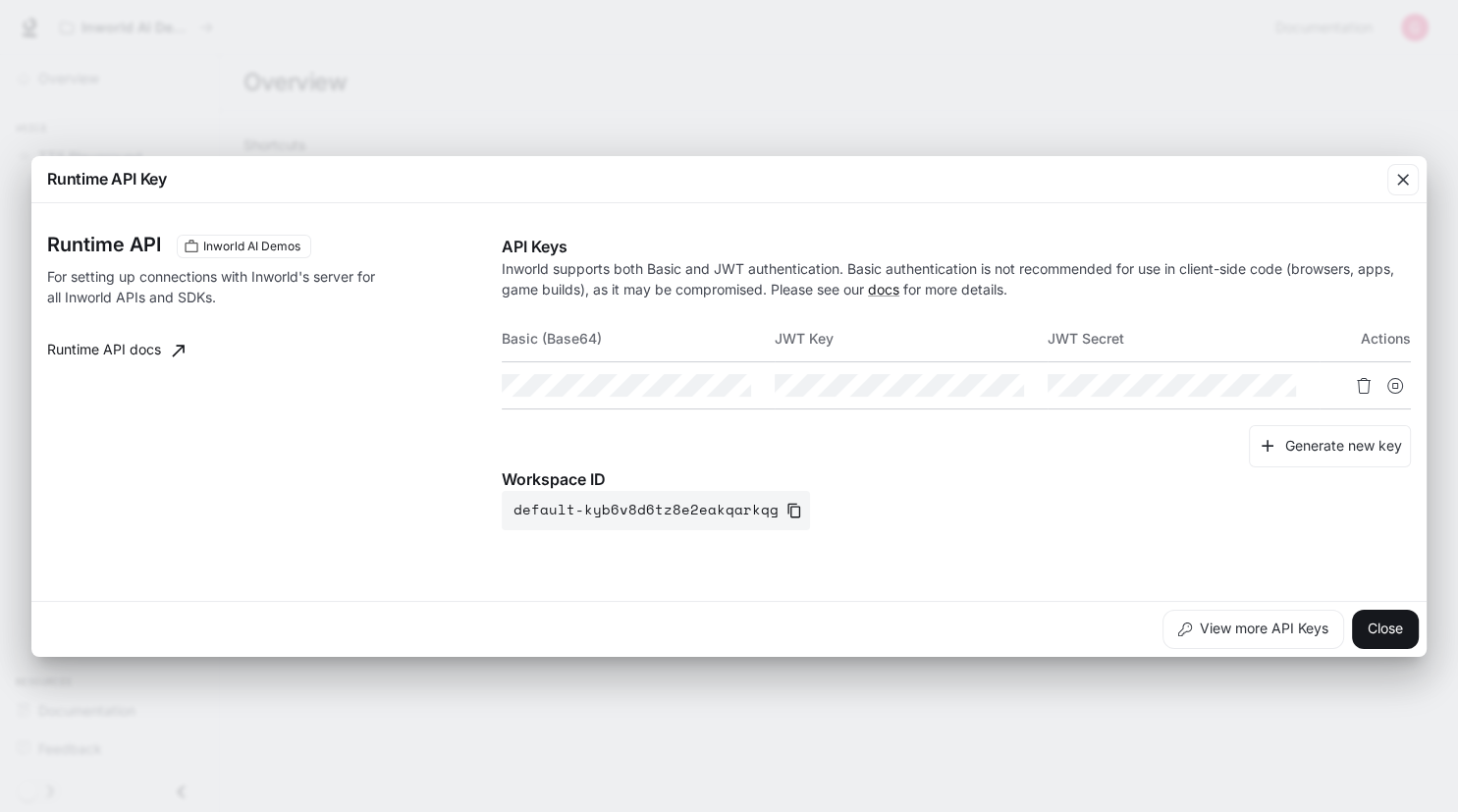 click on "Inworld supports both Basic and JWT authentication. Basic authentication is not recommended for use in client-side code (browsers, apps, game builds), as it may be compromised. Please see our   docs   for more details." at bounding box center (956, 279) 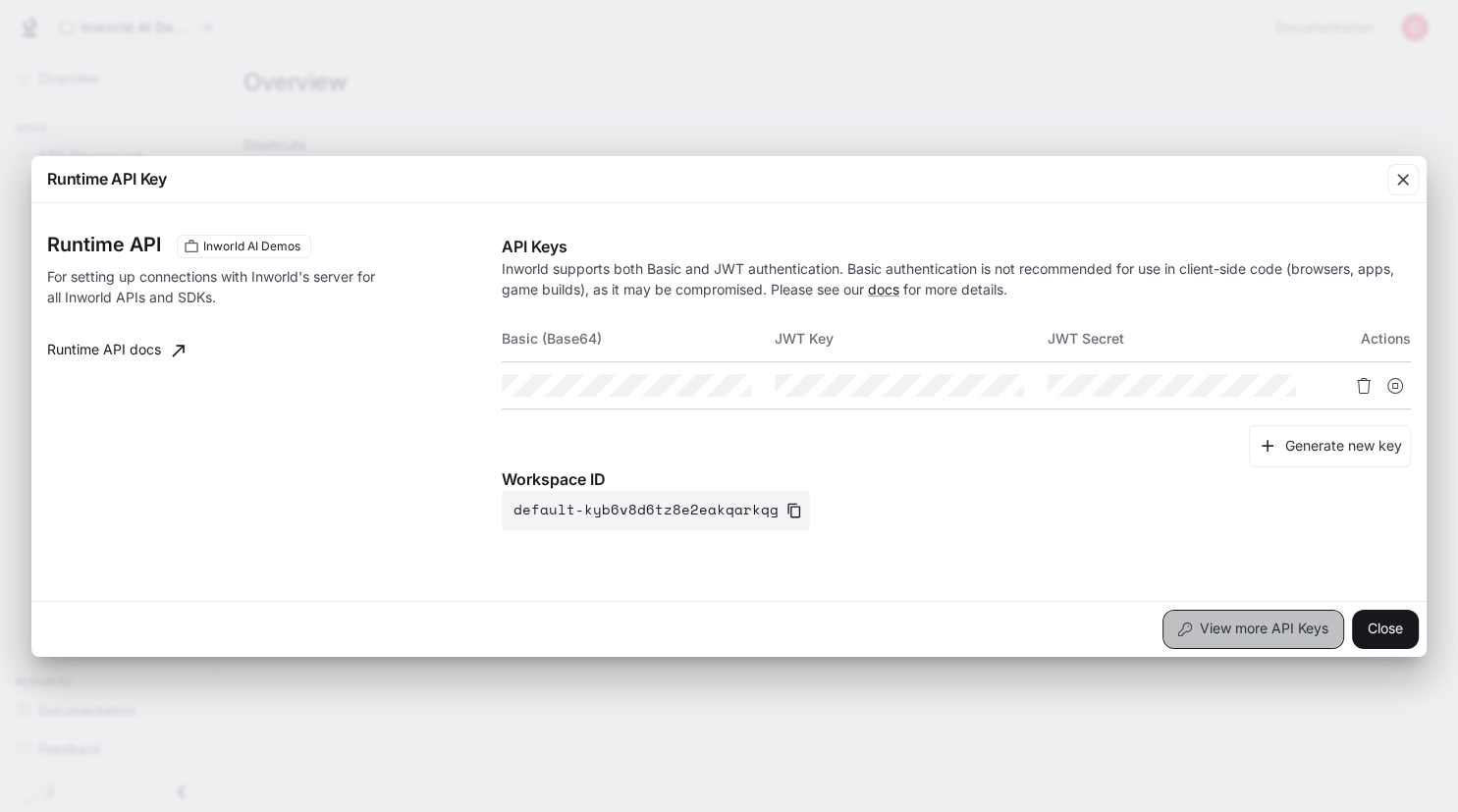 click on "View more API Keys" at bounding box center (1253, 629) 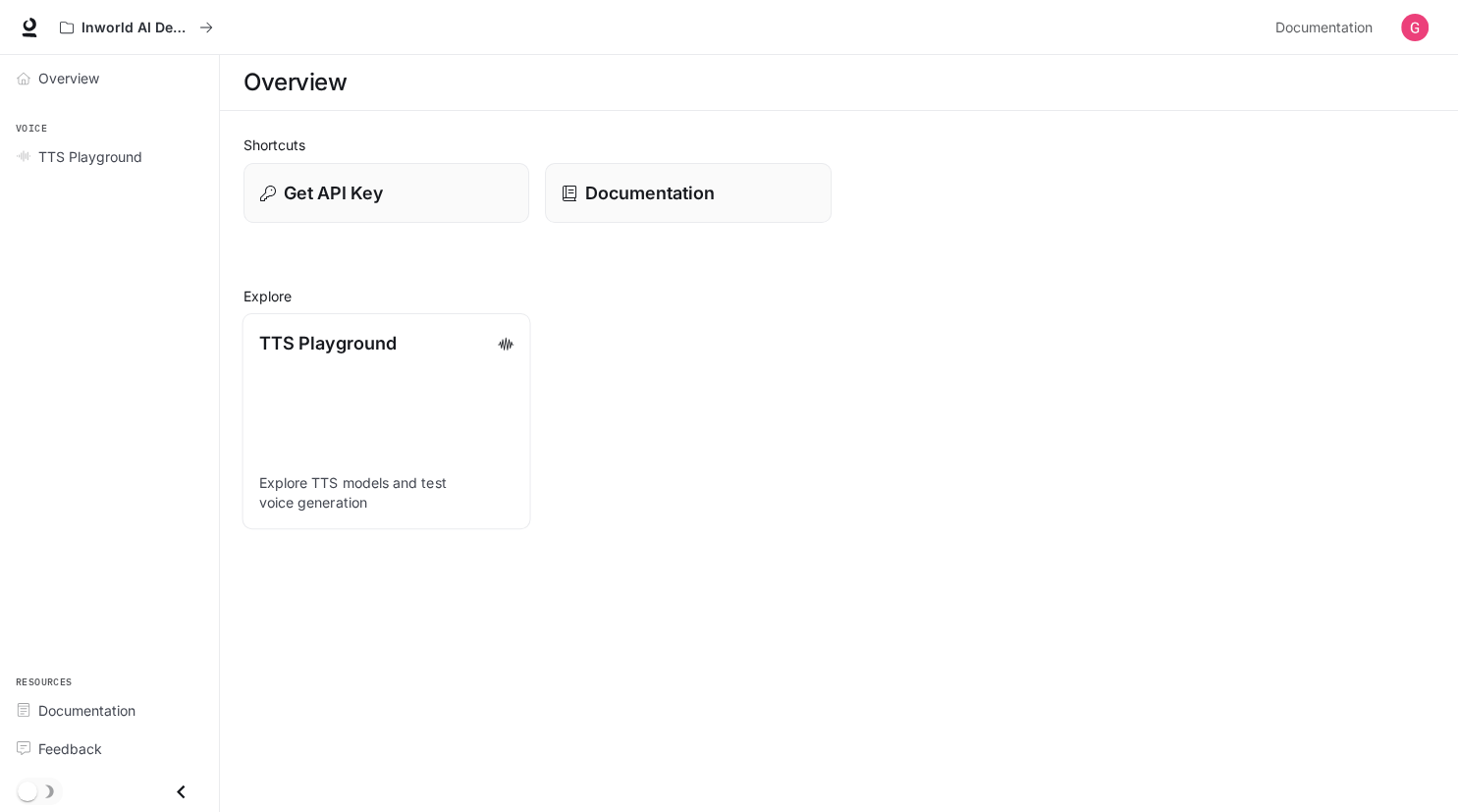 click on "TTS Playground Explore TTS models and test voice generation" at bounding box center [387, 421] 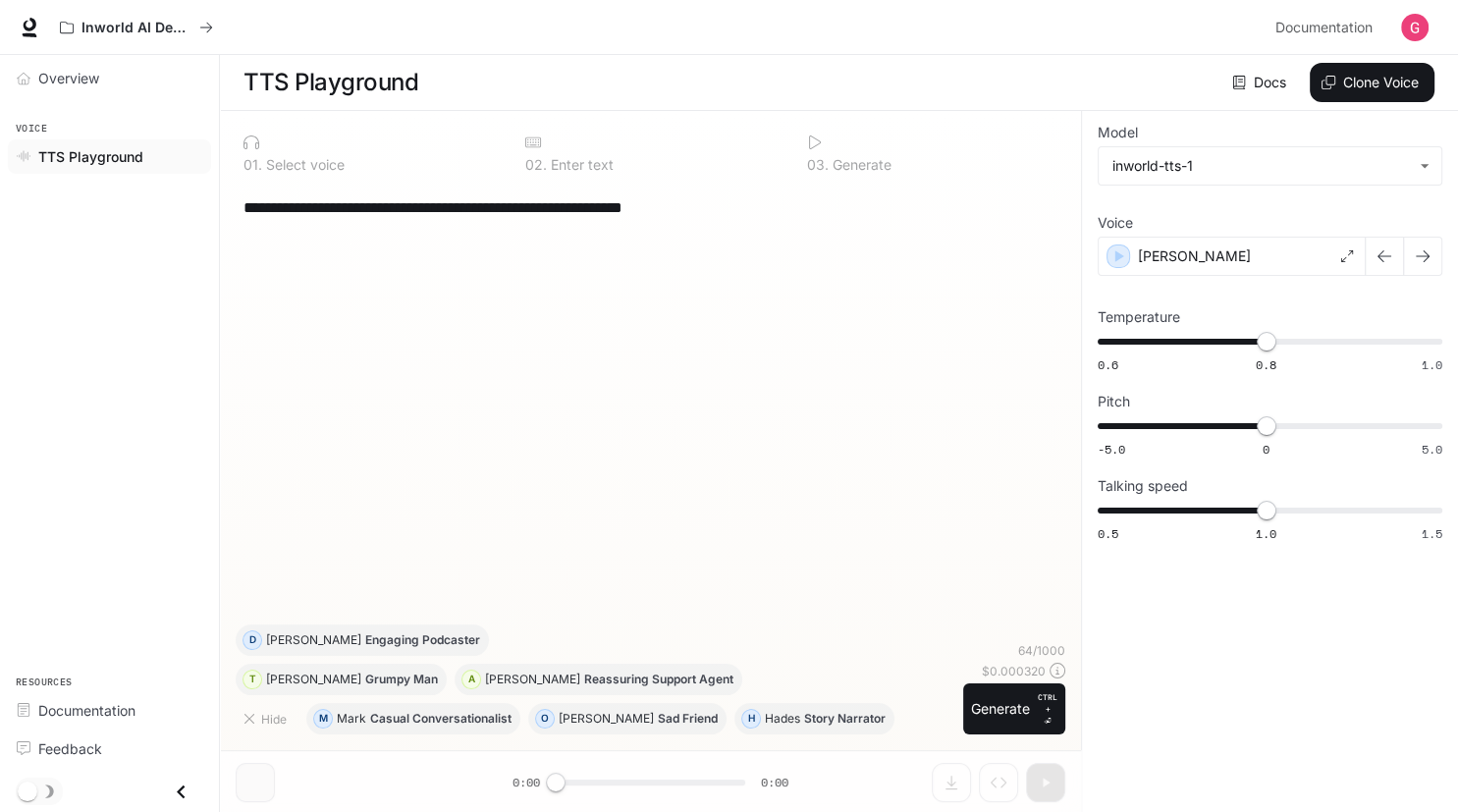 click on "TTS Playground" at bounding box center [90, 156] 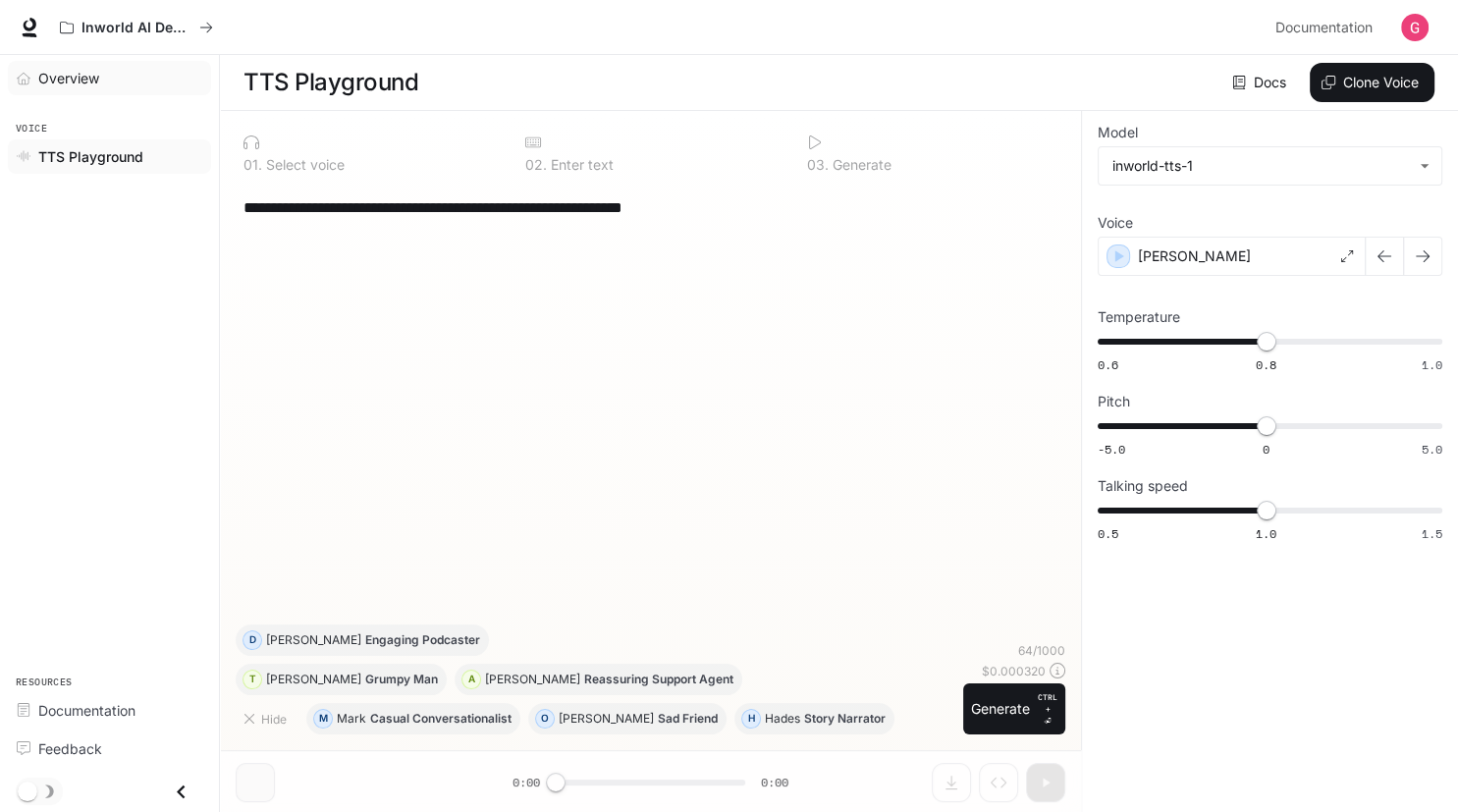 click on "Overview" at bounding box center [69, 78] 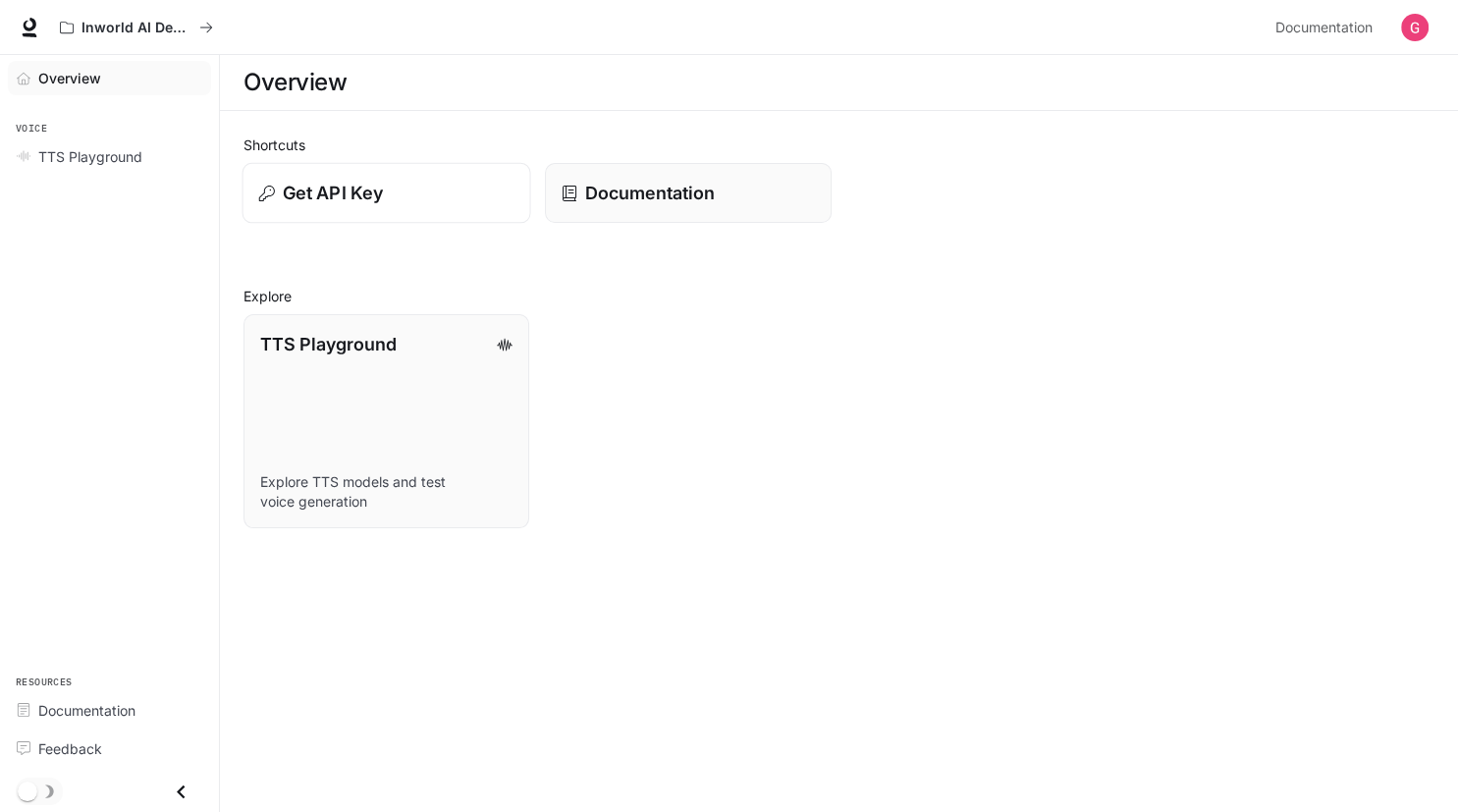 click on "Get API Key" at bounding box center [387, 192] 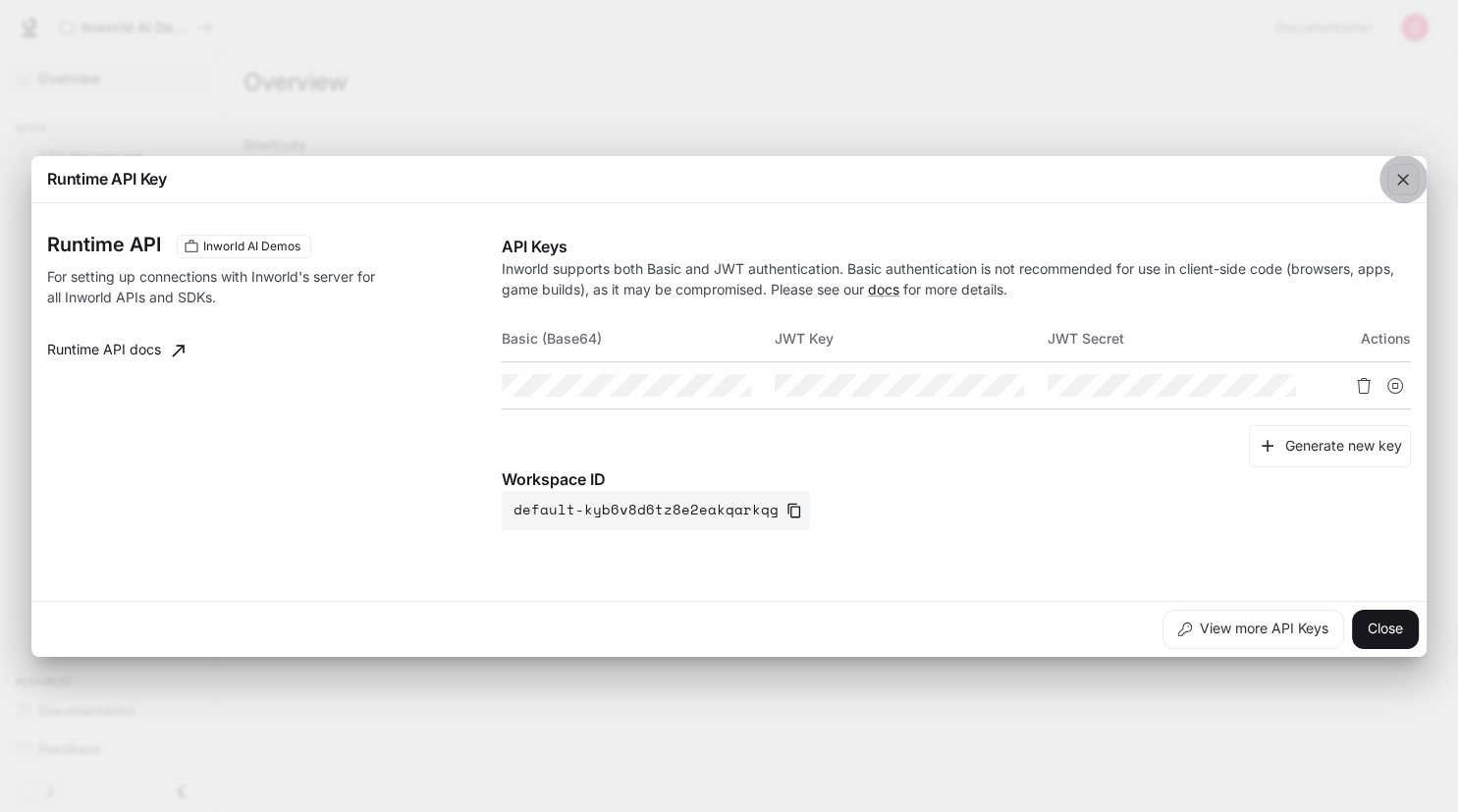 click at bounding box center (1403, 180) 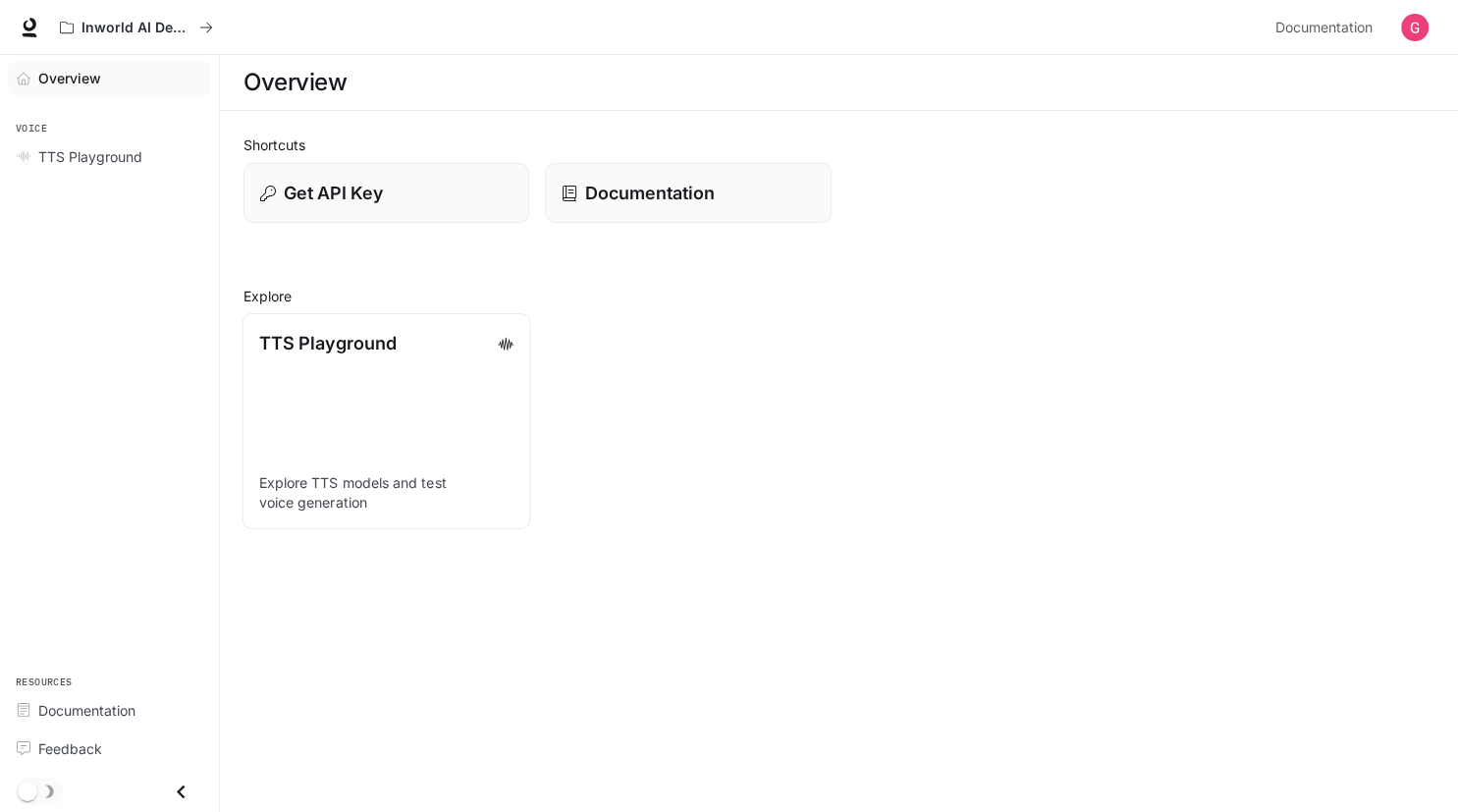 click on "TTS Playground" at bounding box center (328, 343) 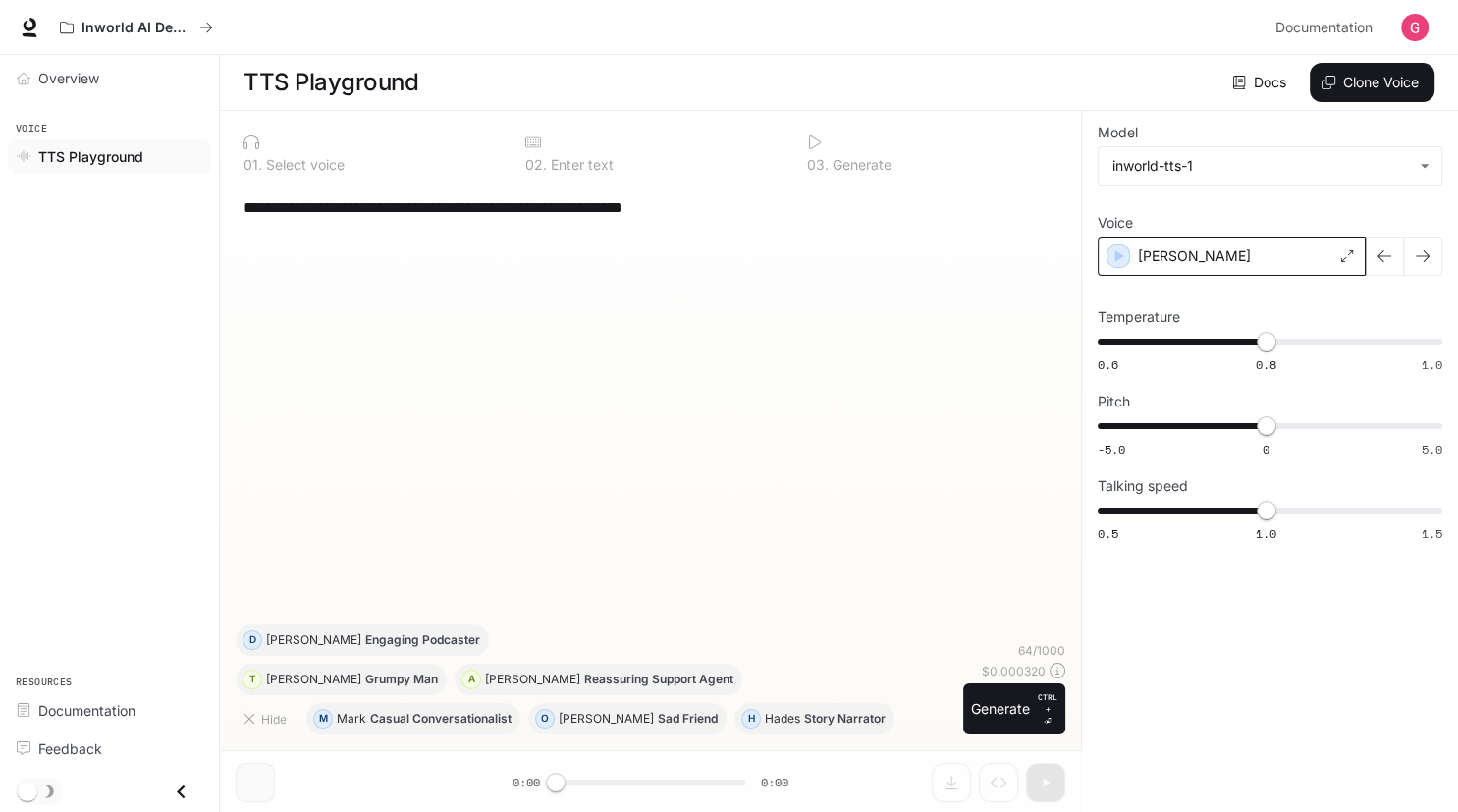 click on "Alex" at bounding box center (1231, 256) 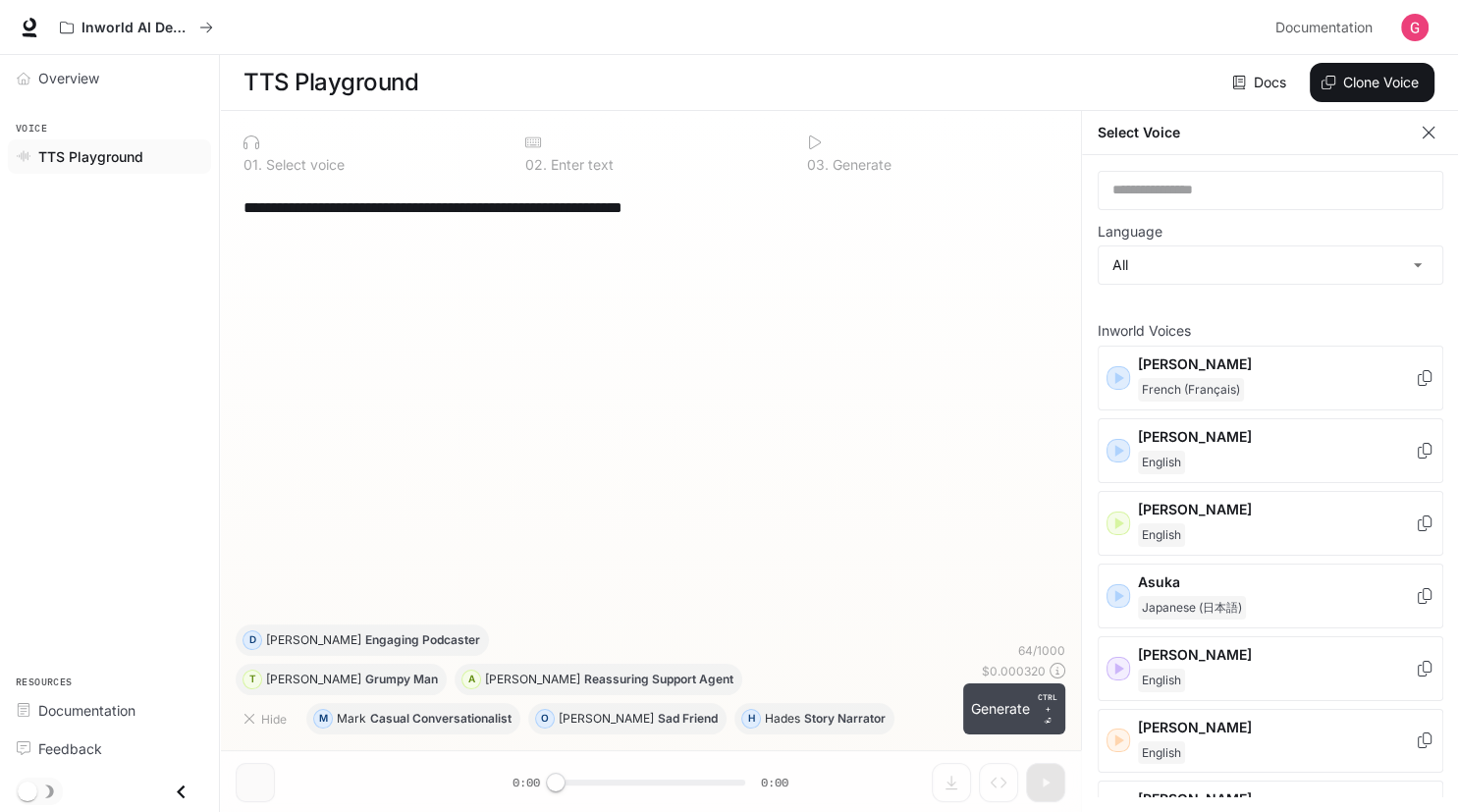 click on "Generate CTRL +  ⏎" at bounding box center [1014, 709] 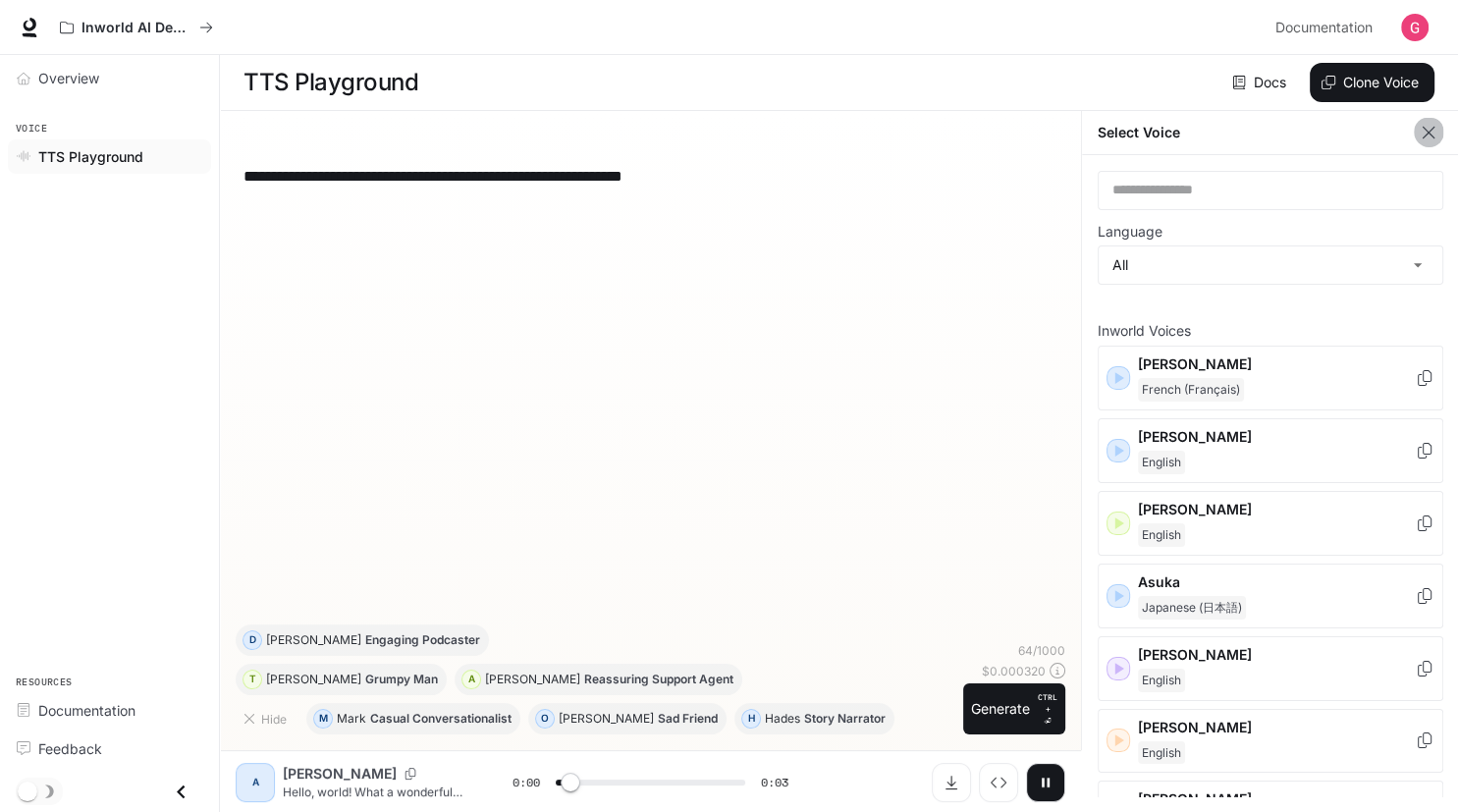 click 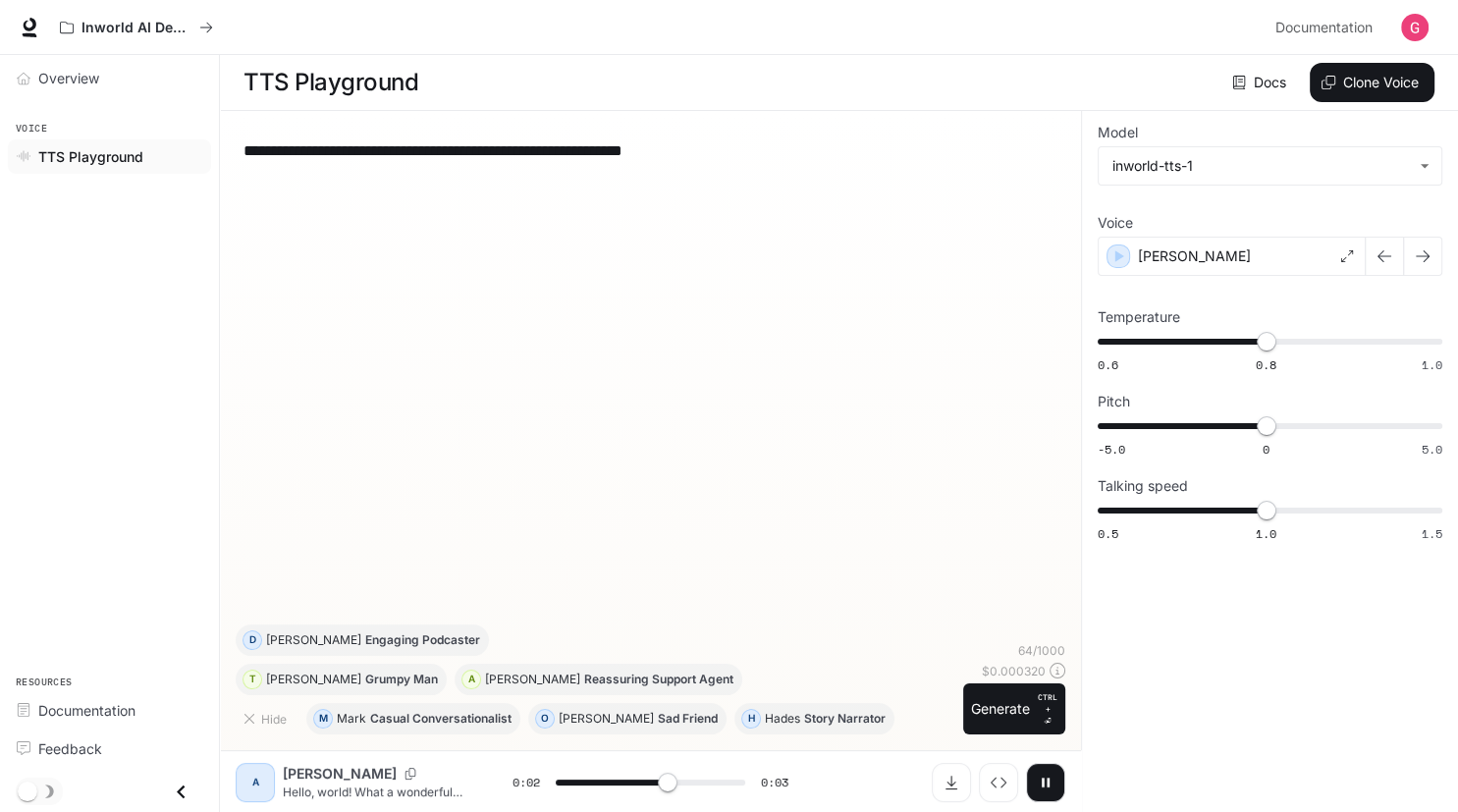 click 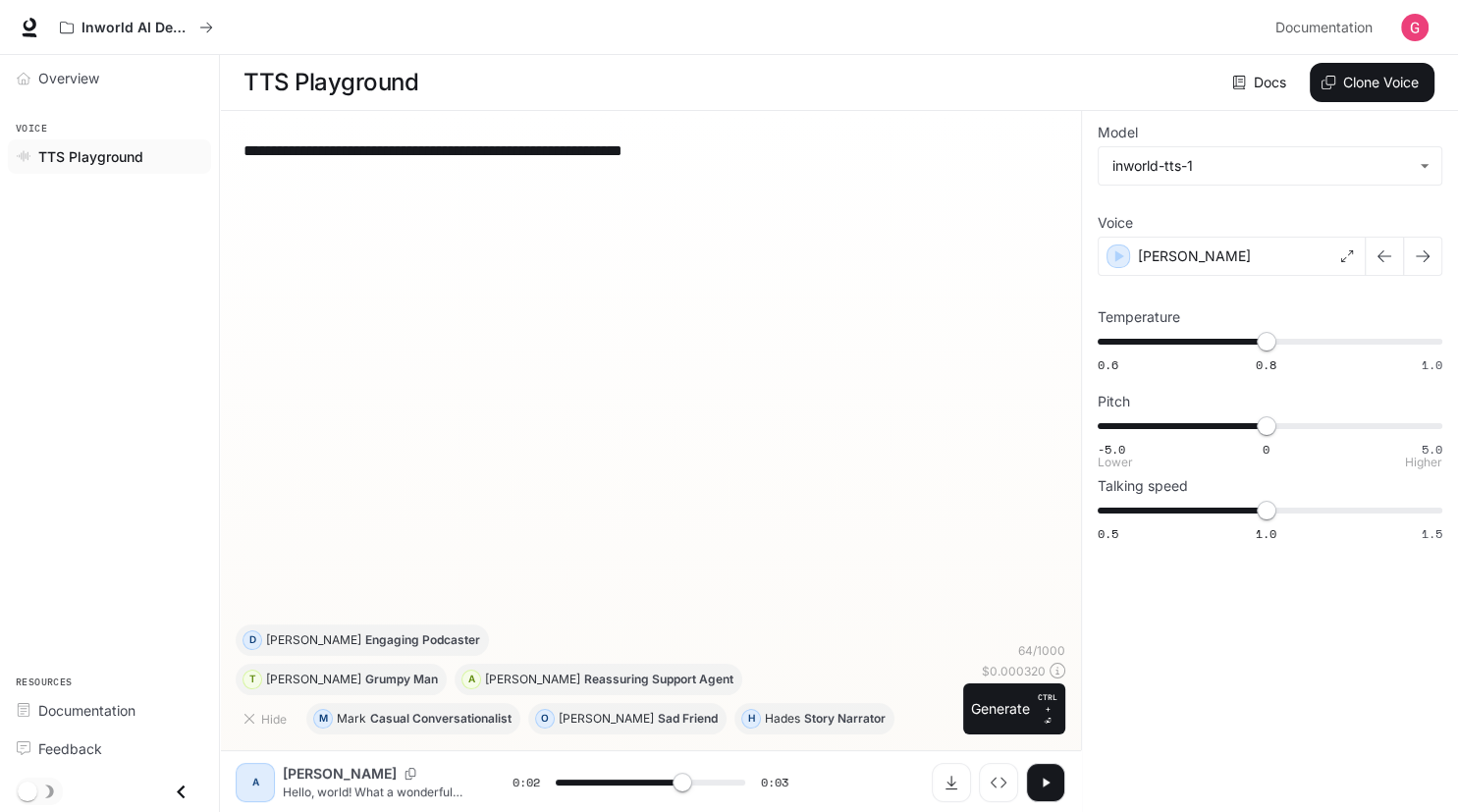 scroll, scrollTop: 0, scrollLeft: 0, axis: both 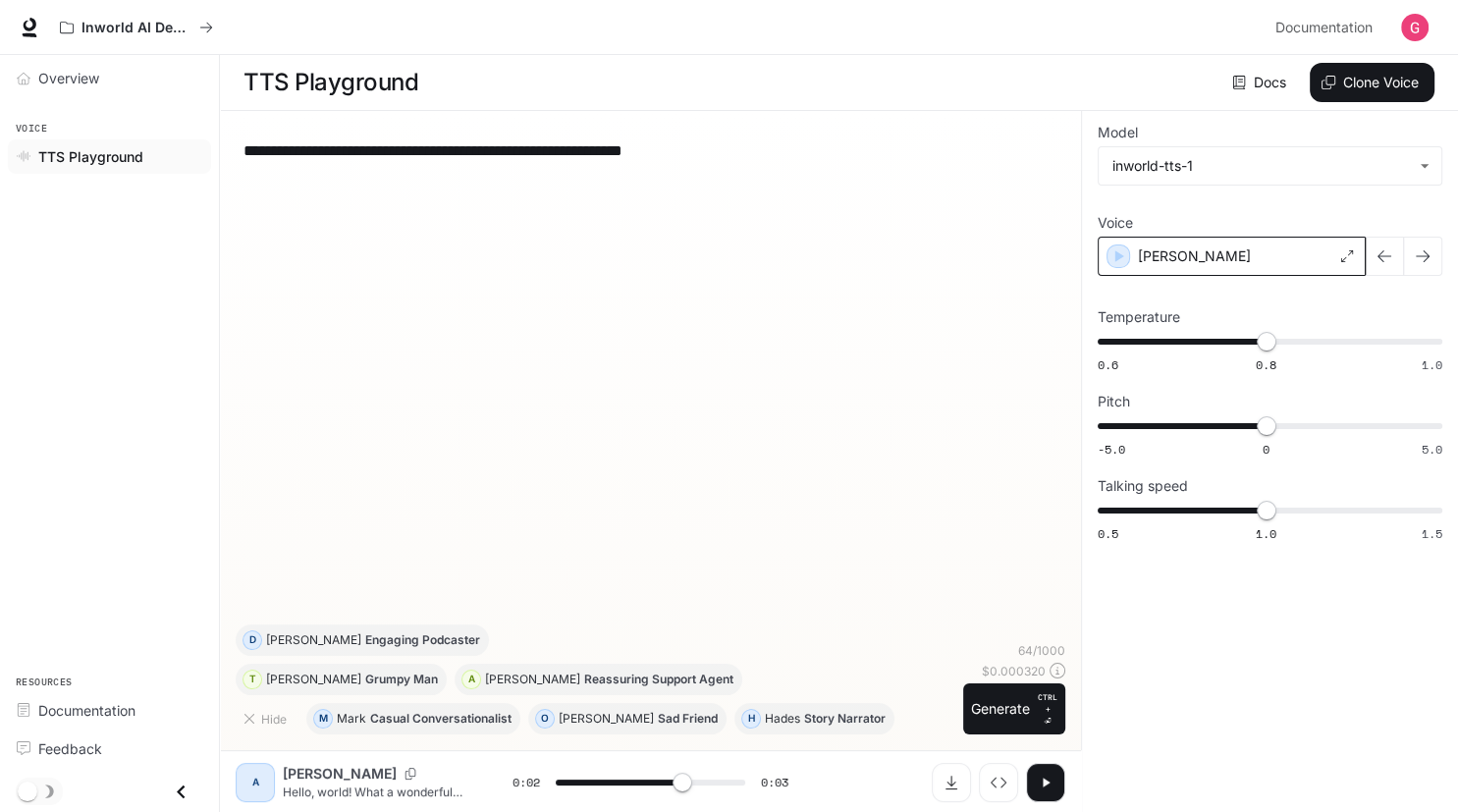 click 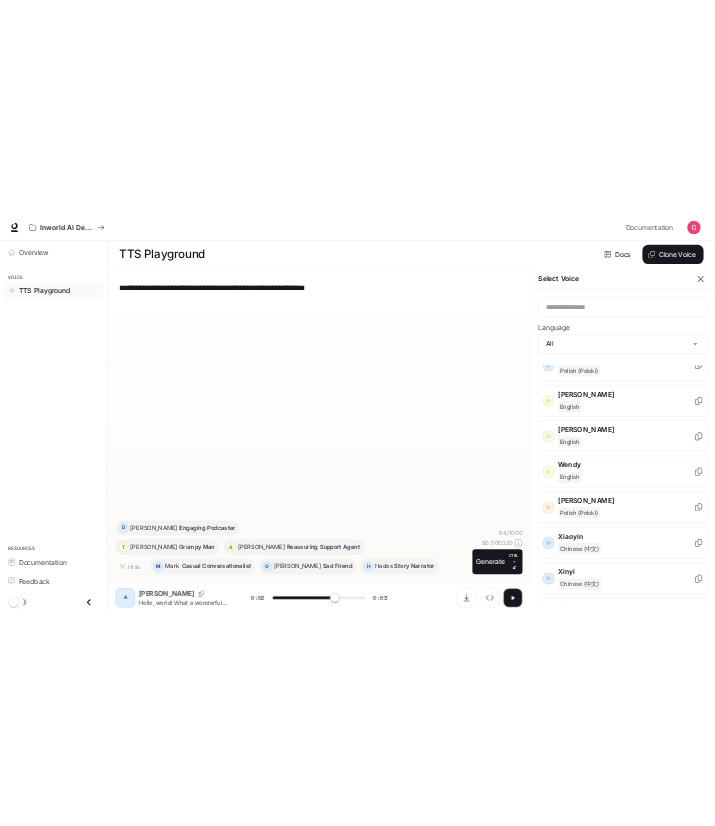 scroll, scrollTop: 3208, scrollLeft: 0, axis: vertical 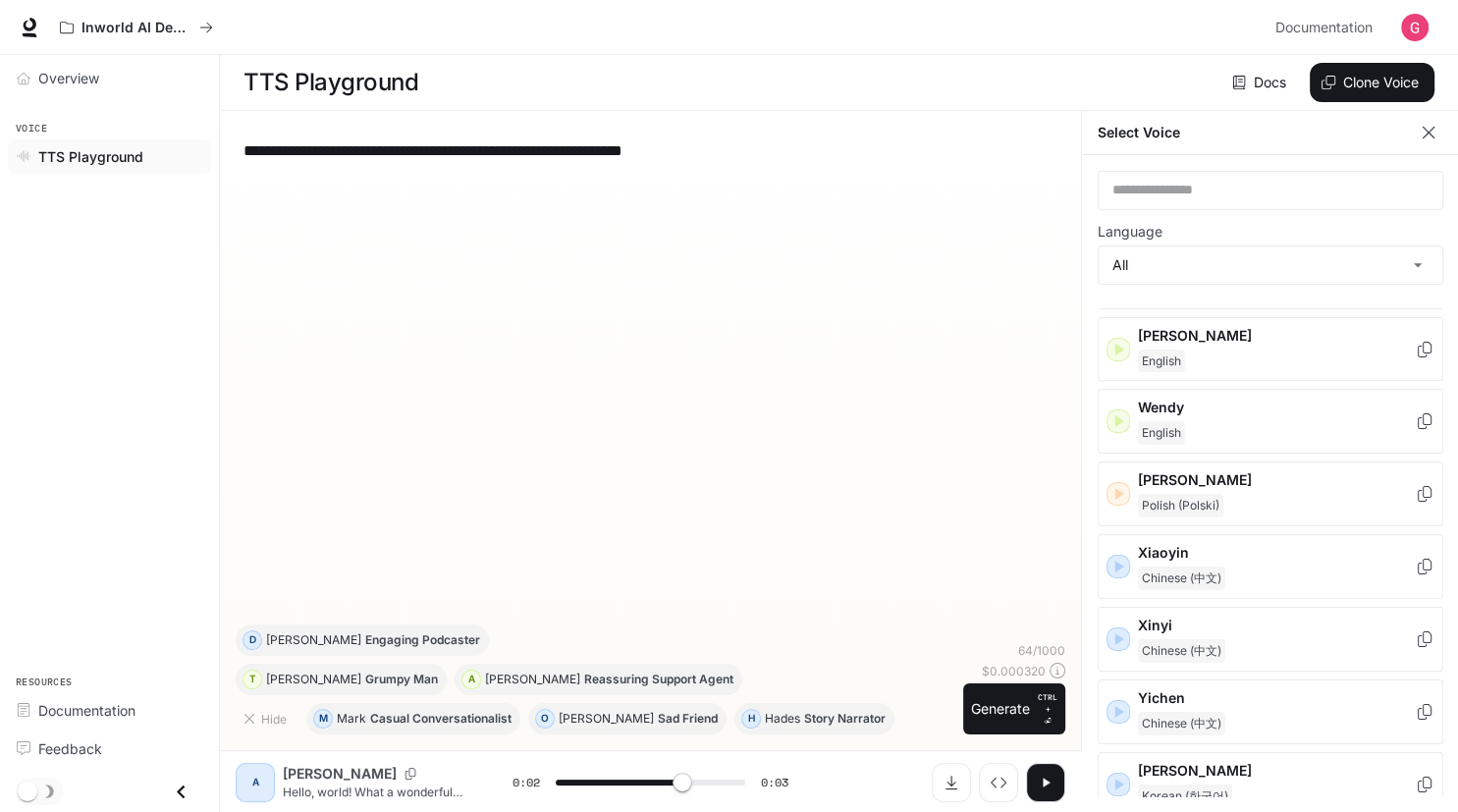 click 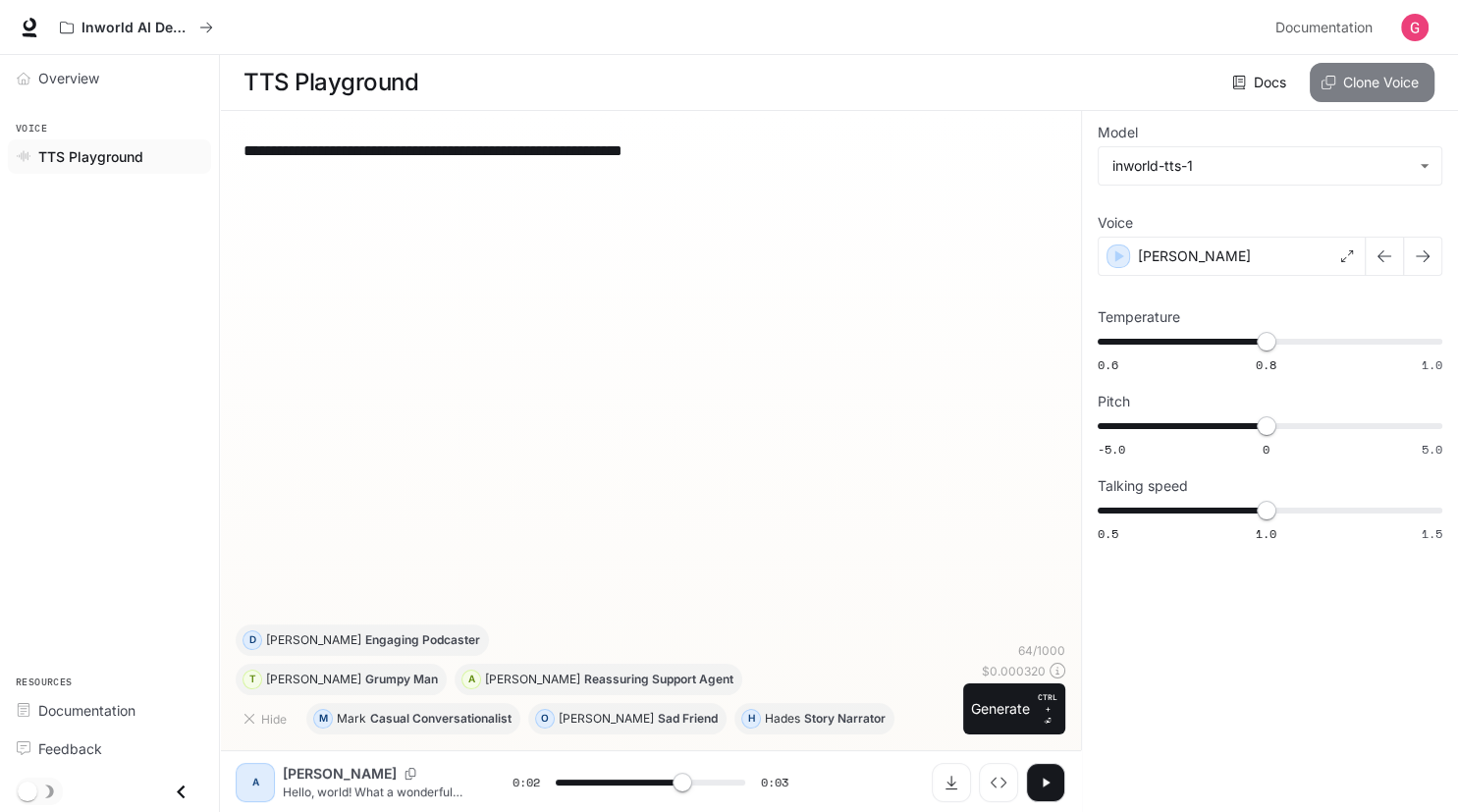 click on "Clone Voice" at bounding box center [1372, 82] 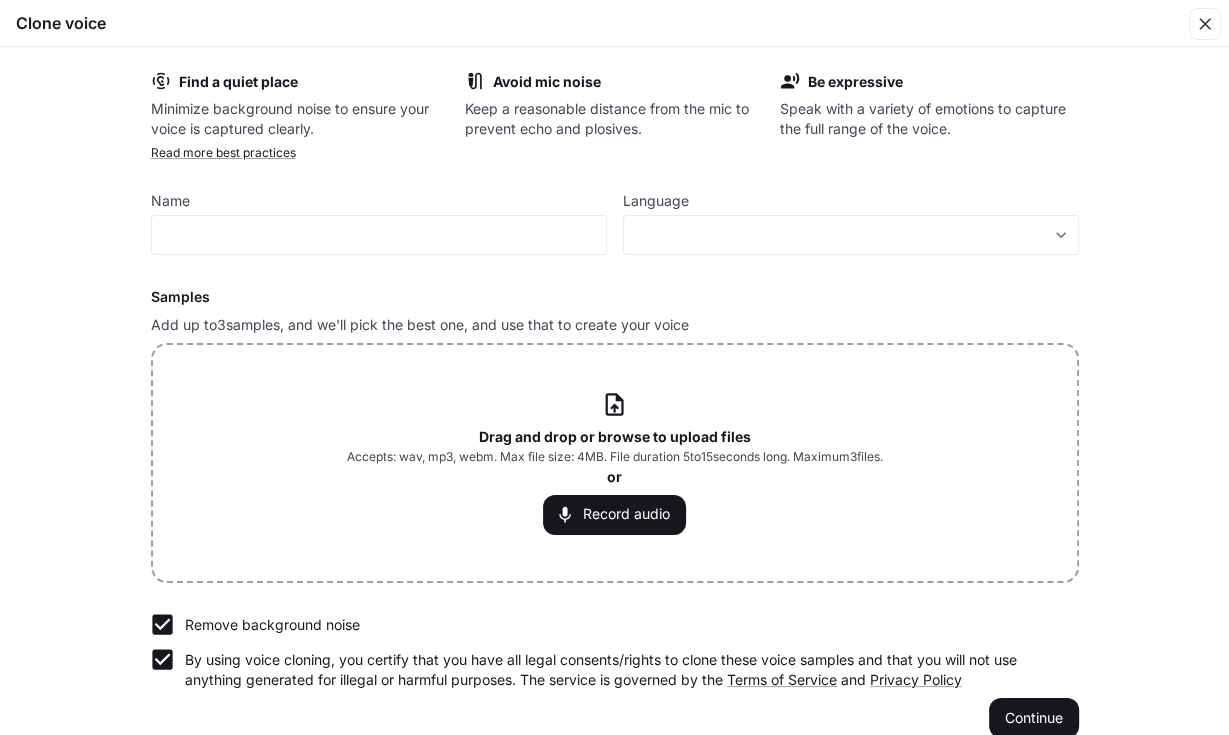 type on "***" 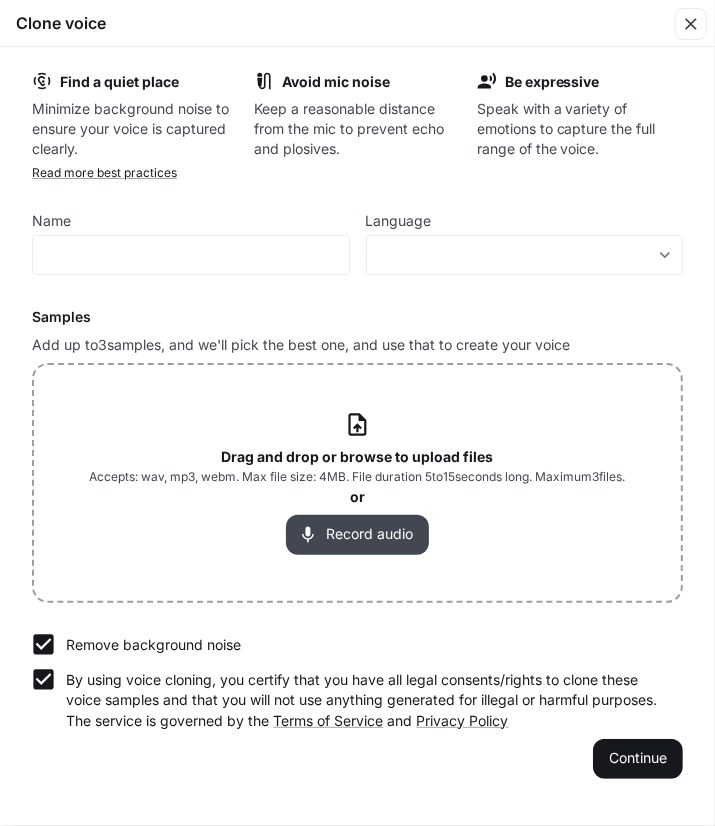 click on "Record audio" at bounding box center (357, 535) 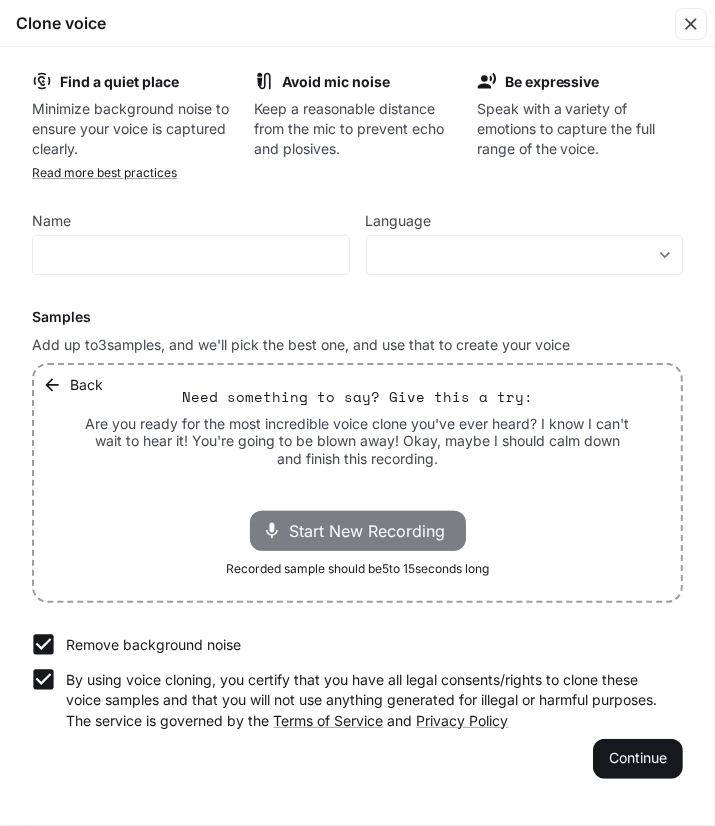 click on "Start New Recording" at bounding box center [374, 531] 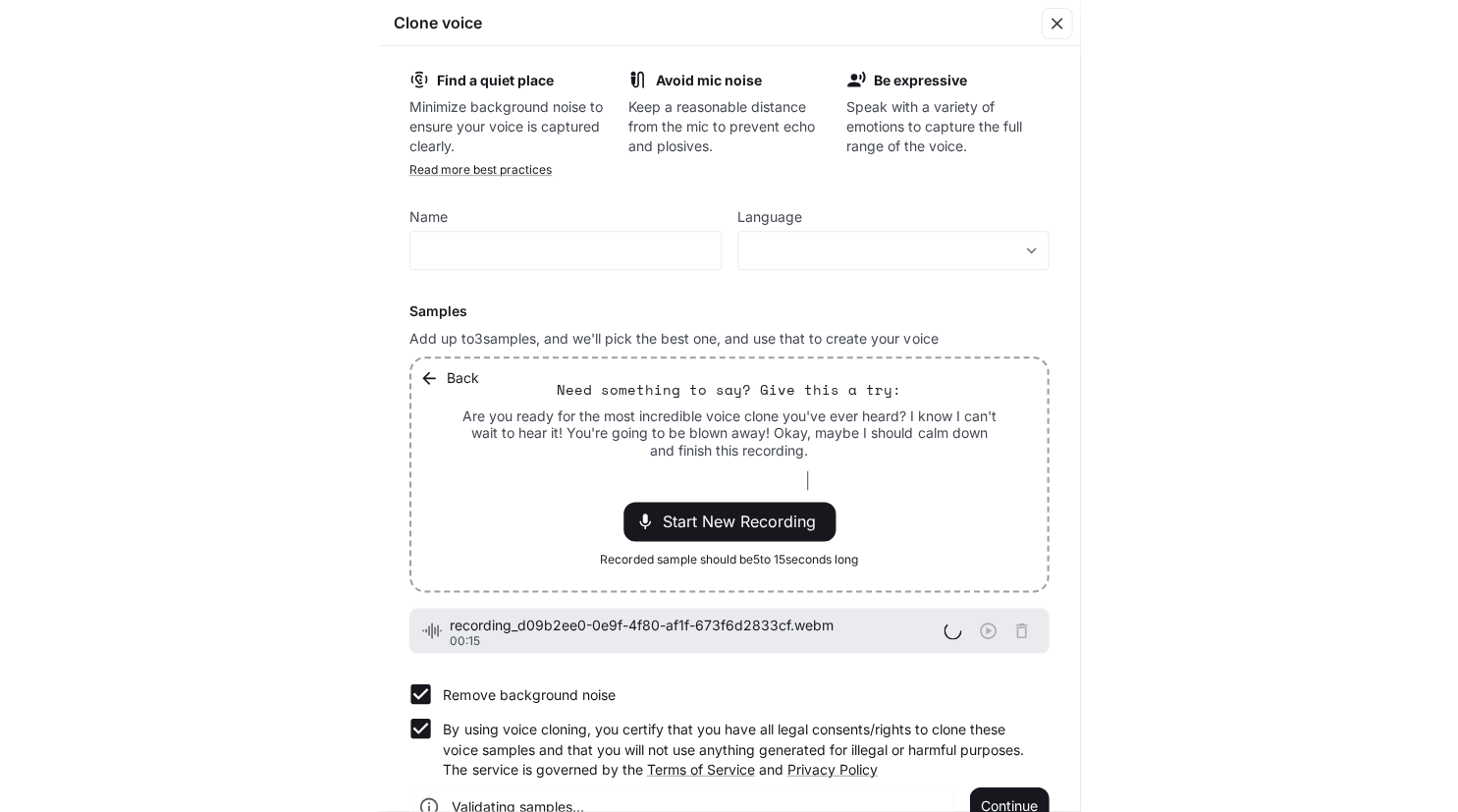 scroll, scrollTop: 37, scrollLeft: 0, axis: vertical 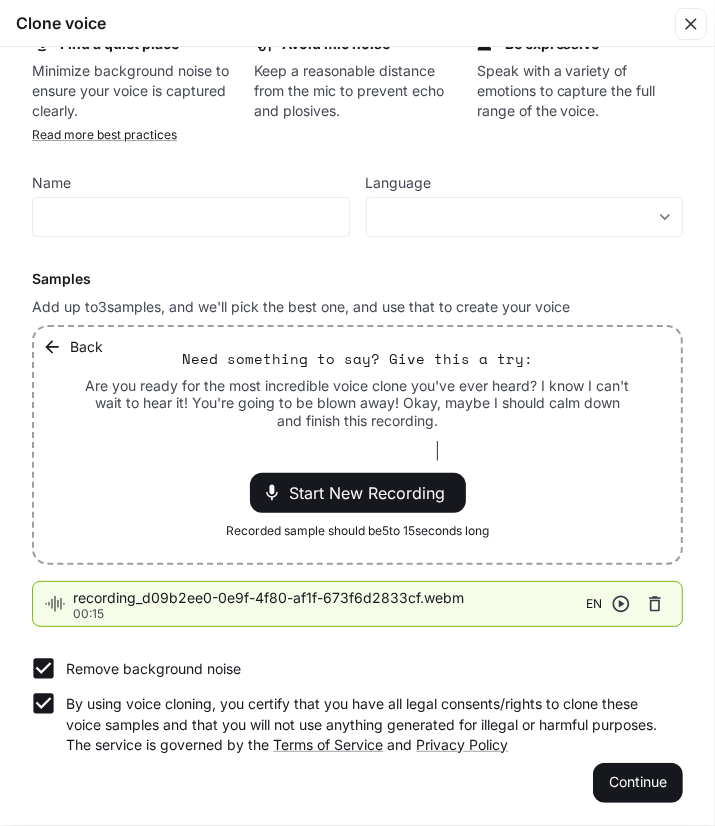 click 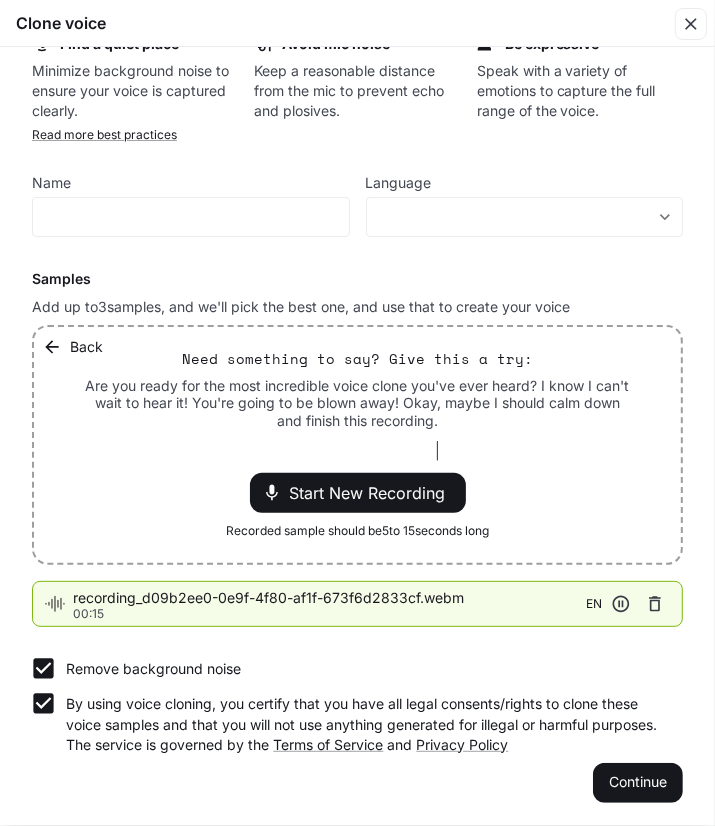 click 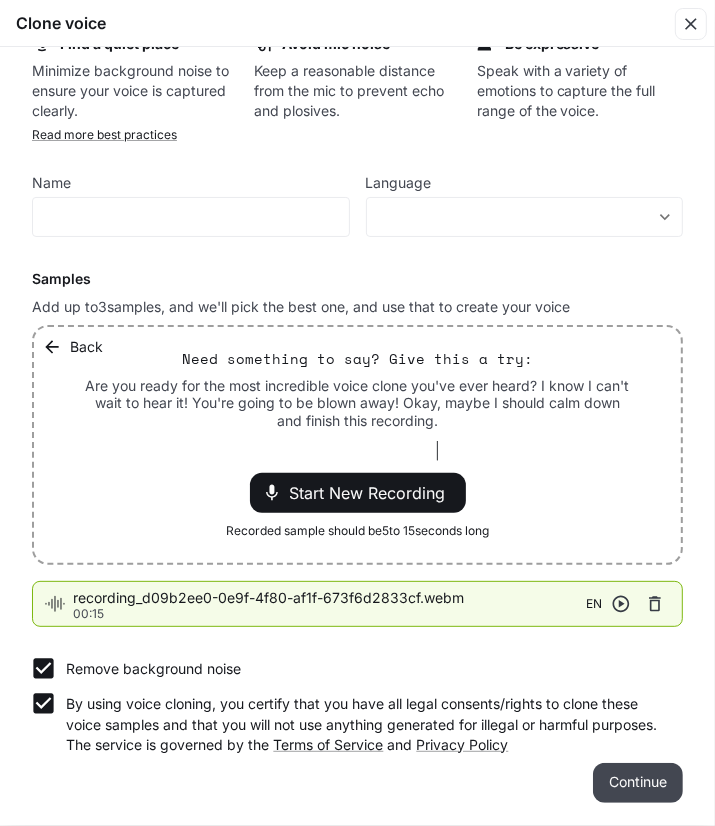 click on "Continue" at bounding box center (638, 783) 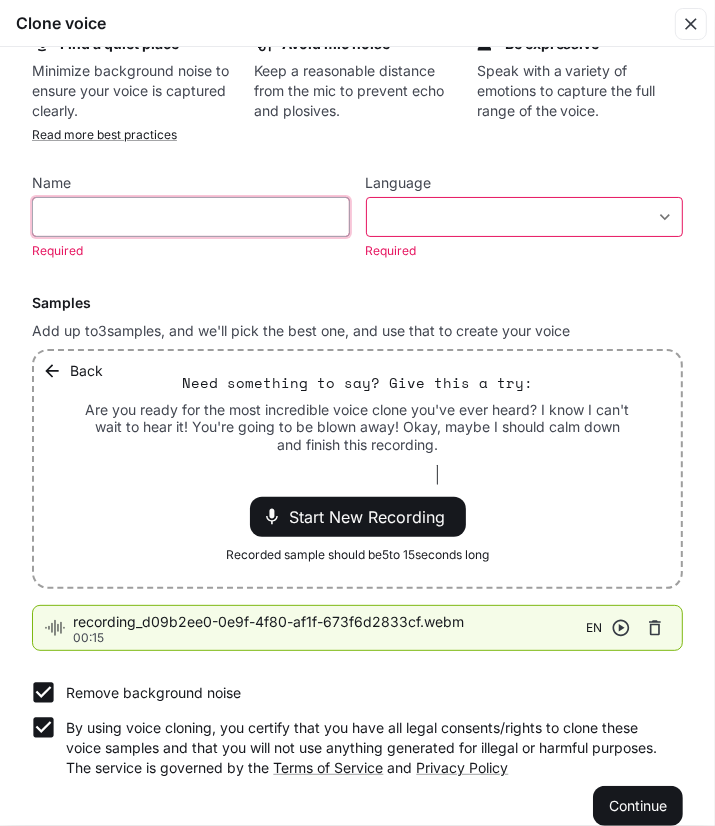 click at bounding box center (191, 217) 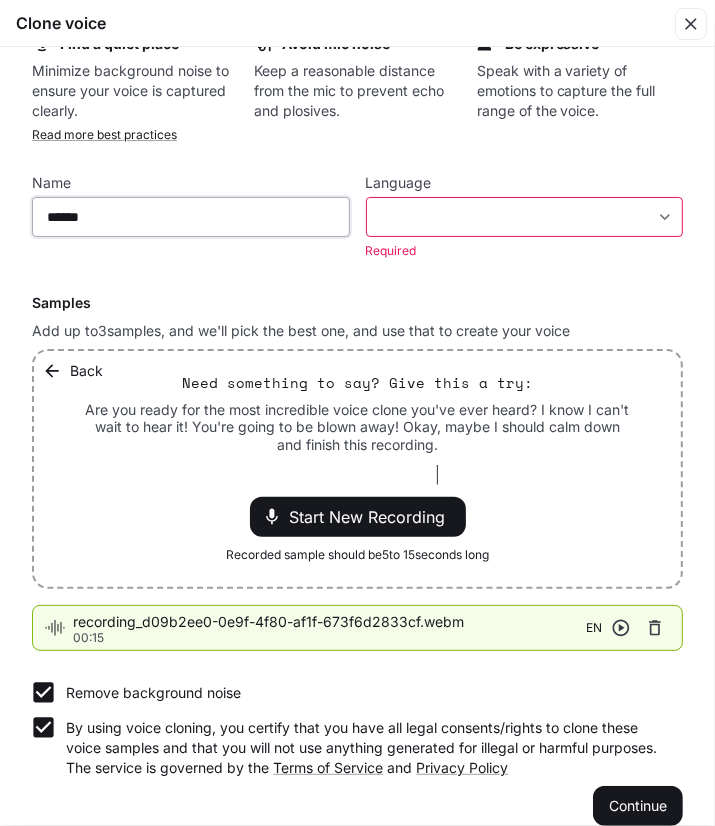 type on "******" 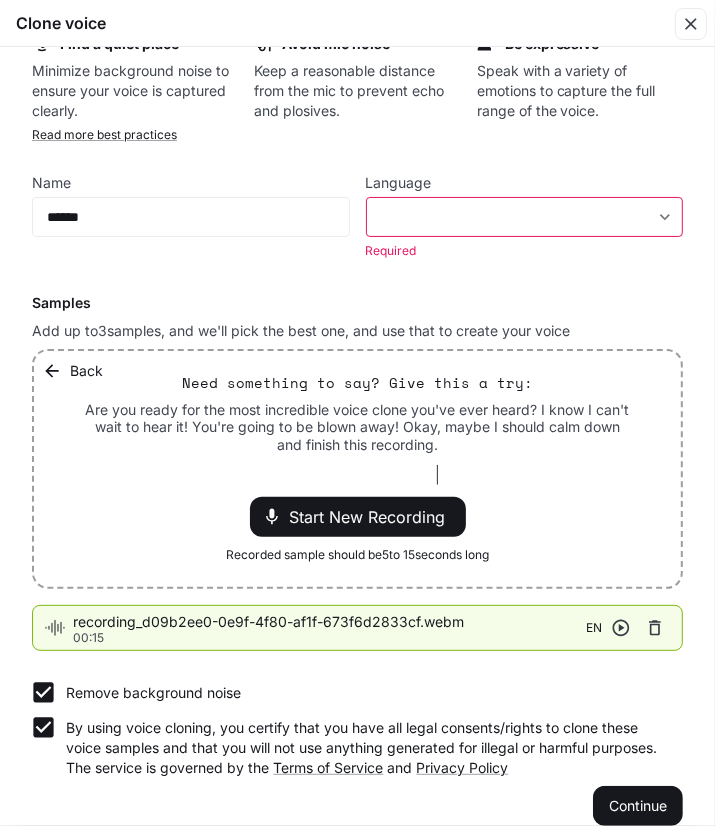 click on "​ ​" at bounding box center [525, 217] 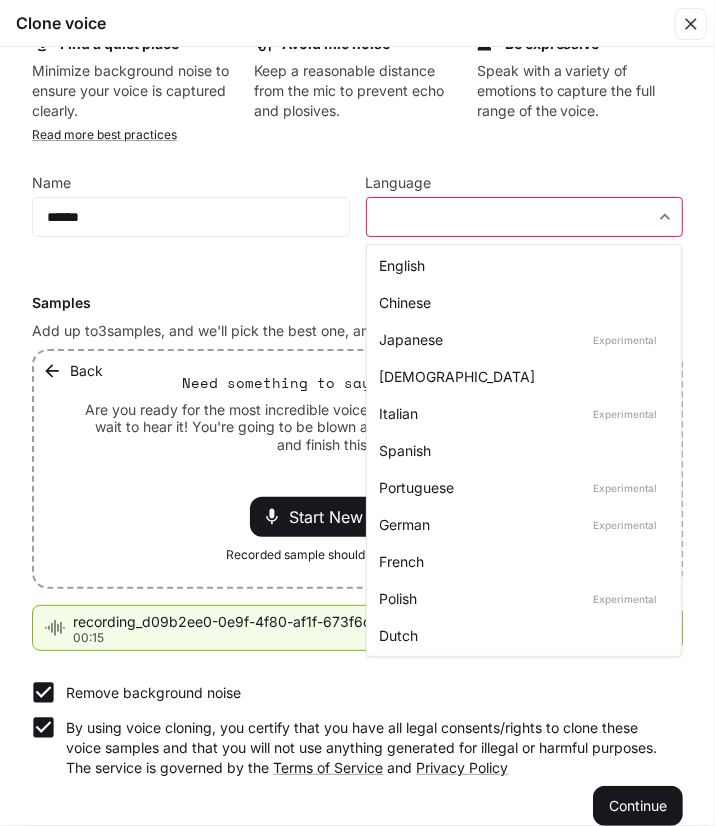 click on "**********" at bounding box center (357, 413) 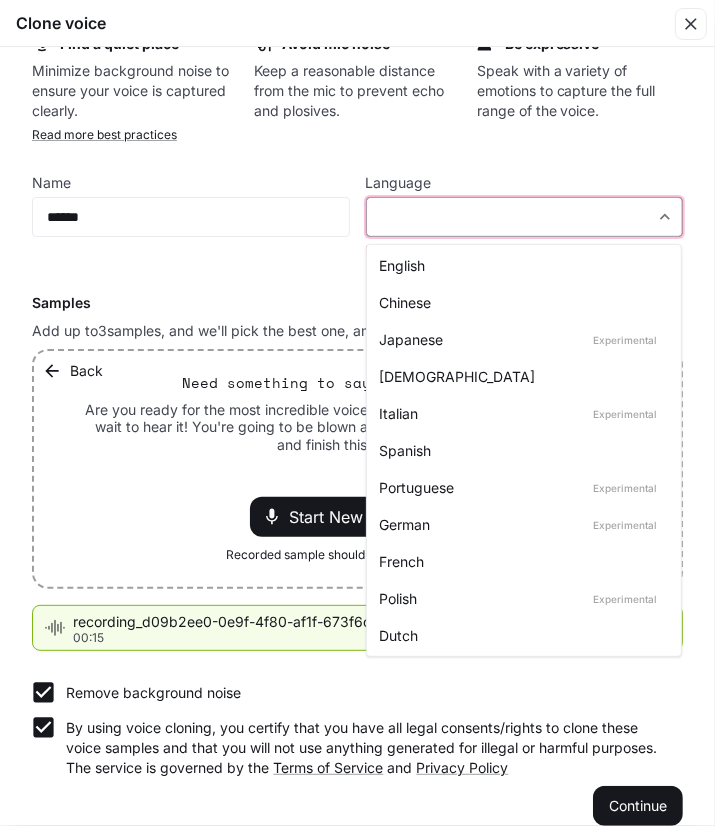 type on "*****" 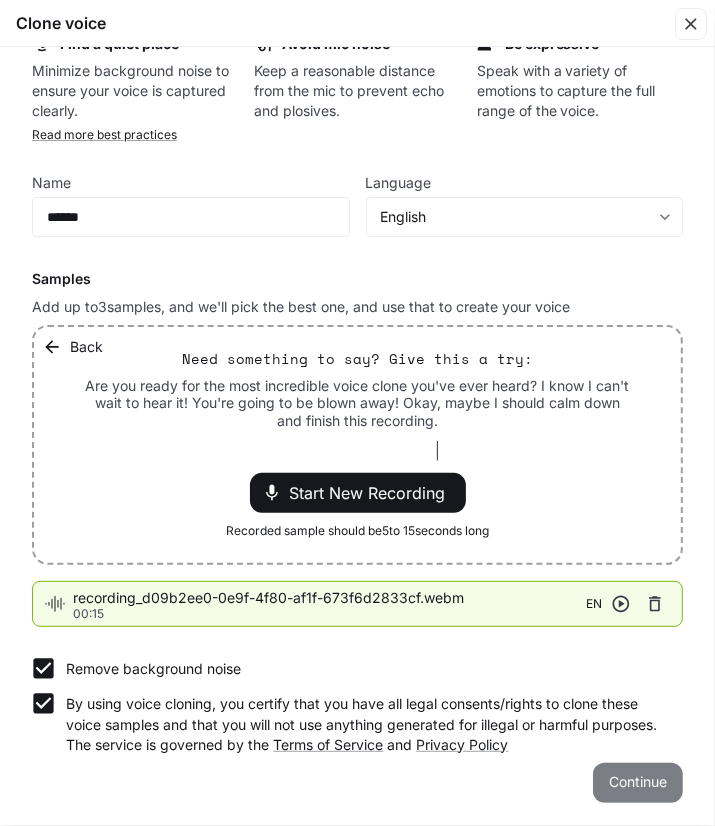 click on "Continue" at bounding box center [638, 783] 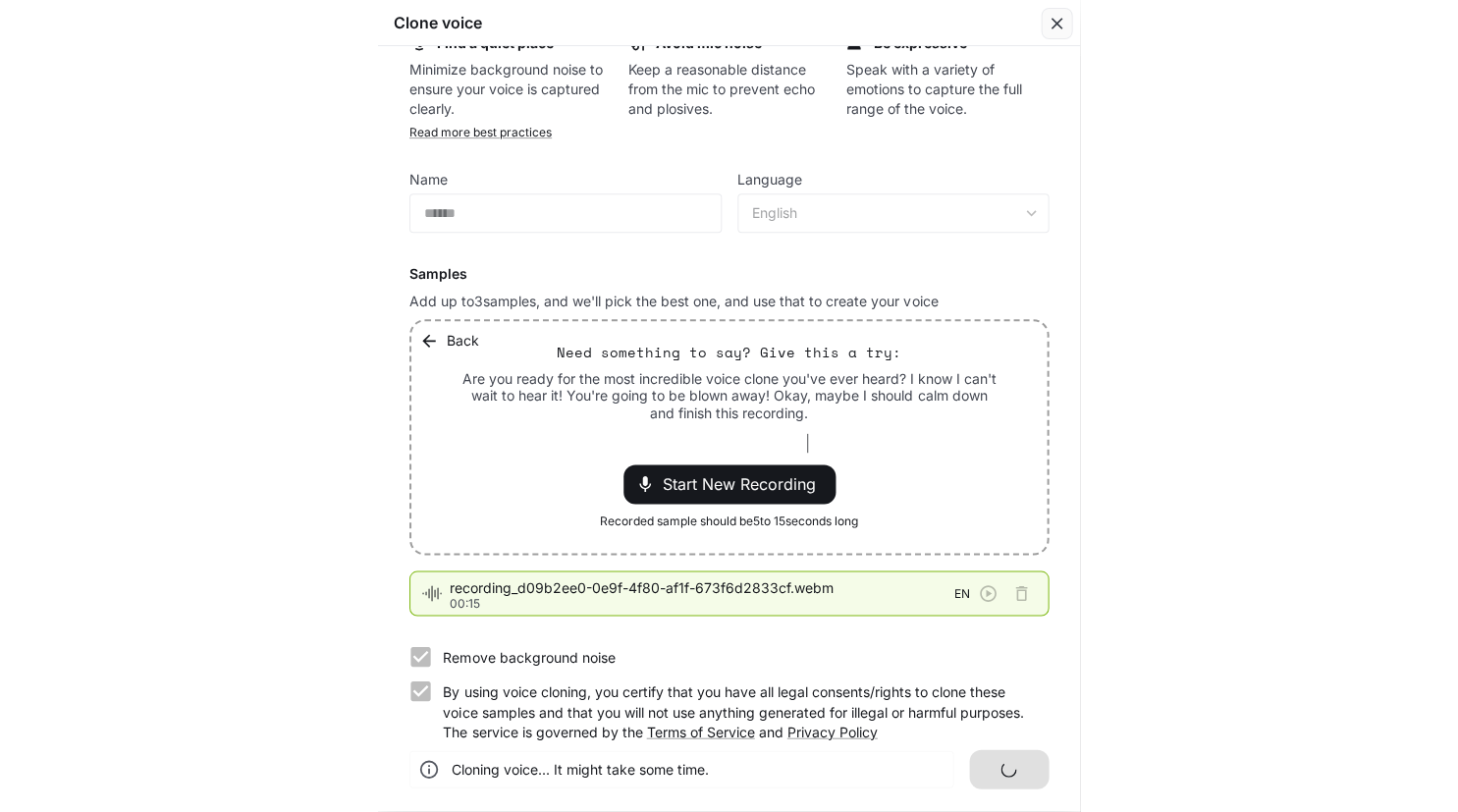 scroll, scrollTop: 0, scrollLeft: 0, axis: both 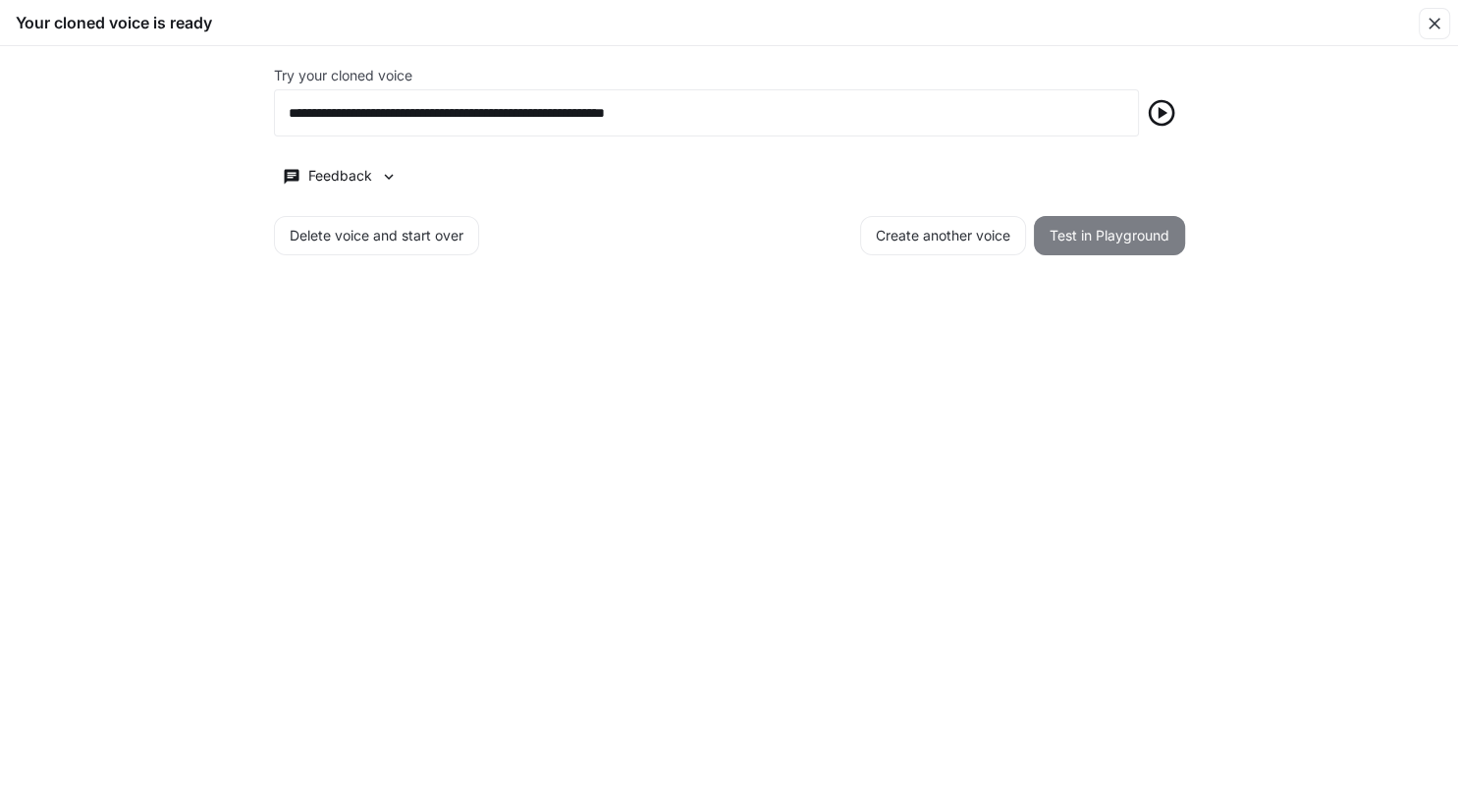 click on "Test in Playground" at bounding box center (1109, 236) 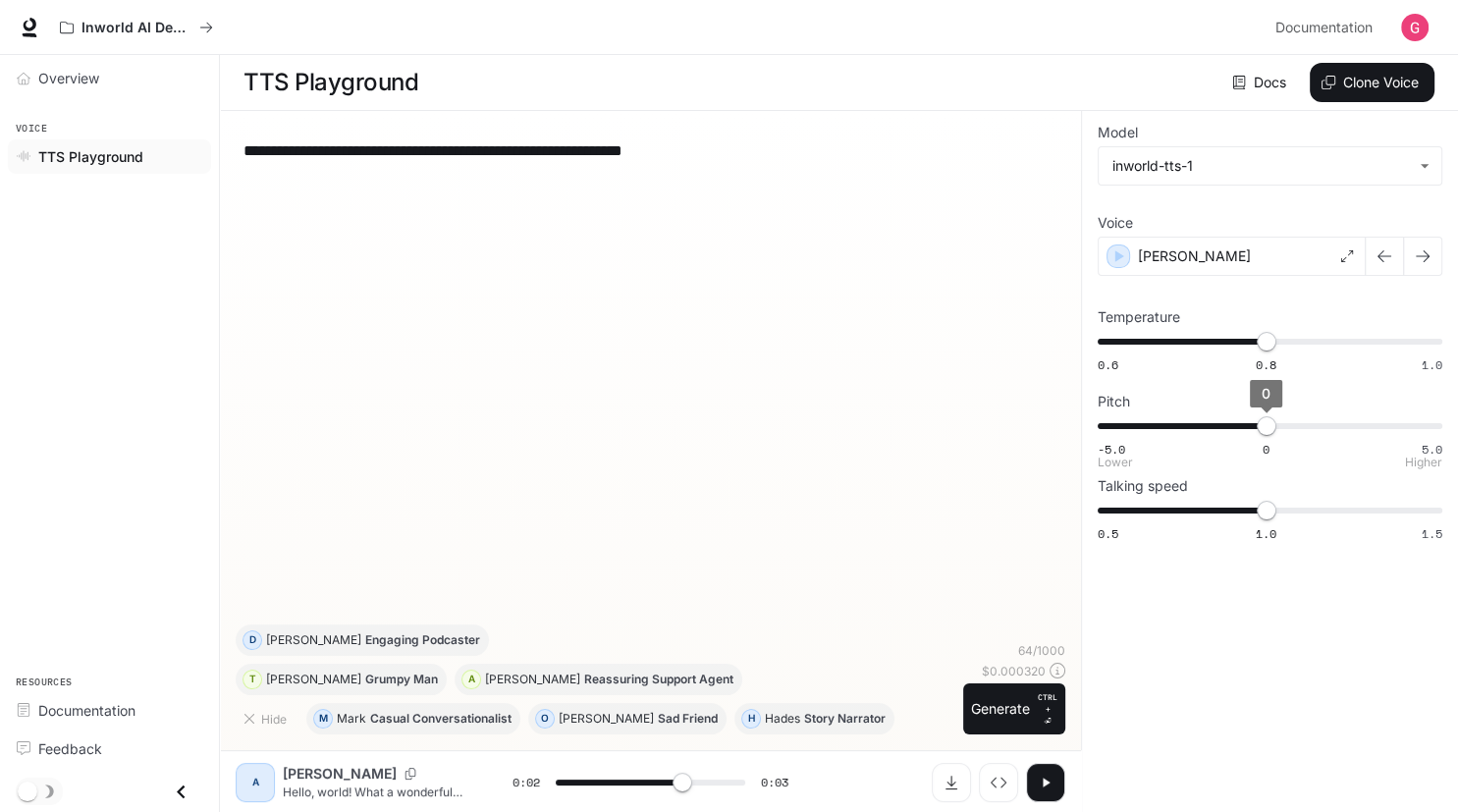 type on "***" 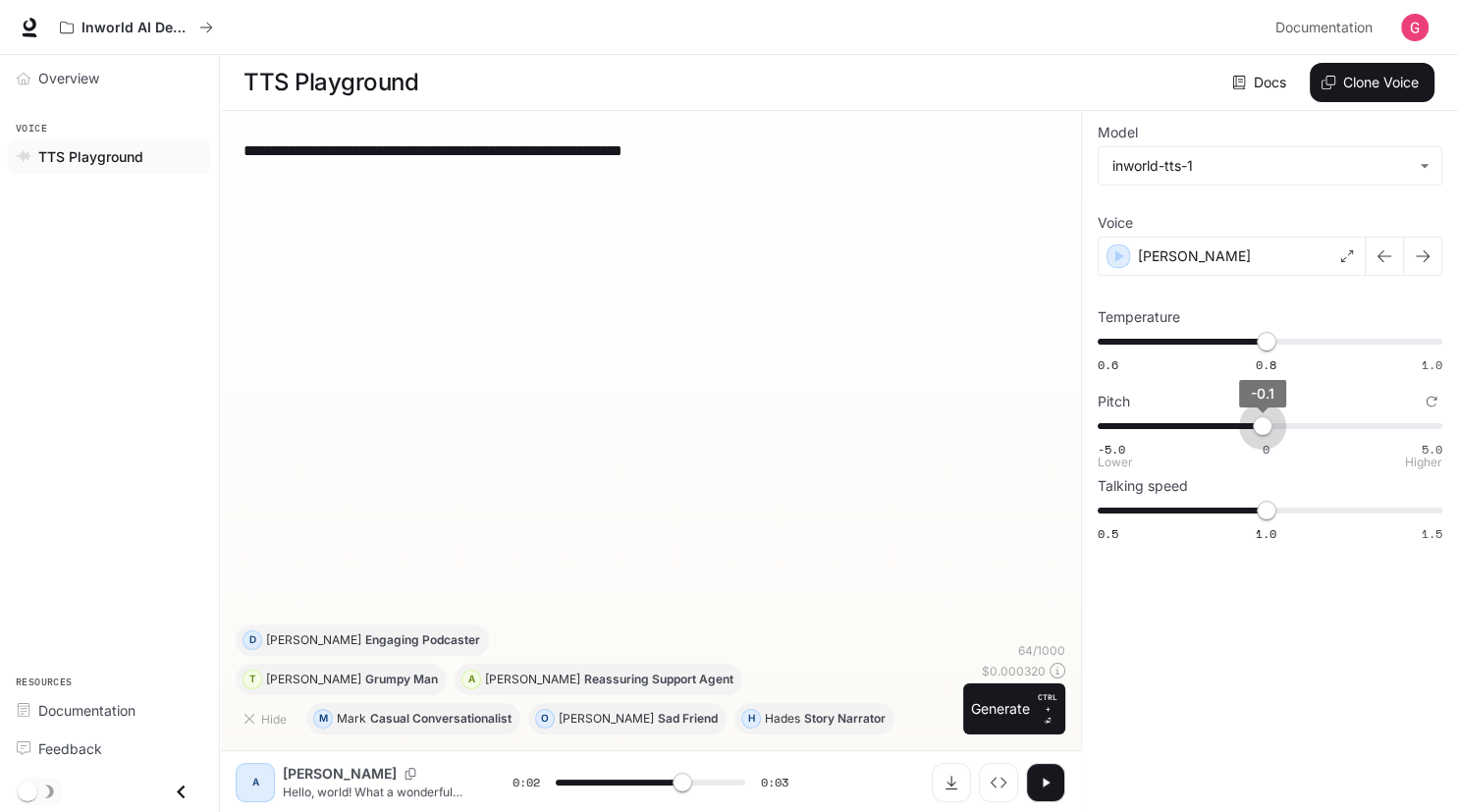 type on "***" 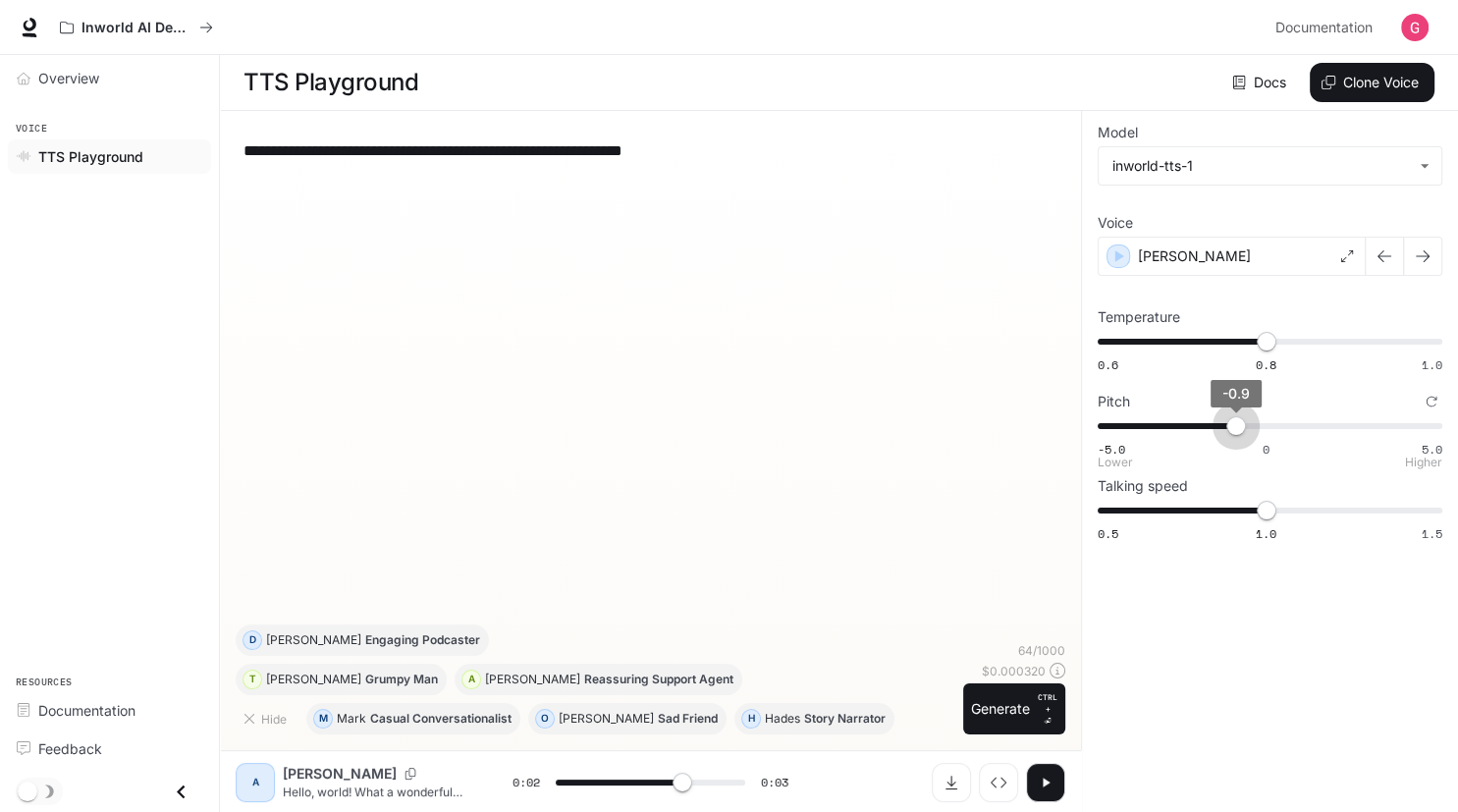 type on "***" 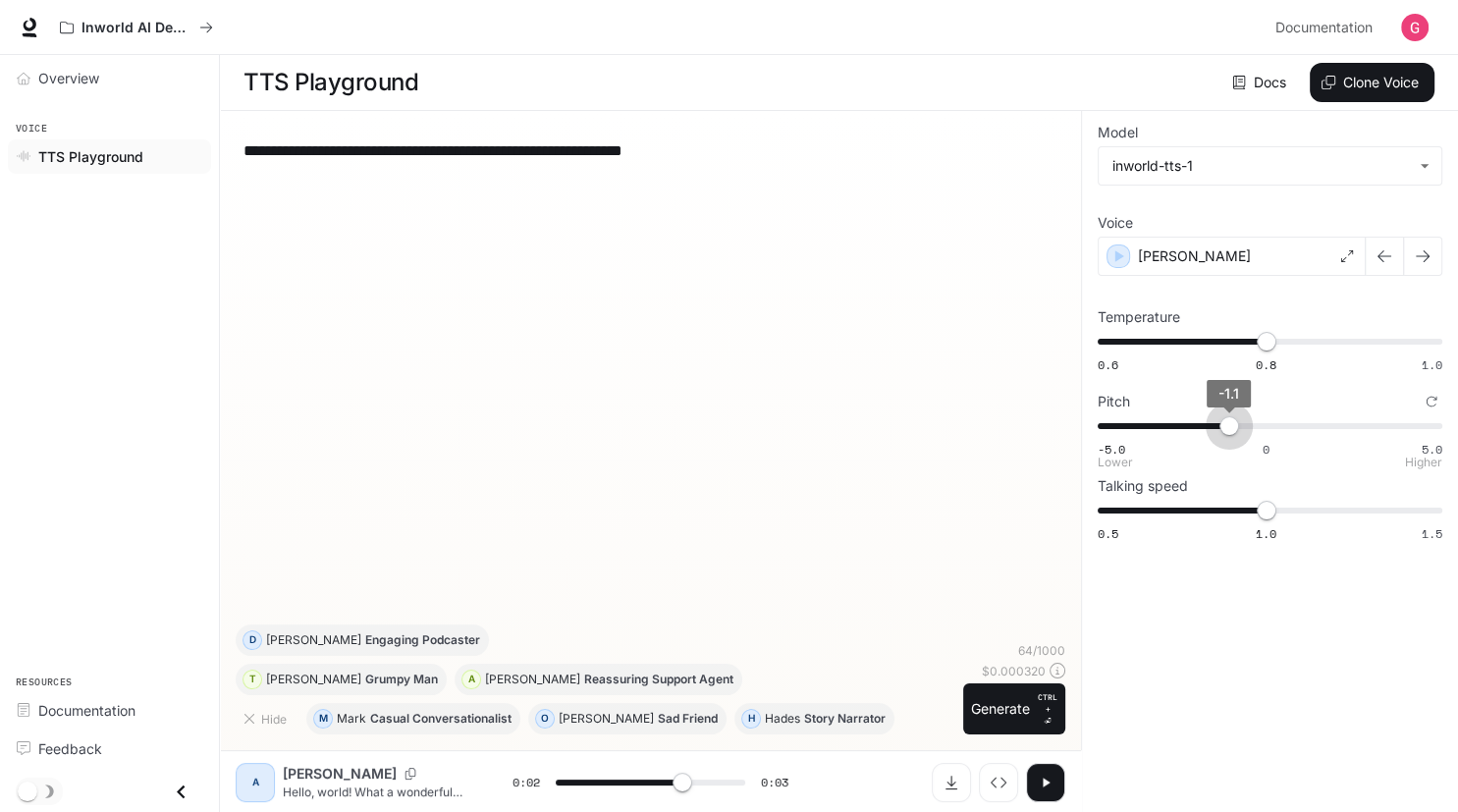 type on "***" 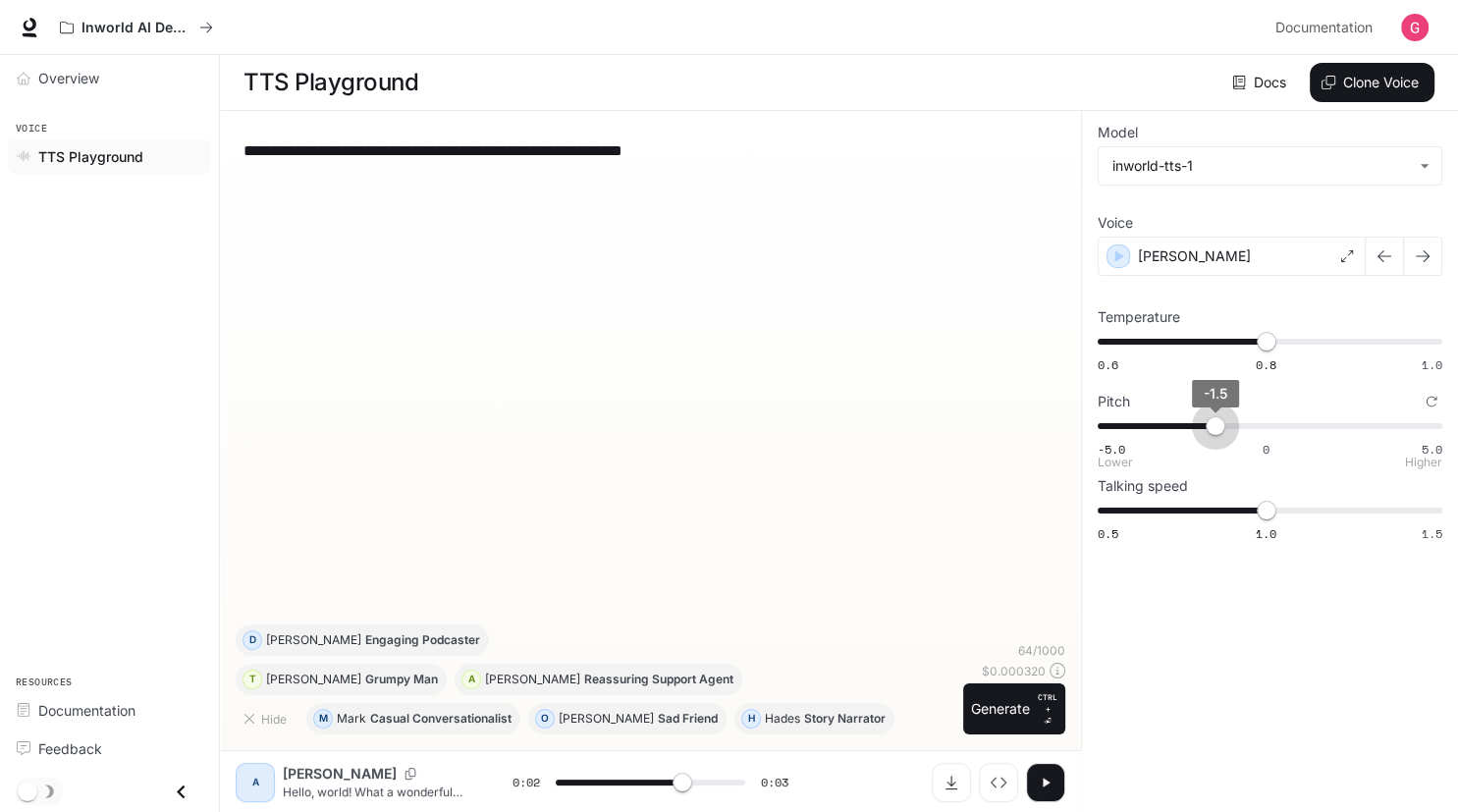 type on "***" 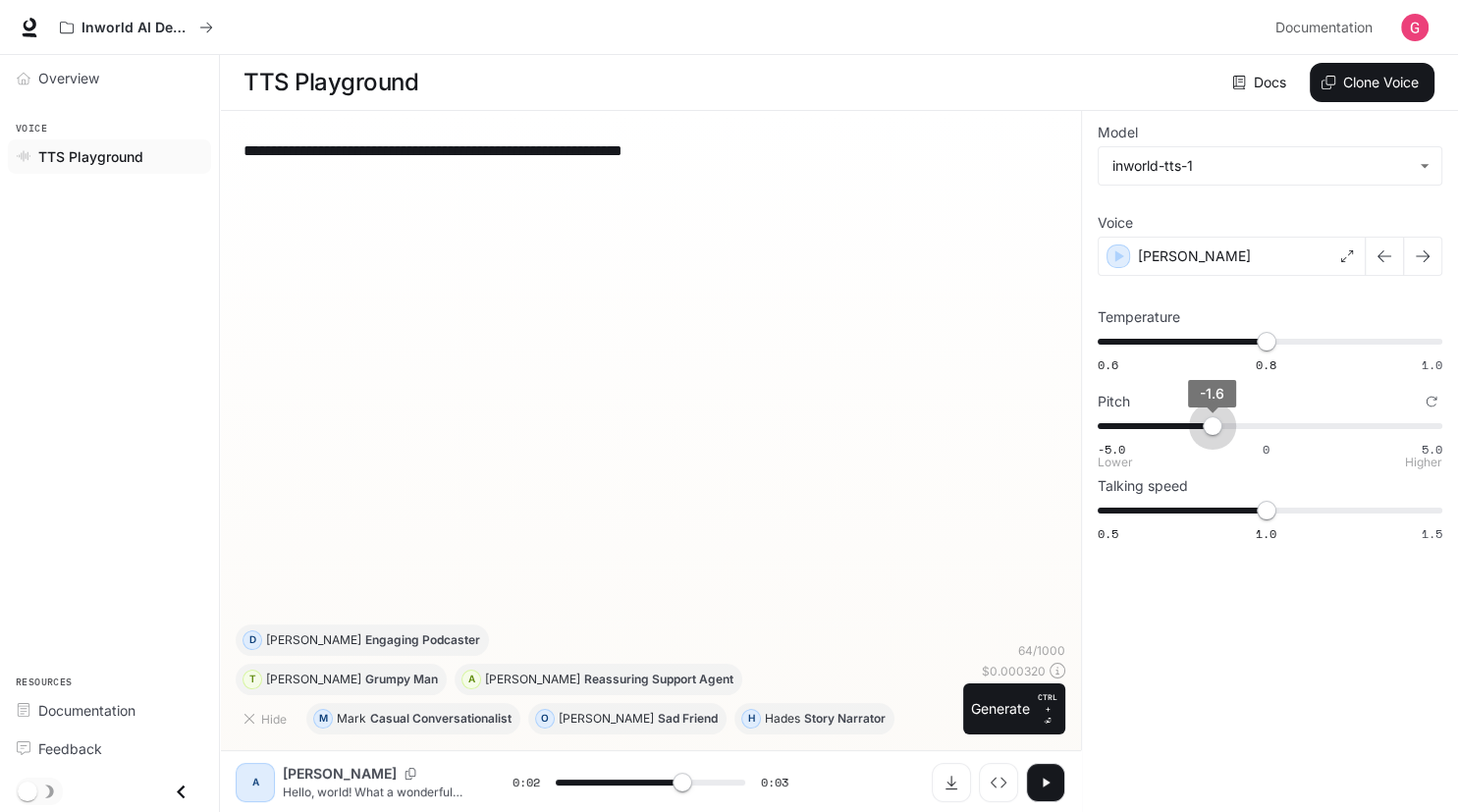 drag, startPoint x: 1263, startPoint y: 434, endPoint x: 1213, endPoint y: 438, distance: 50.159745 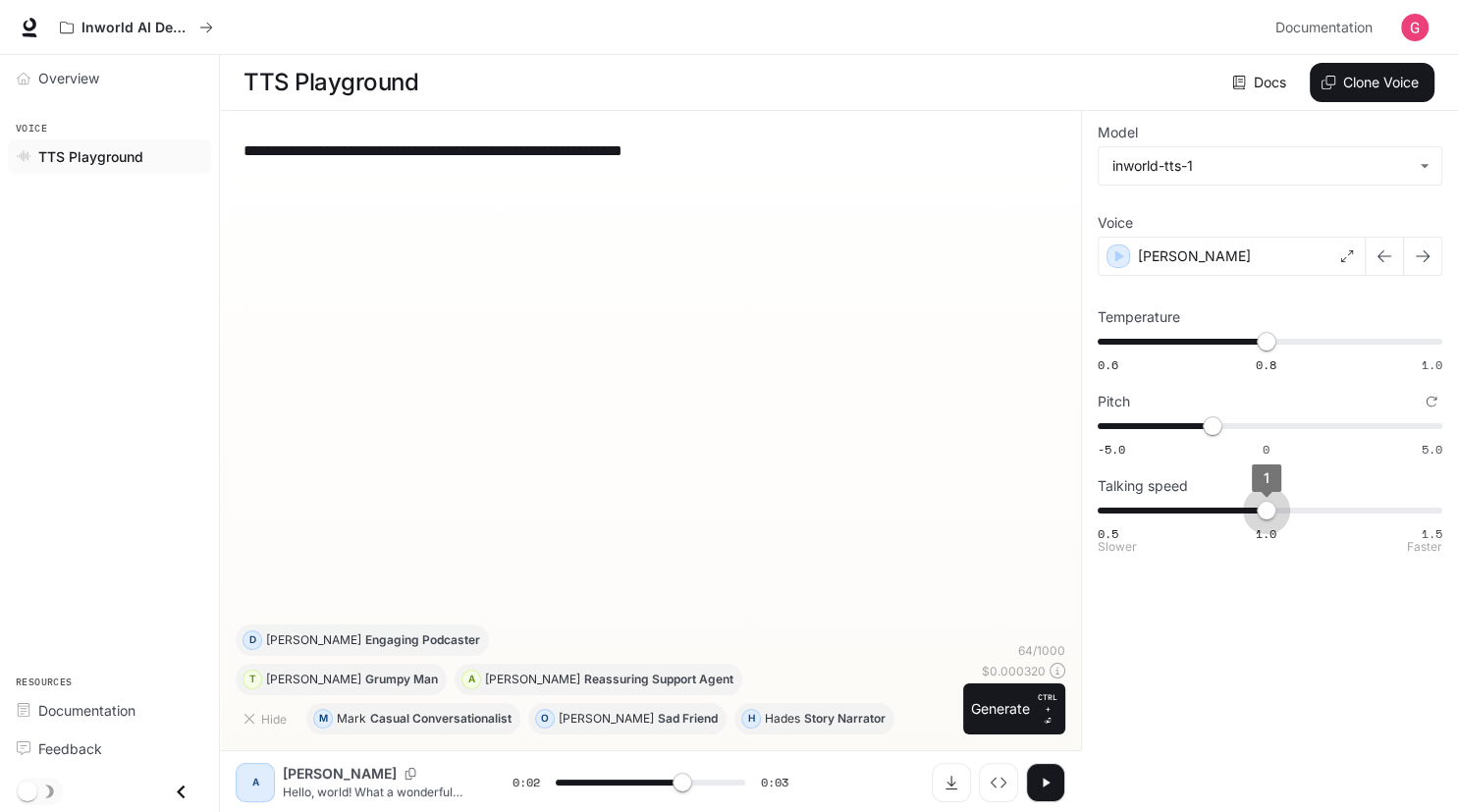 type on "***" 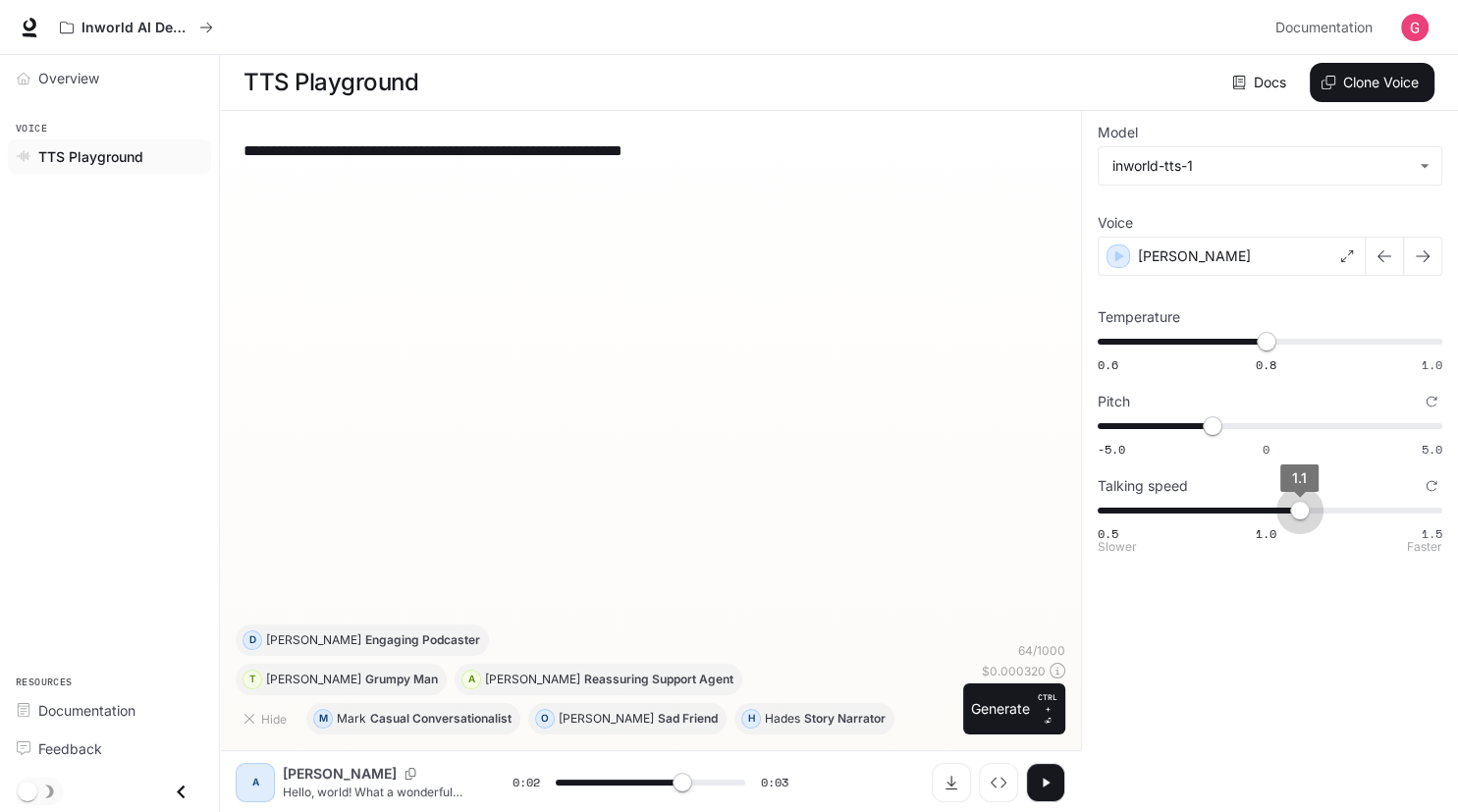 drag, startPoint x: 1274, startPoint y: 515, endPoint x: 1289, endPoint y: 510, distance: 15.811388 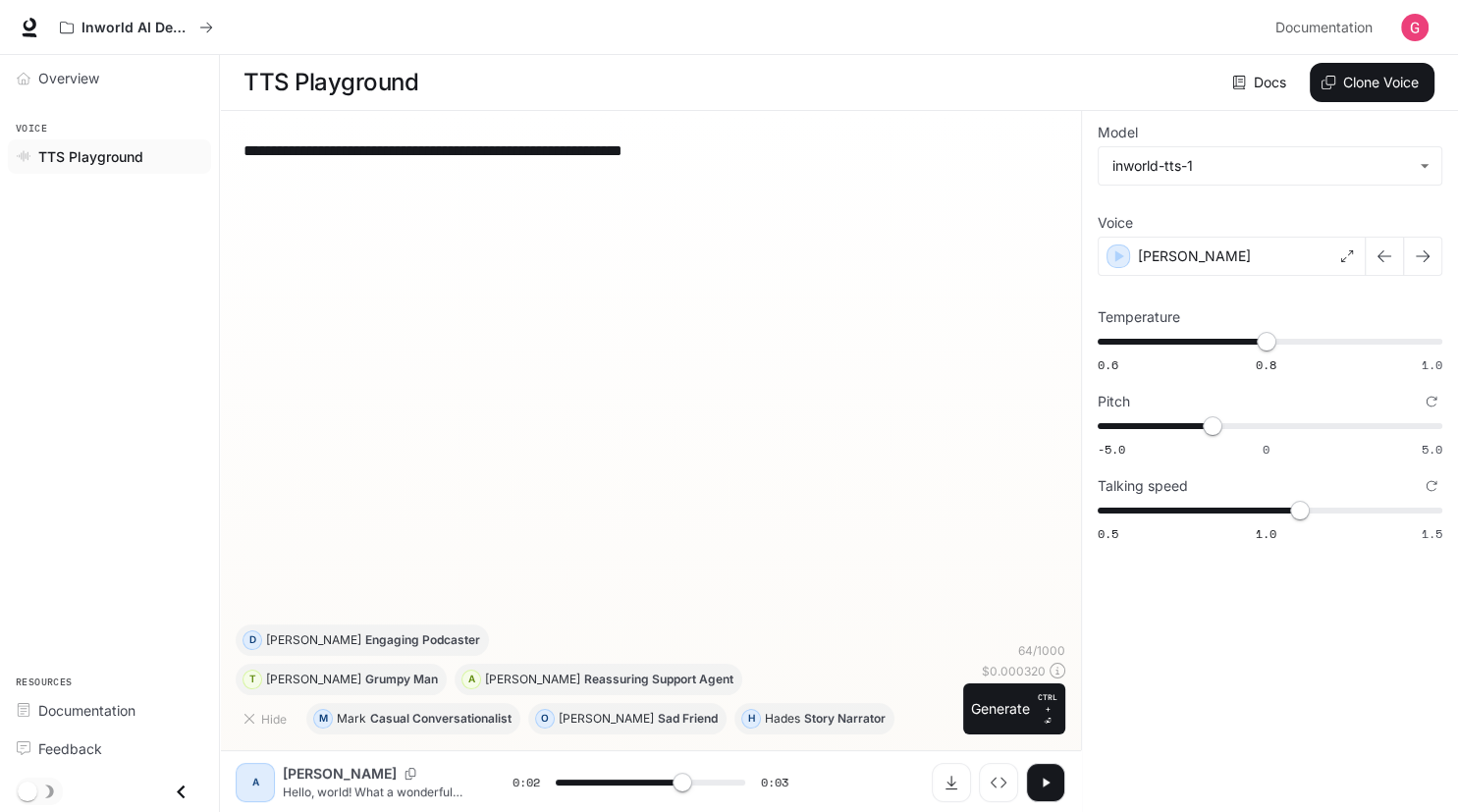 click at bounding box center [1046, 783] 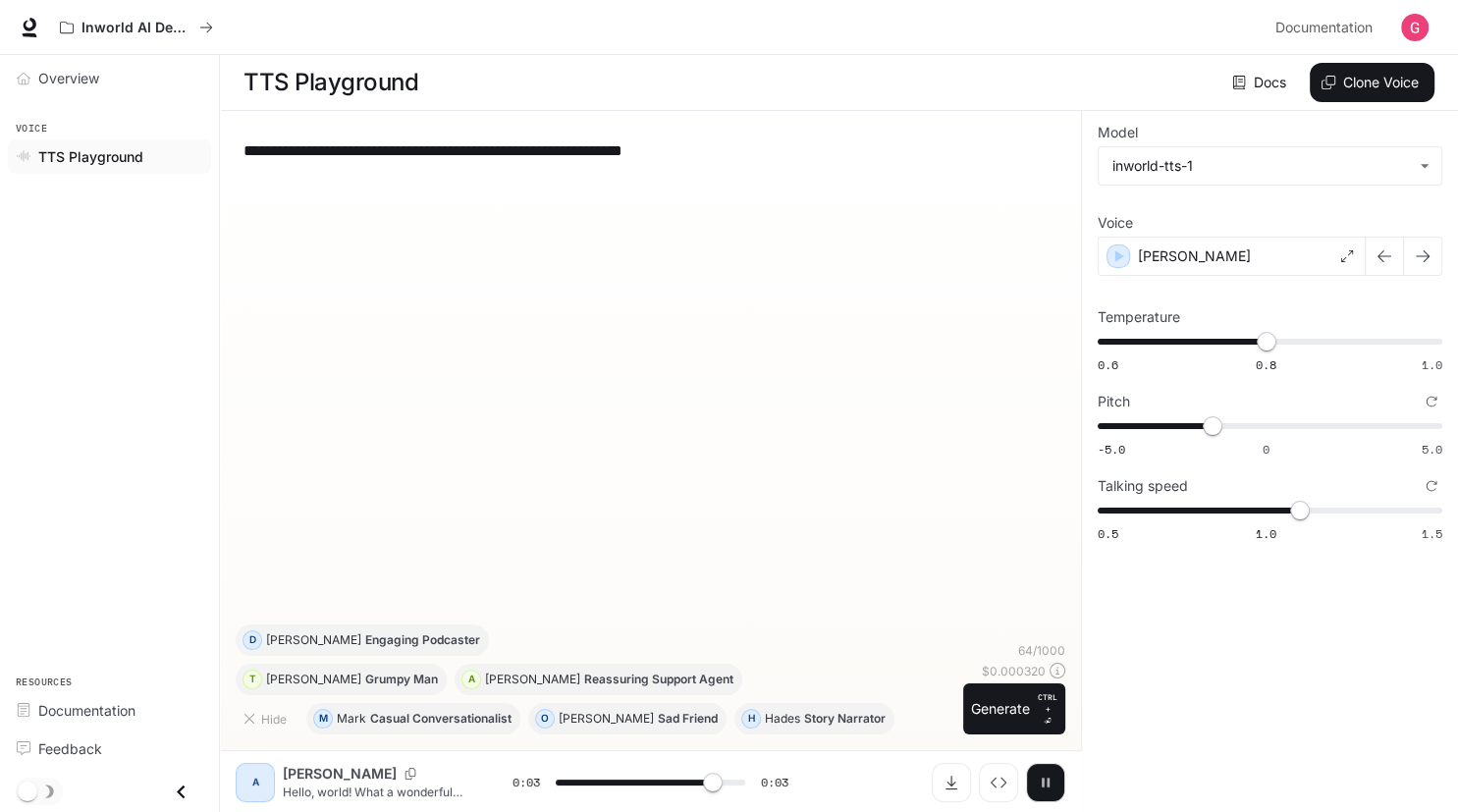 click at bounding box center [1046, 783] 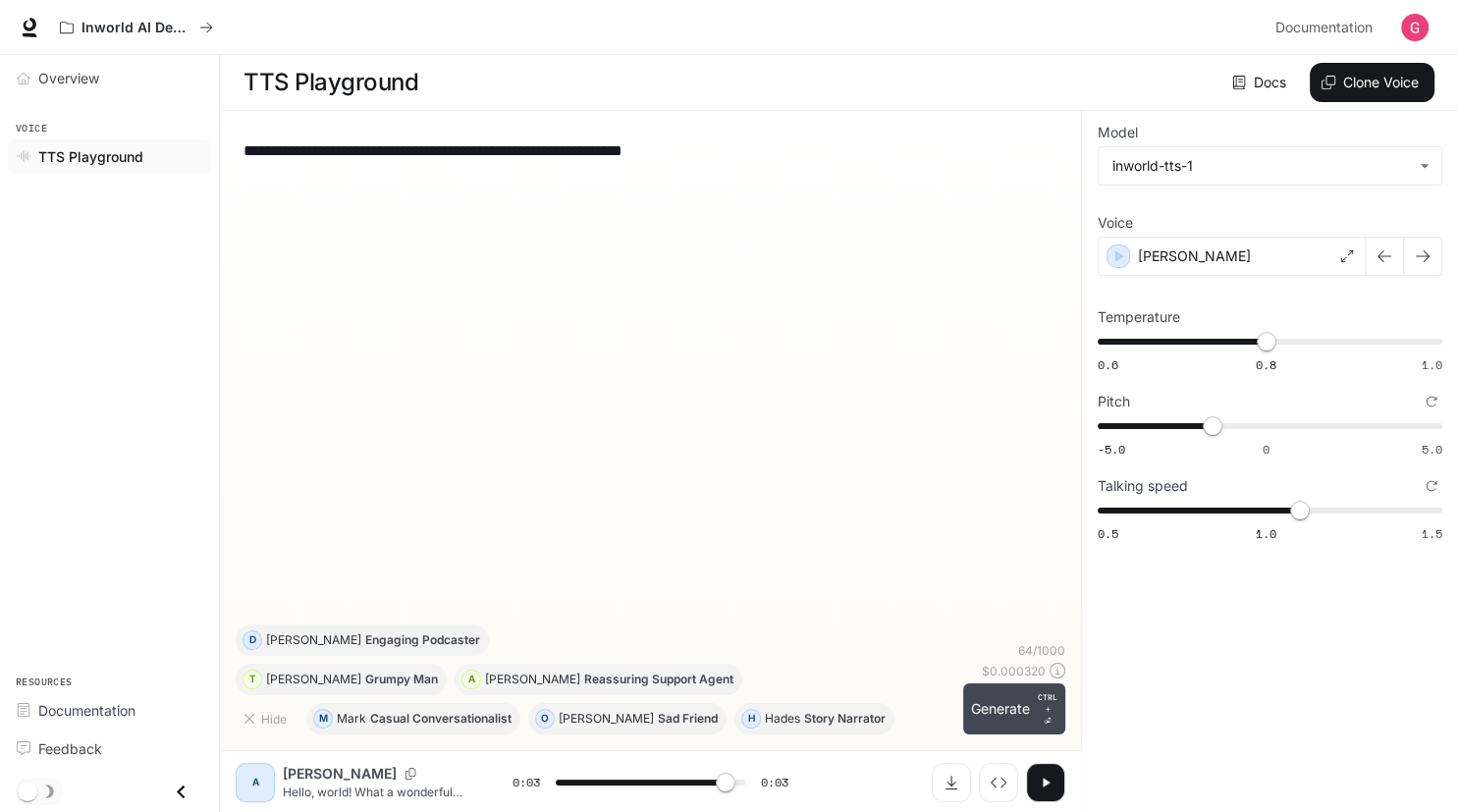 click on "Generate CTRL +  ⏎" at bounding box center [1014, 709] 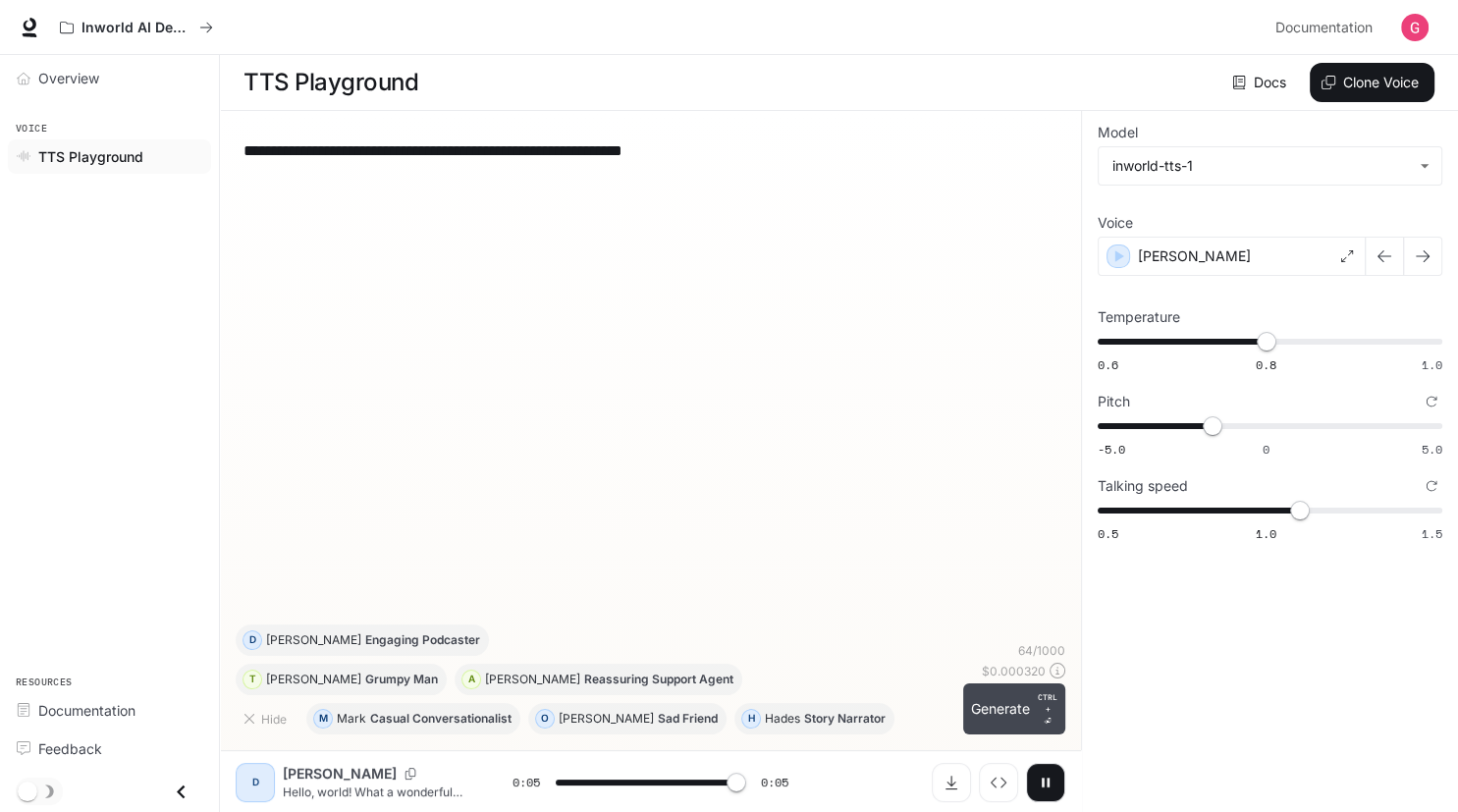 type on "*" 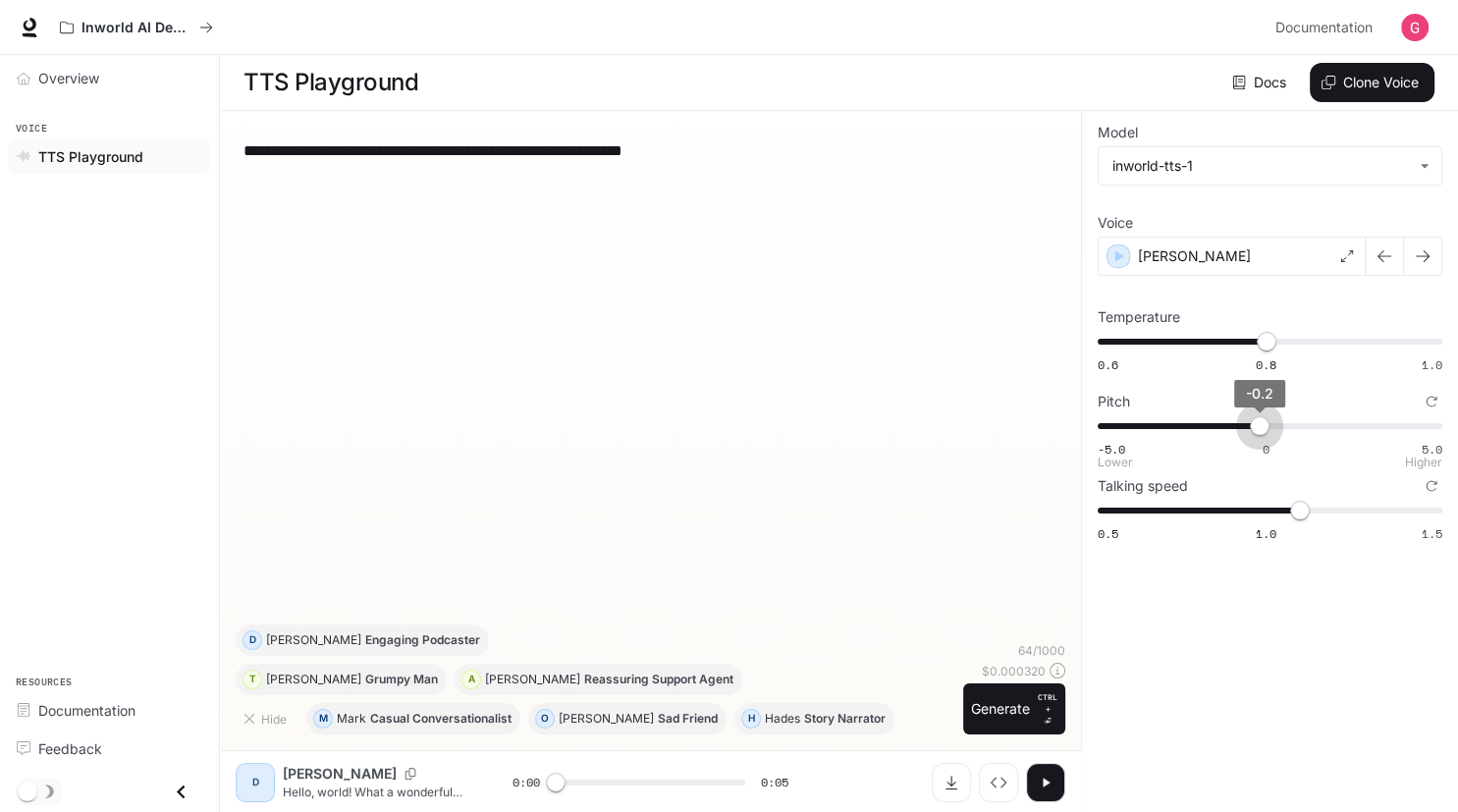type on "*" 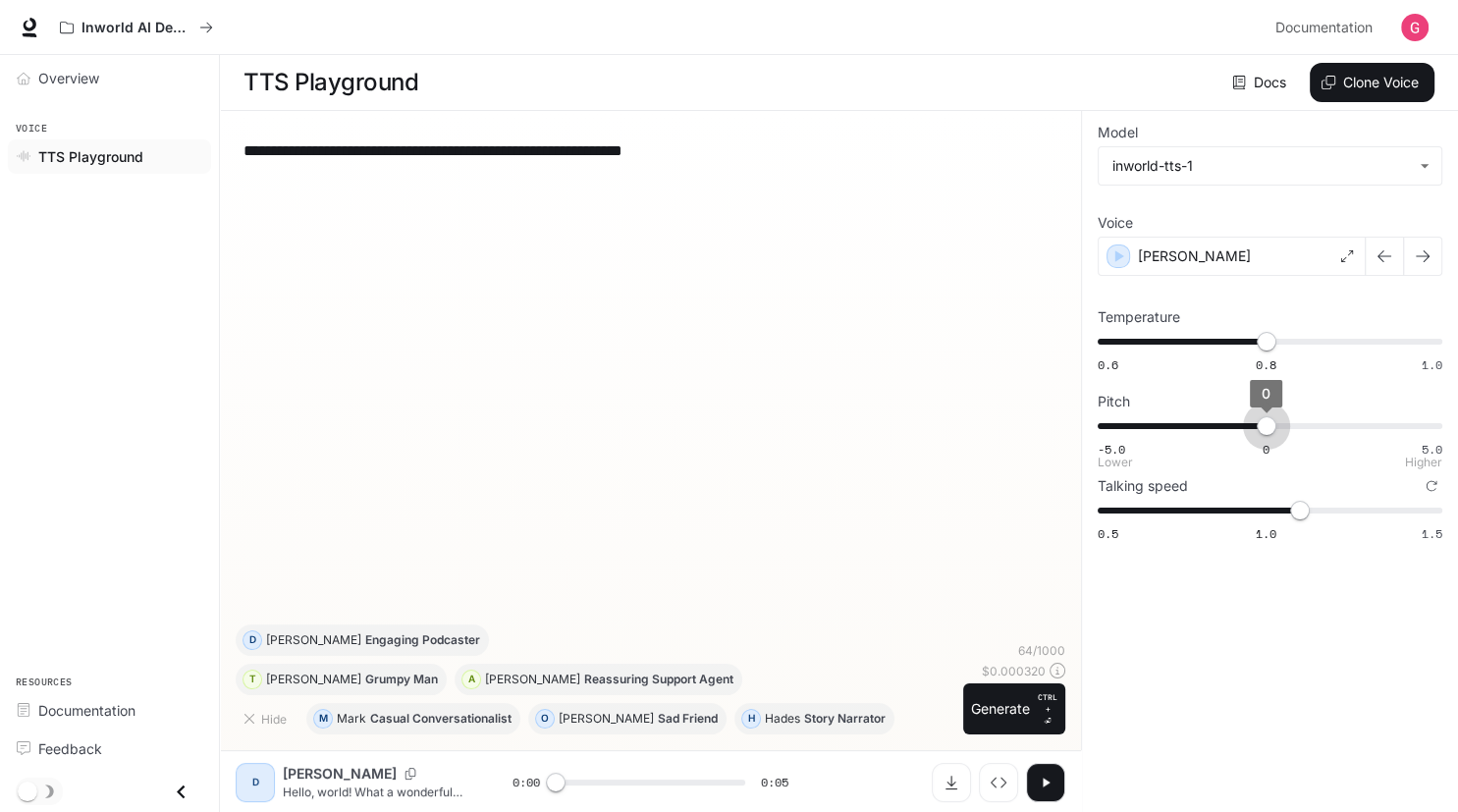 drag, startPoint x: 1220, startPoint y: 430, endPoint x: 1265, endPoint y: 428, distance: 45.044423 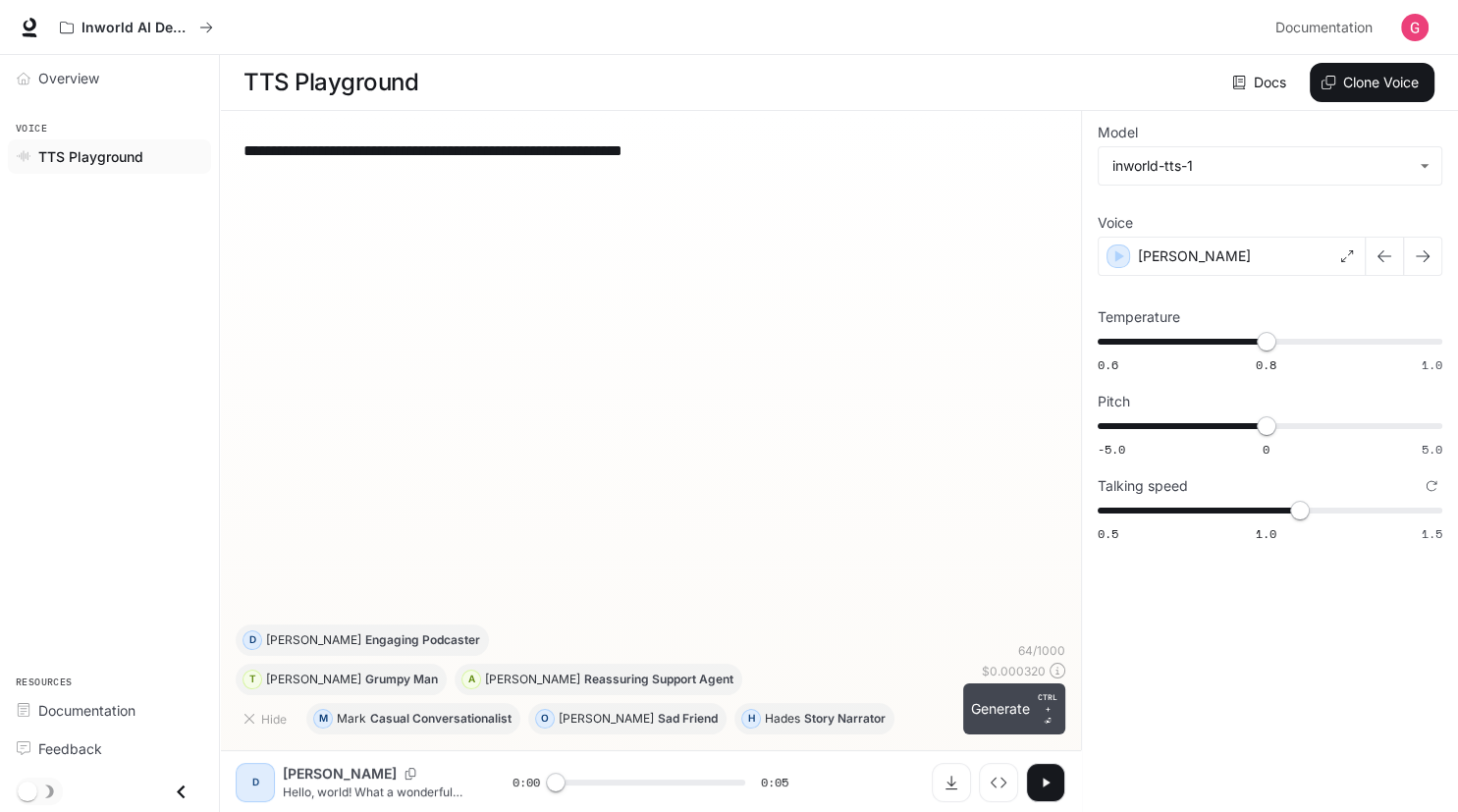 click on "Generate CTRL +  ⏎" at bounding box center (1014, 709) 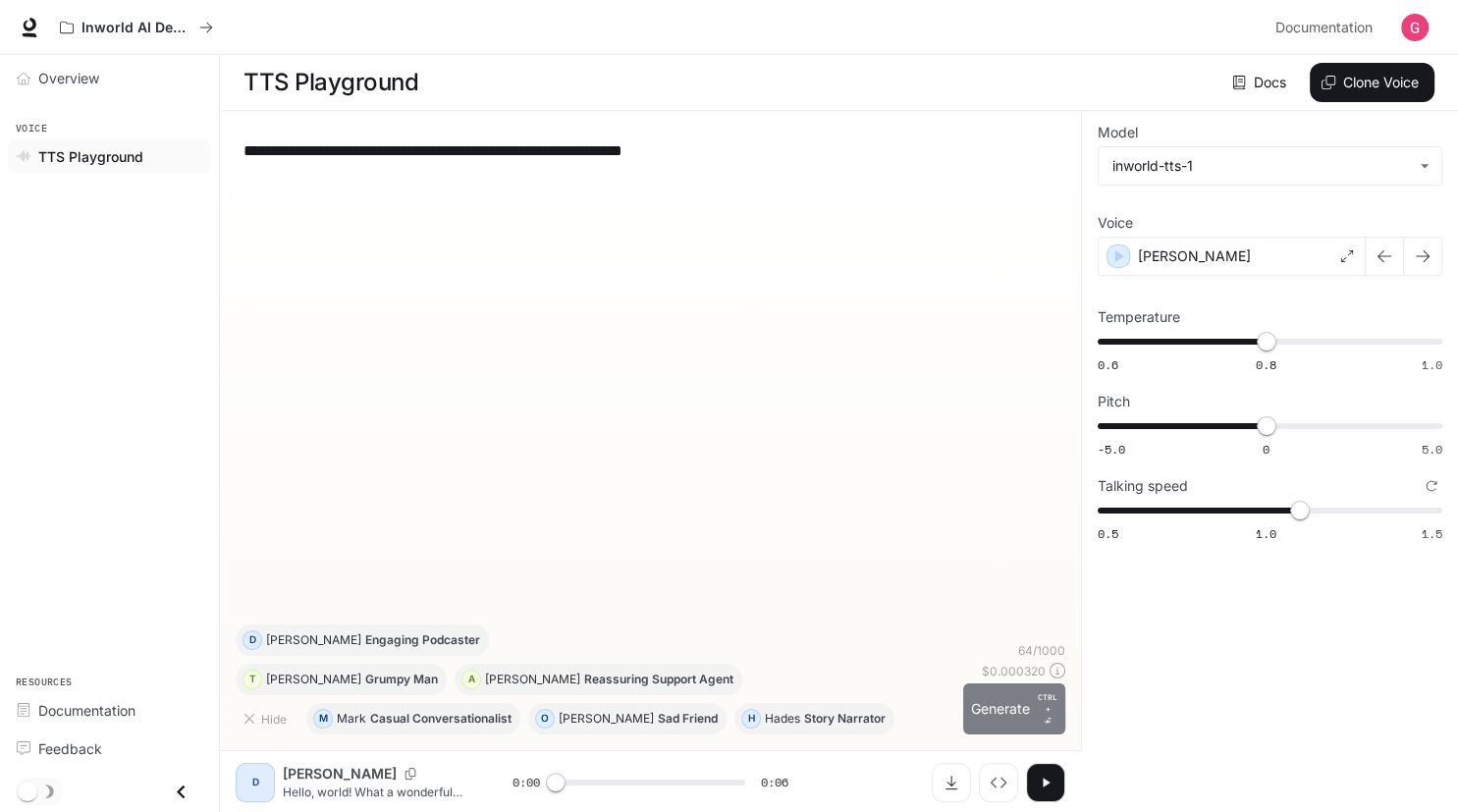 click on "Generate CTRL +  ⏎" at bounding box center (1014, 709) 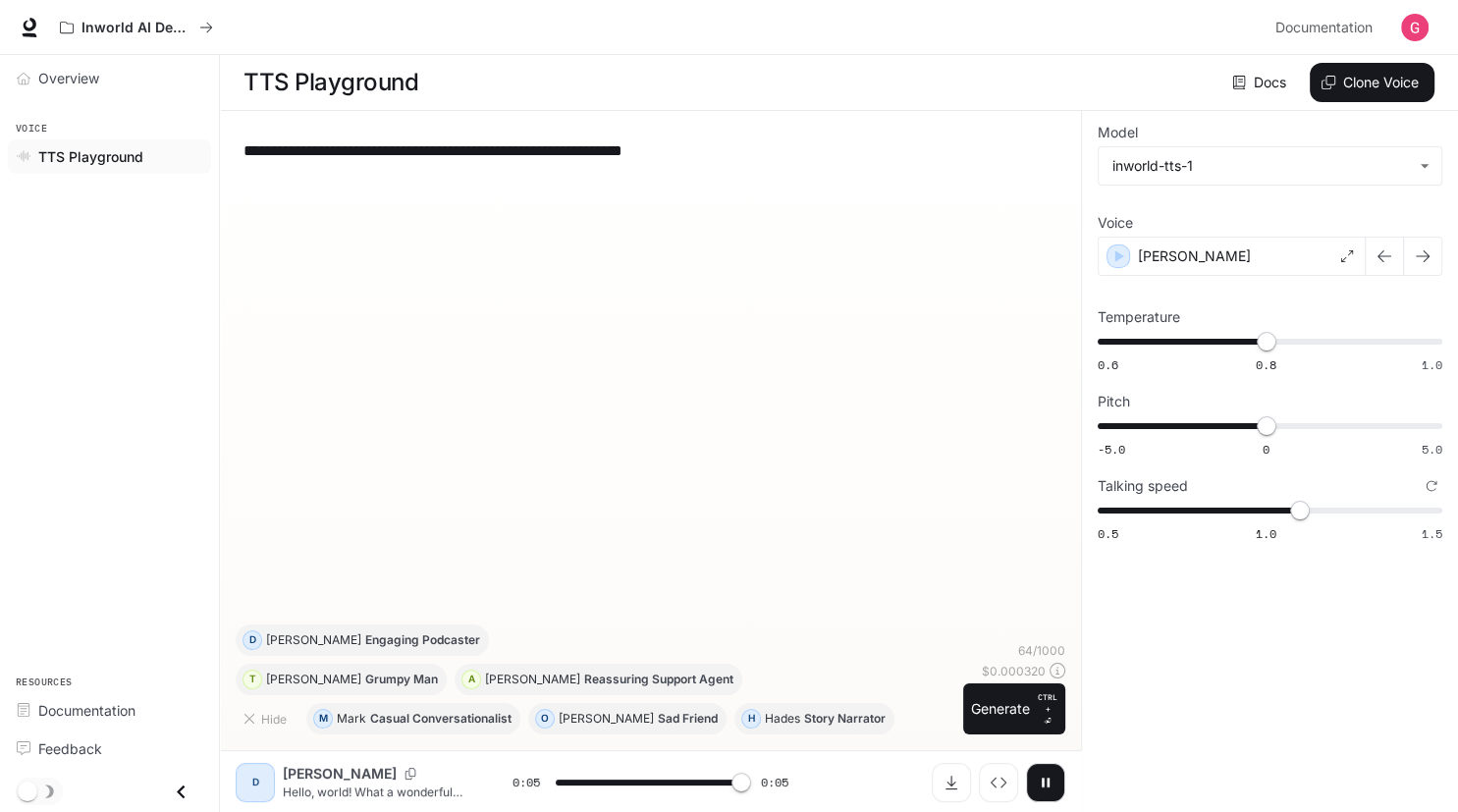 type on "*" 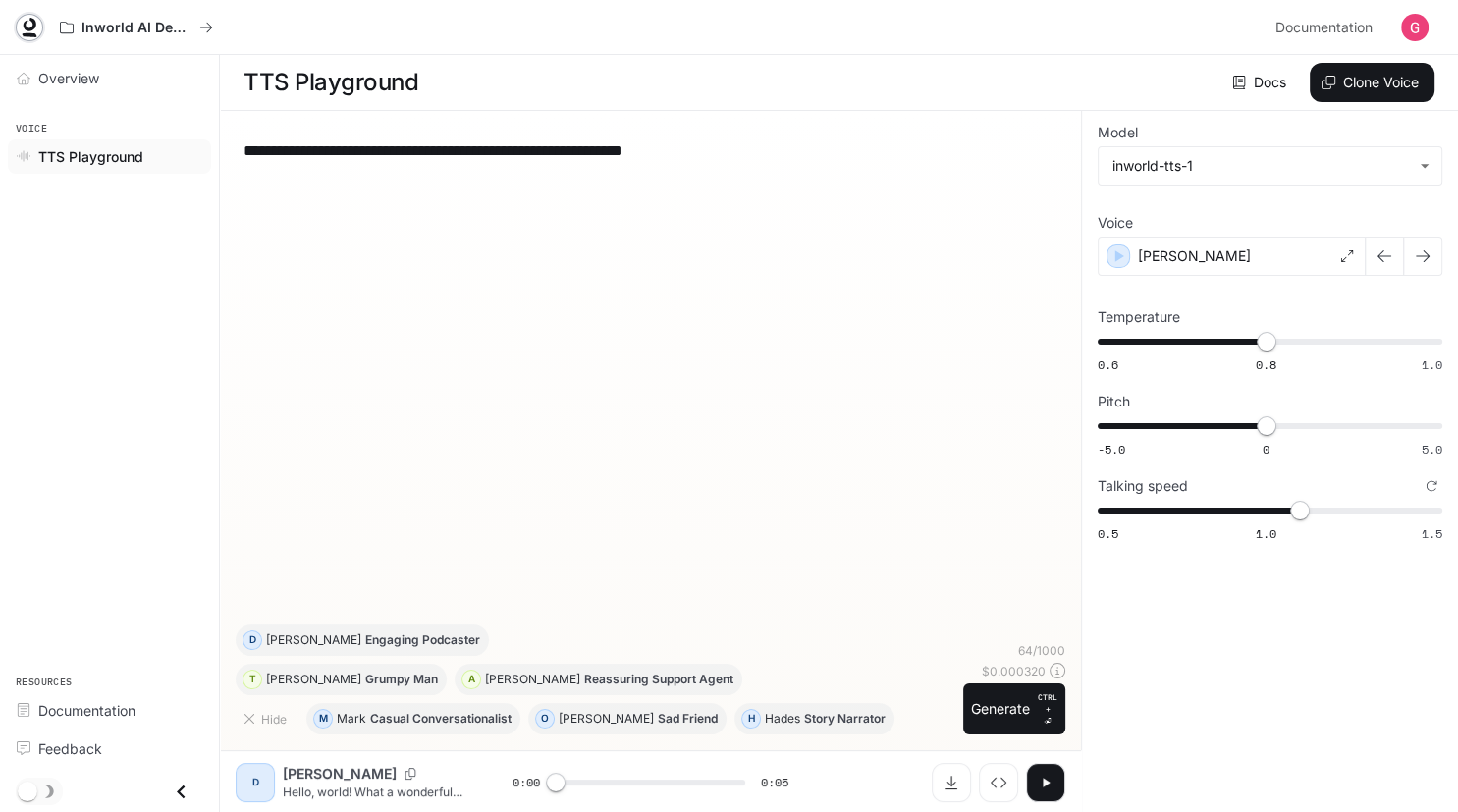 click 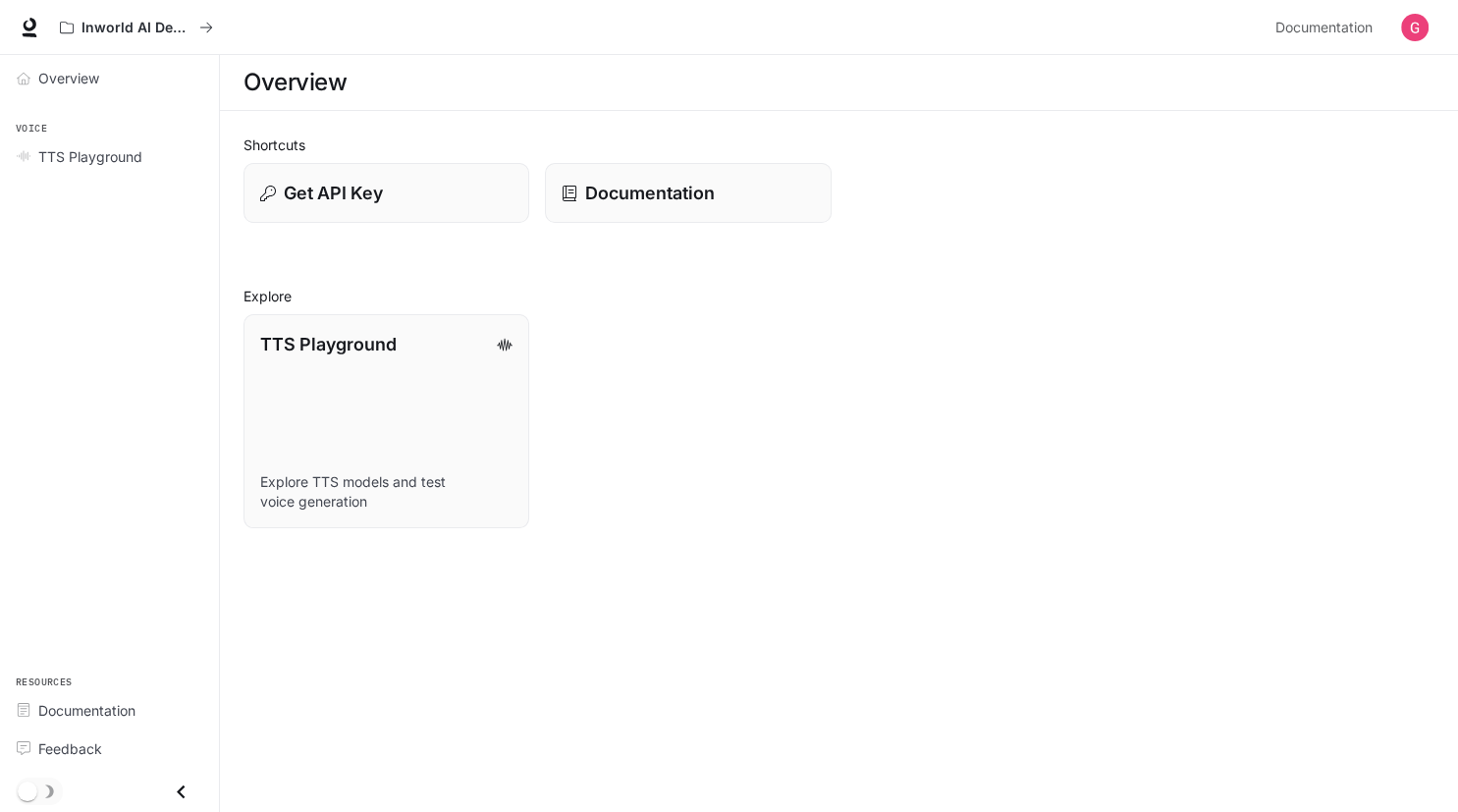 scroll, scrollTop: 0, scrollLeft: 0, axis: both 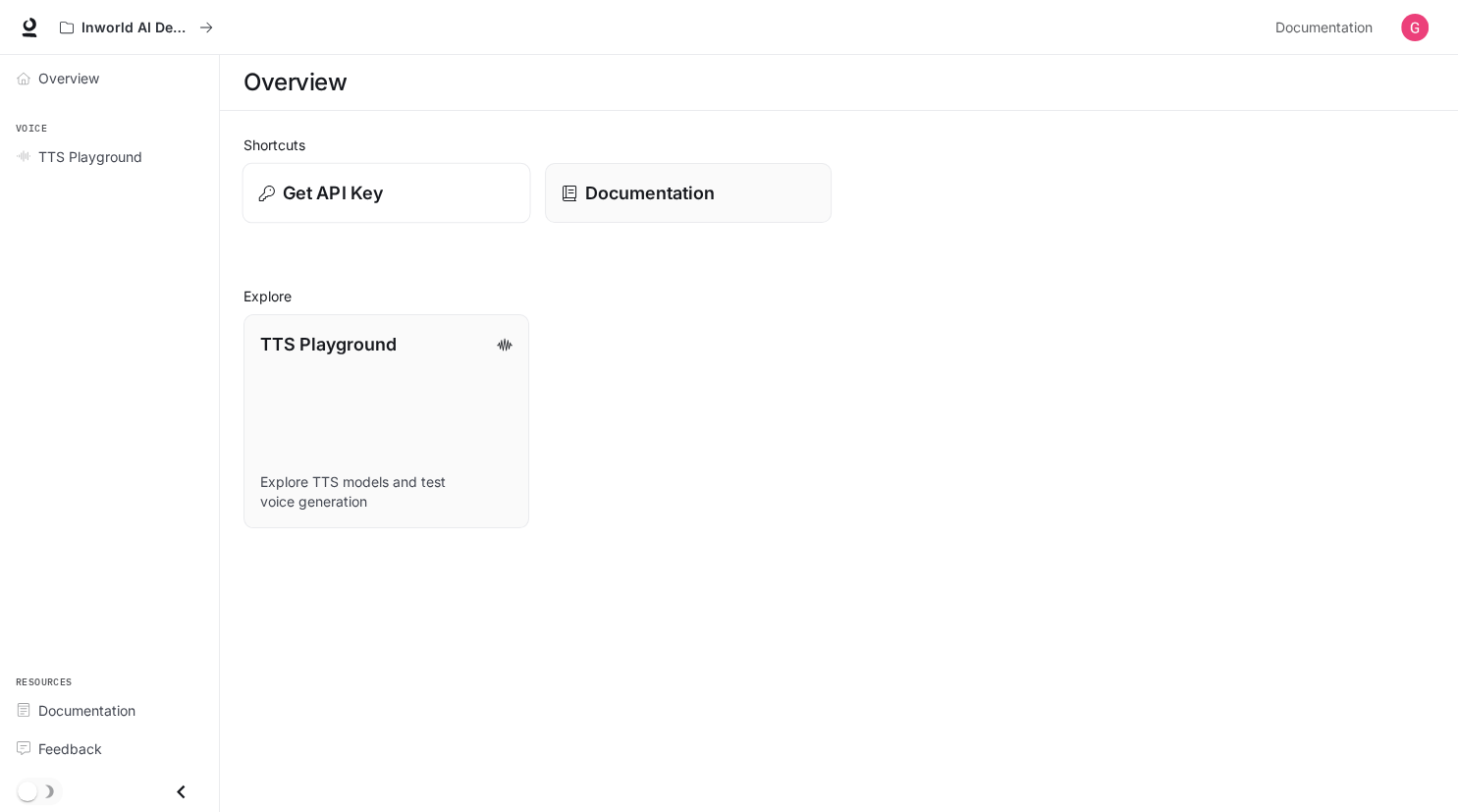 click on "Get API Key" at bounding box center (333, 192) 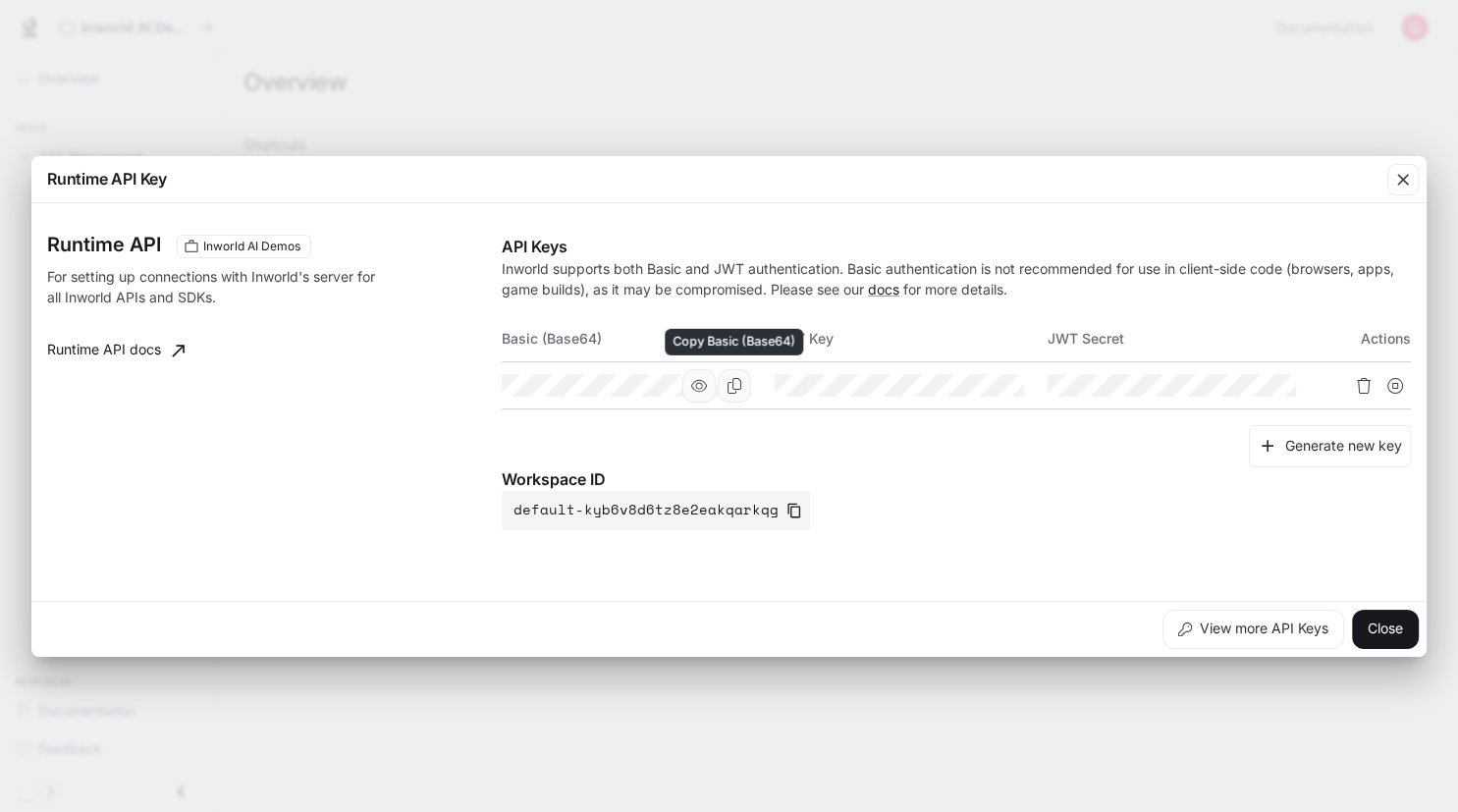 click at bounding box center [734, 386] 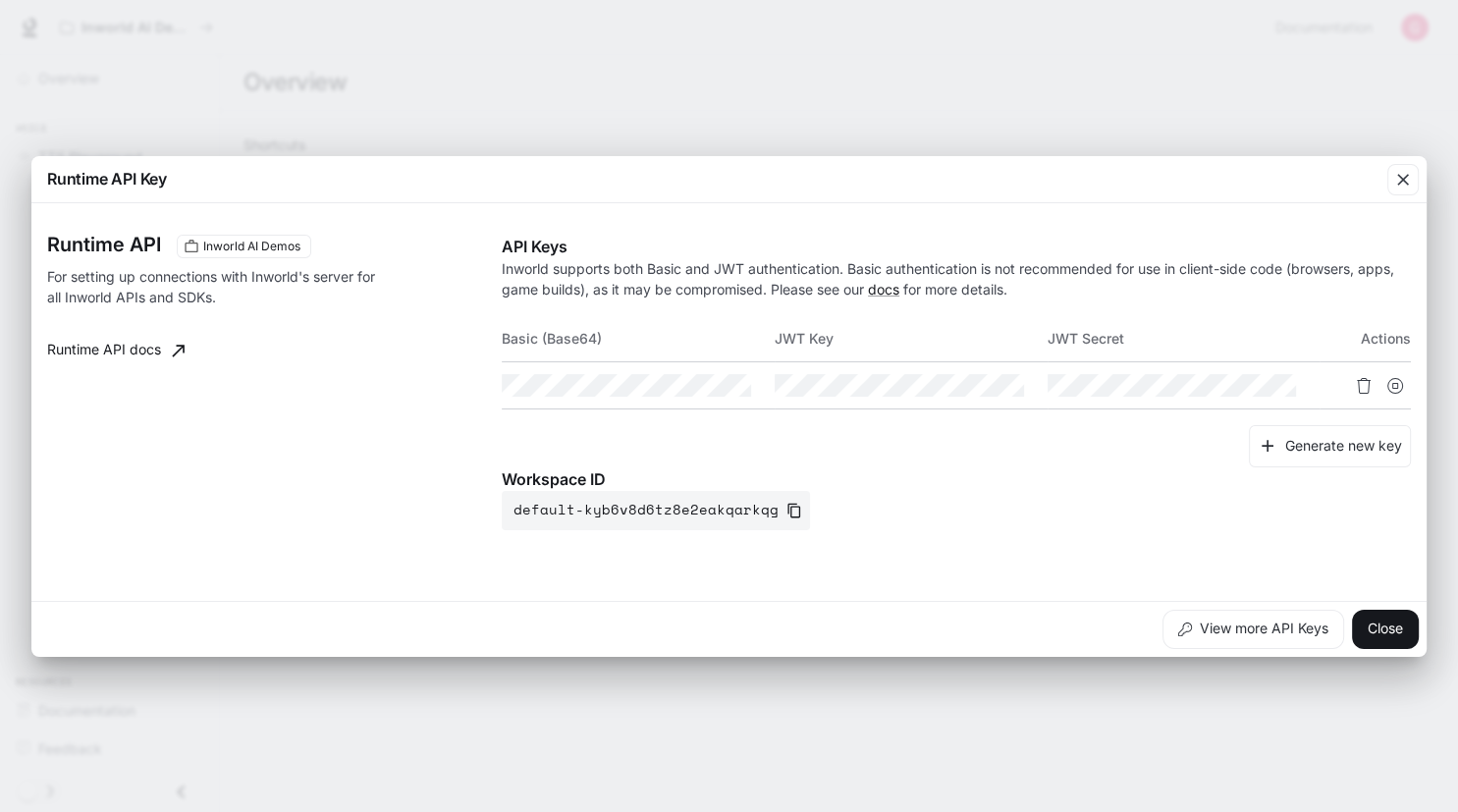 click on "Runtime API Key Runtime API Inworld AI Demos For setting up connections with Inworld's server for all Inworld APIs and SDKs. Runtime API docs API Keys Inworld supports both Basic and JWT authentication. Basic authentication is not recommended for use in client-side code (browsers, apps, game builds), as it may be compromised. Please see our   docs   for more details. Basic (Base64) JWT Key JWT Secret Actions Generate new key Workspace ID default-kyb6v8d6tz8e2eakqarkqg  View more API Keys Close" at bounding box center [729, 406] 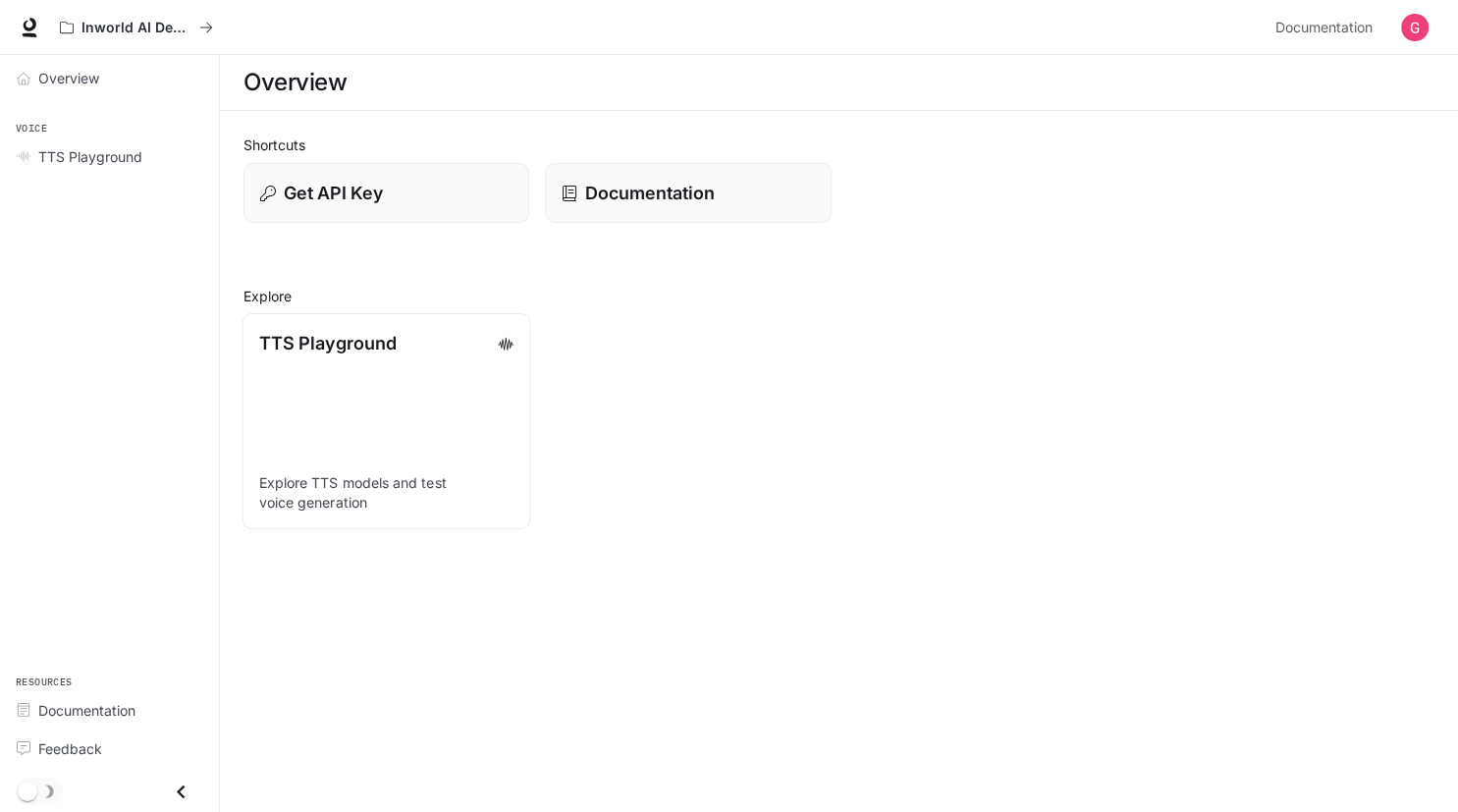 click on "TTS Playground Explore TTS models and test voice generation" at bounding box center (387, 421) 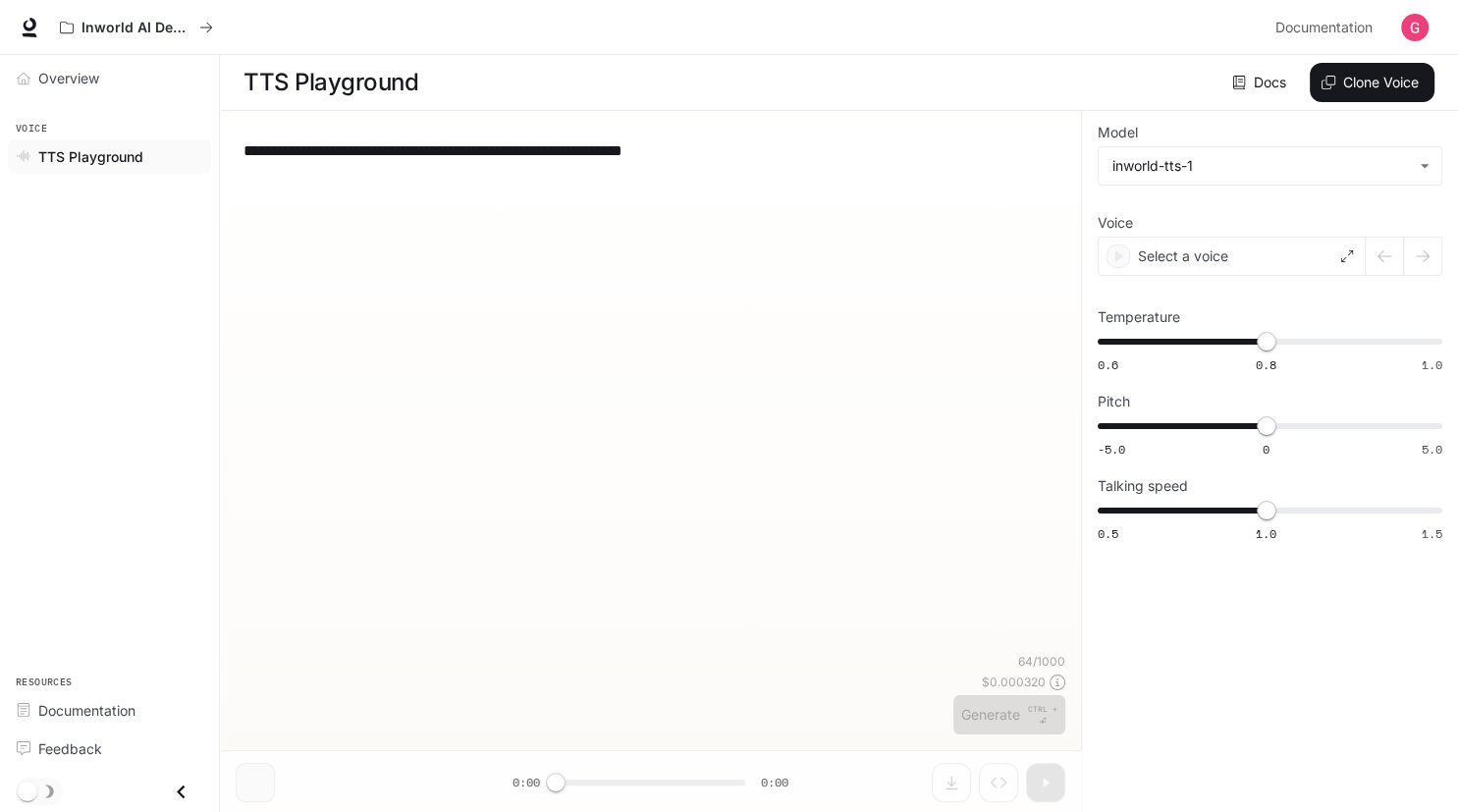 type on "***" 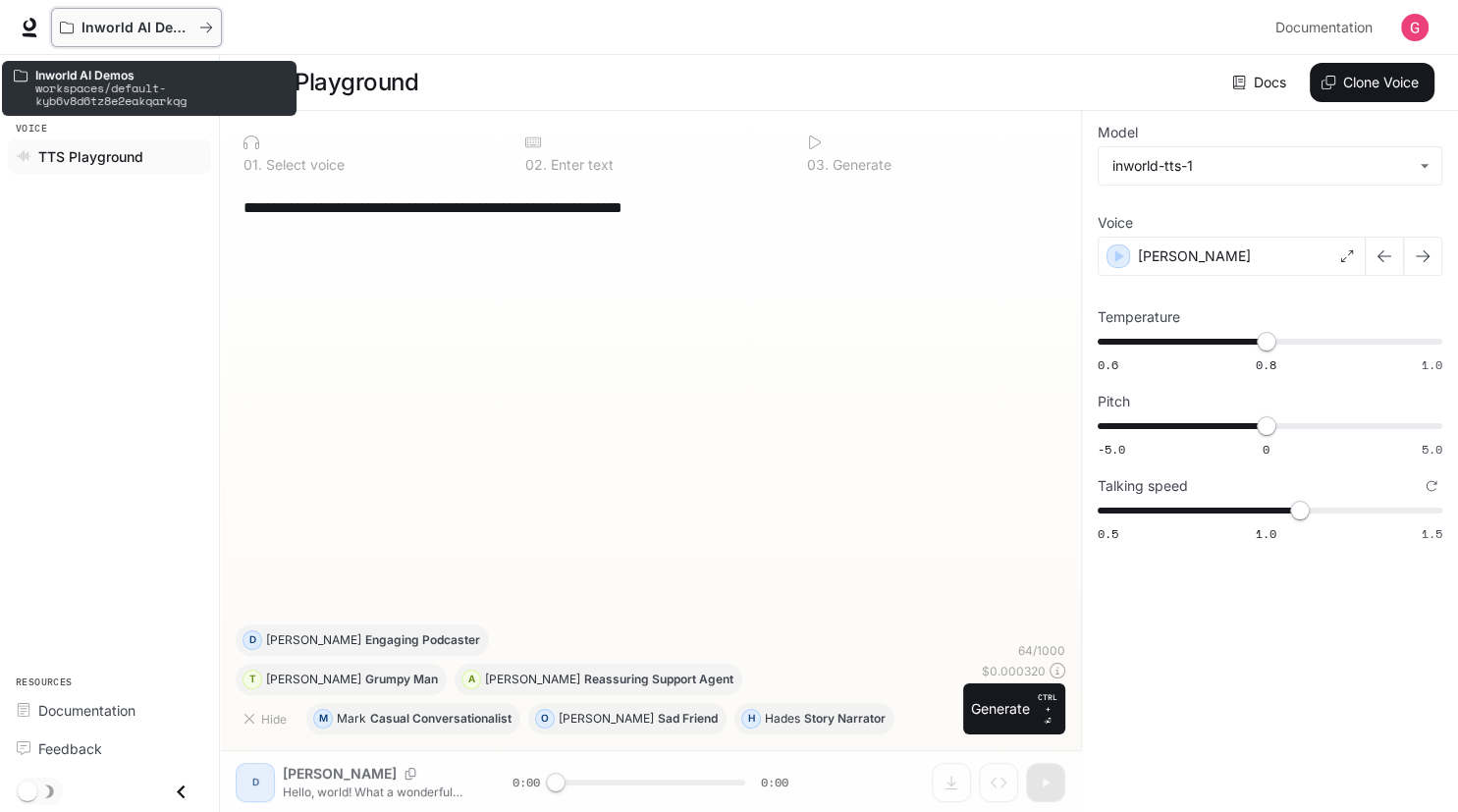 click on "Inworld AI Demos" at bounding box center (130, 27) 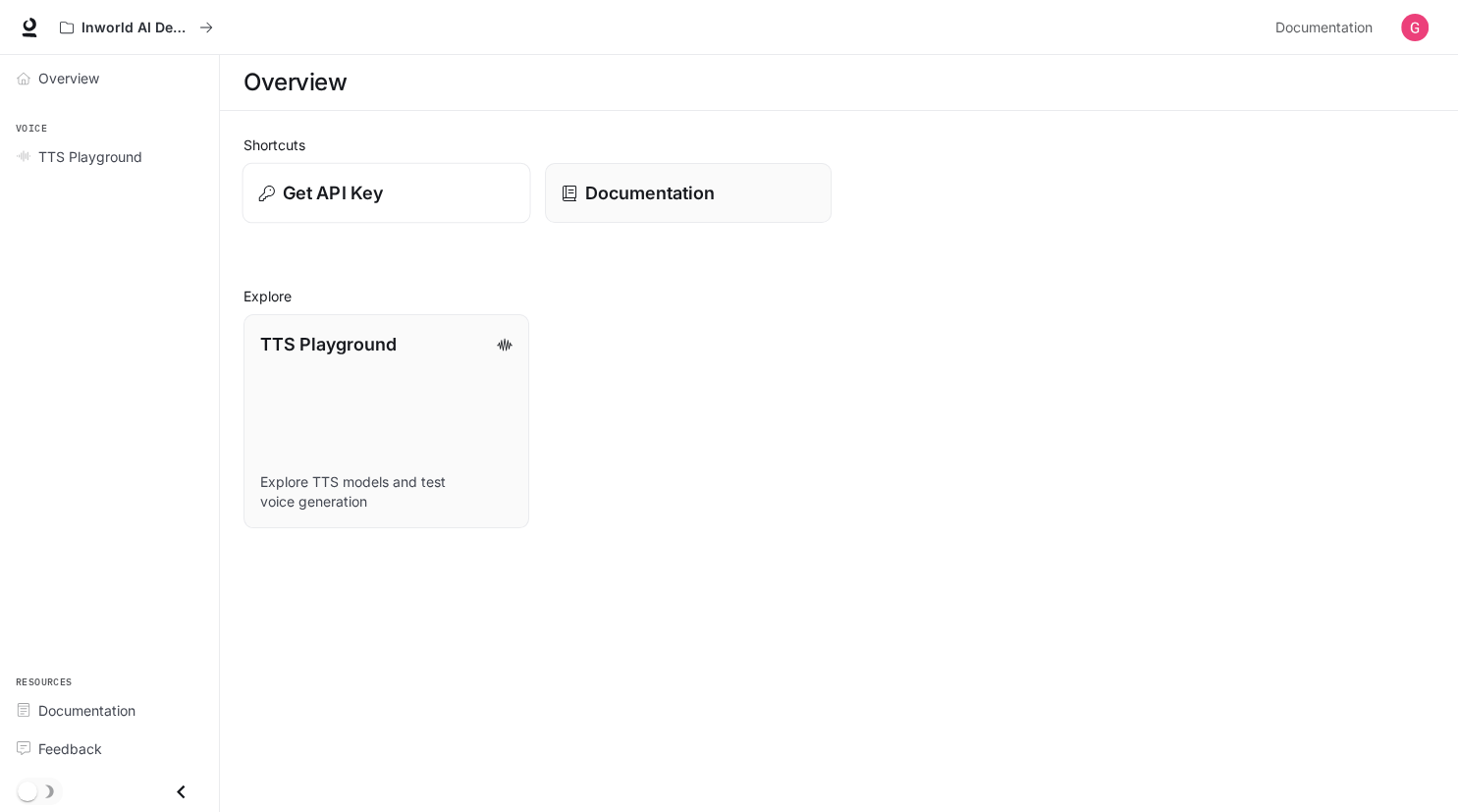click on "Get API Key" at bounding box center (387, 192) 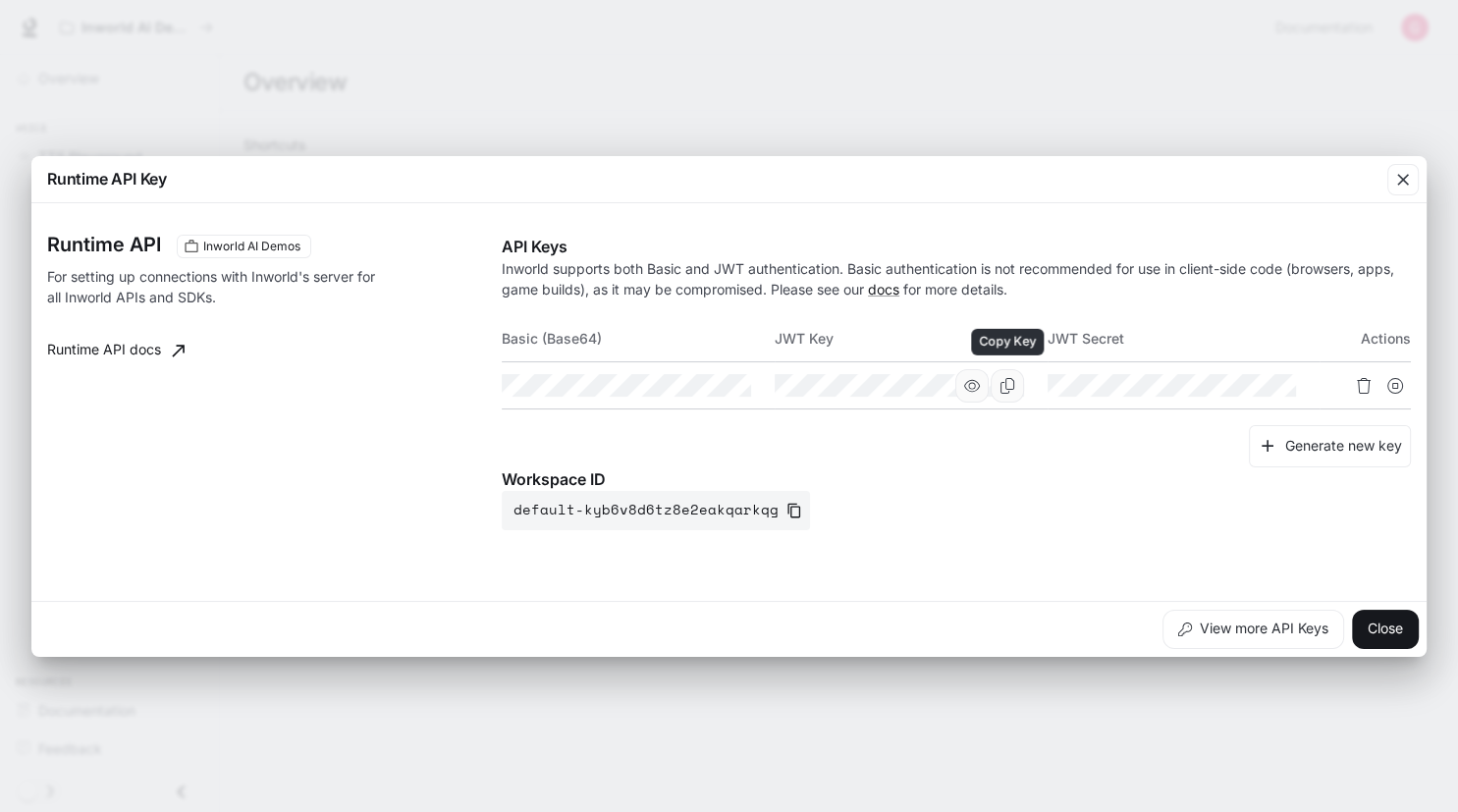 click 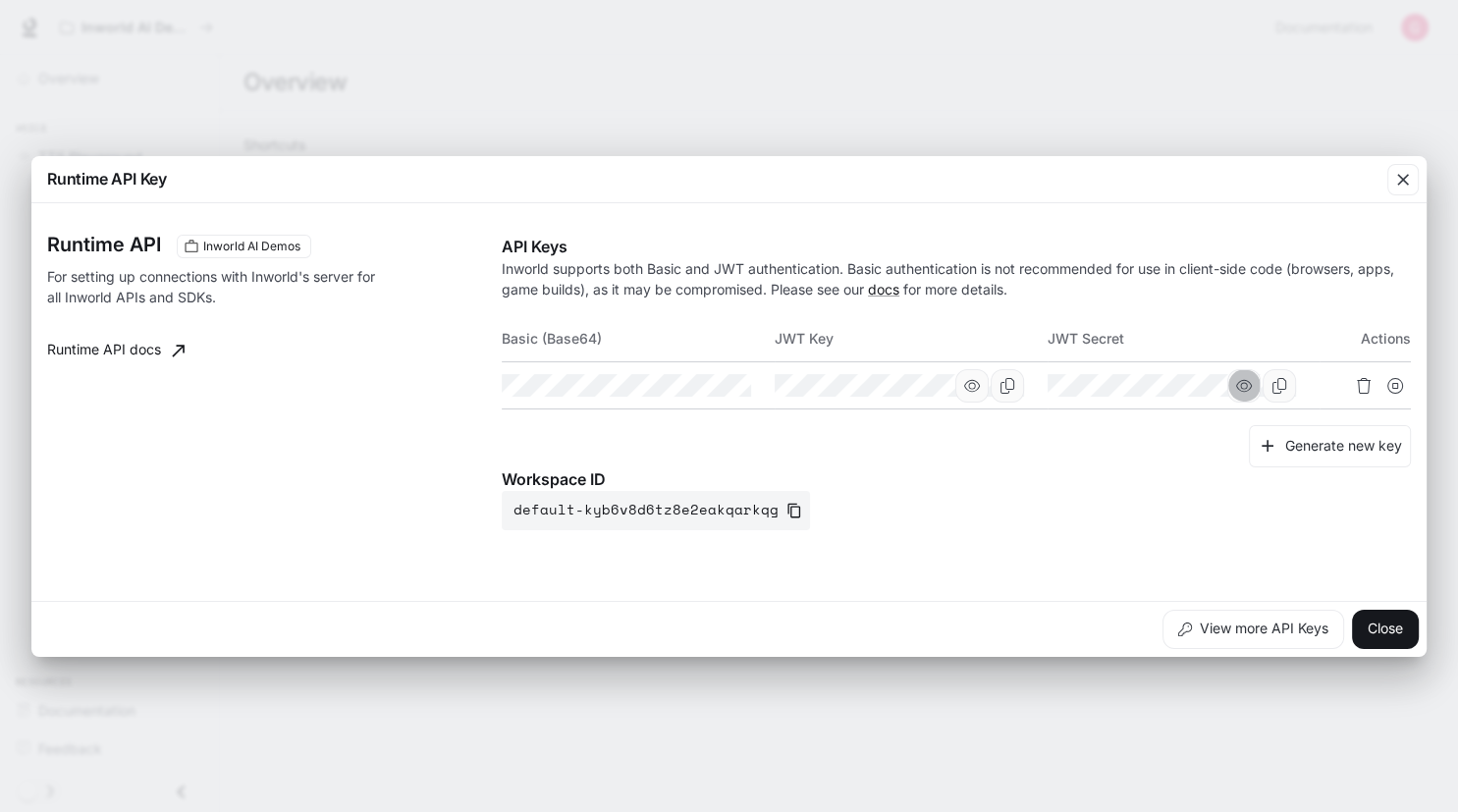 click at bounding box center (1244, 386) 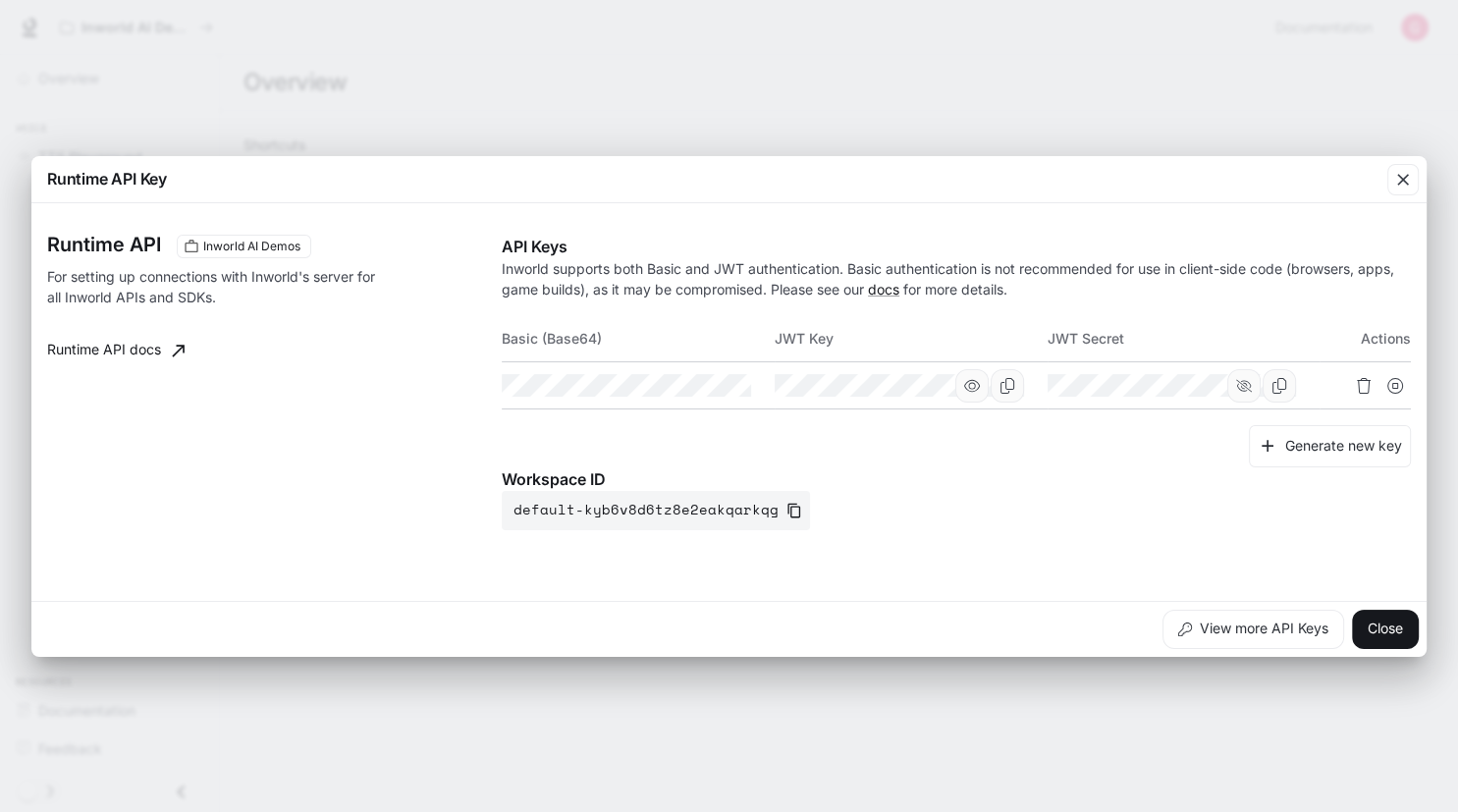 click 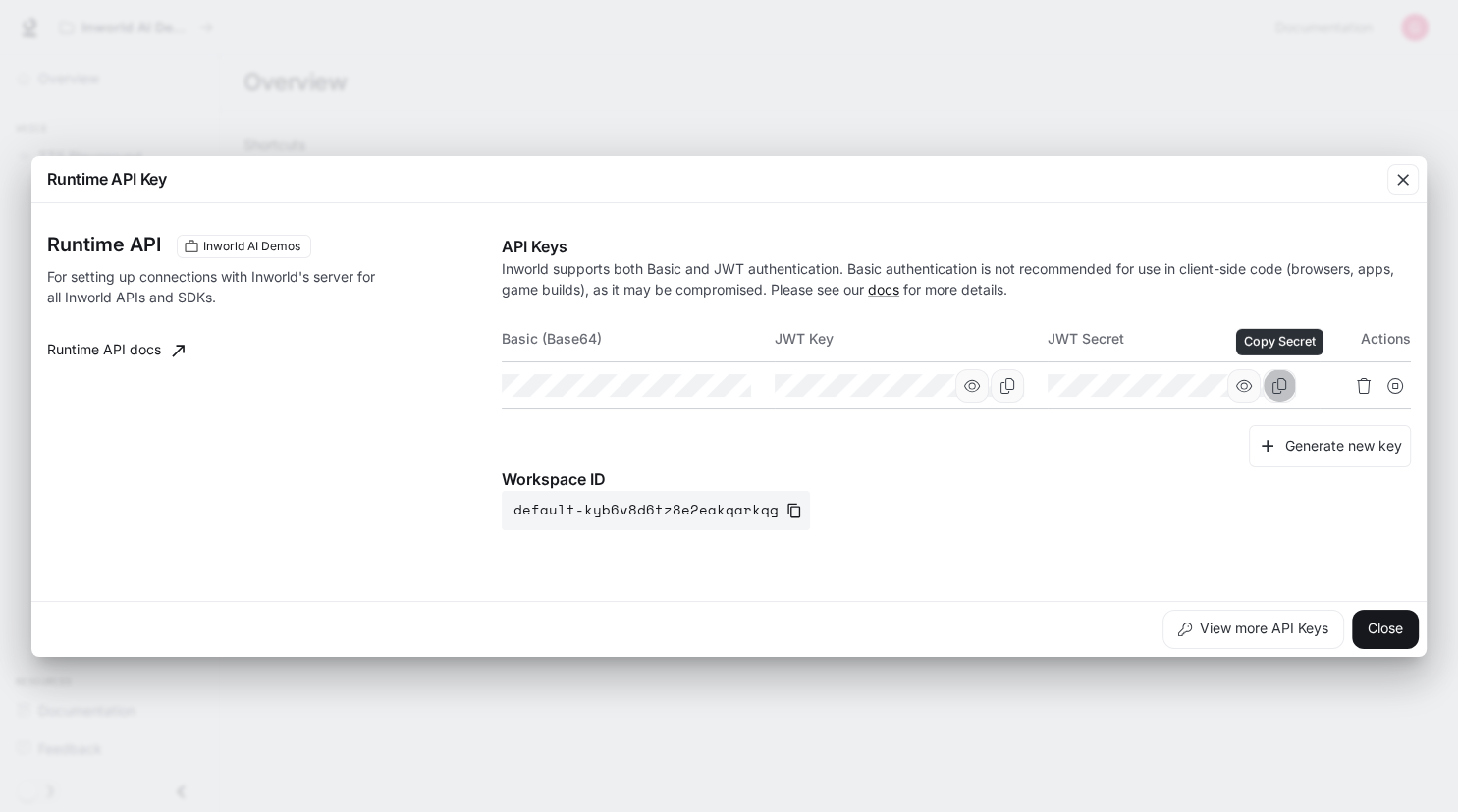 click 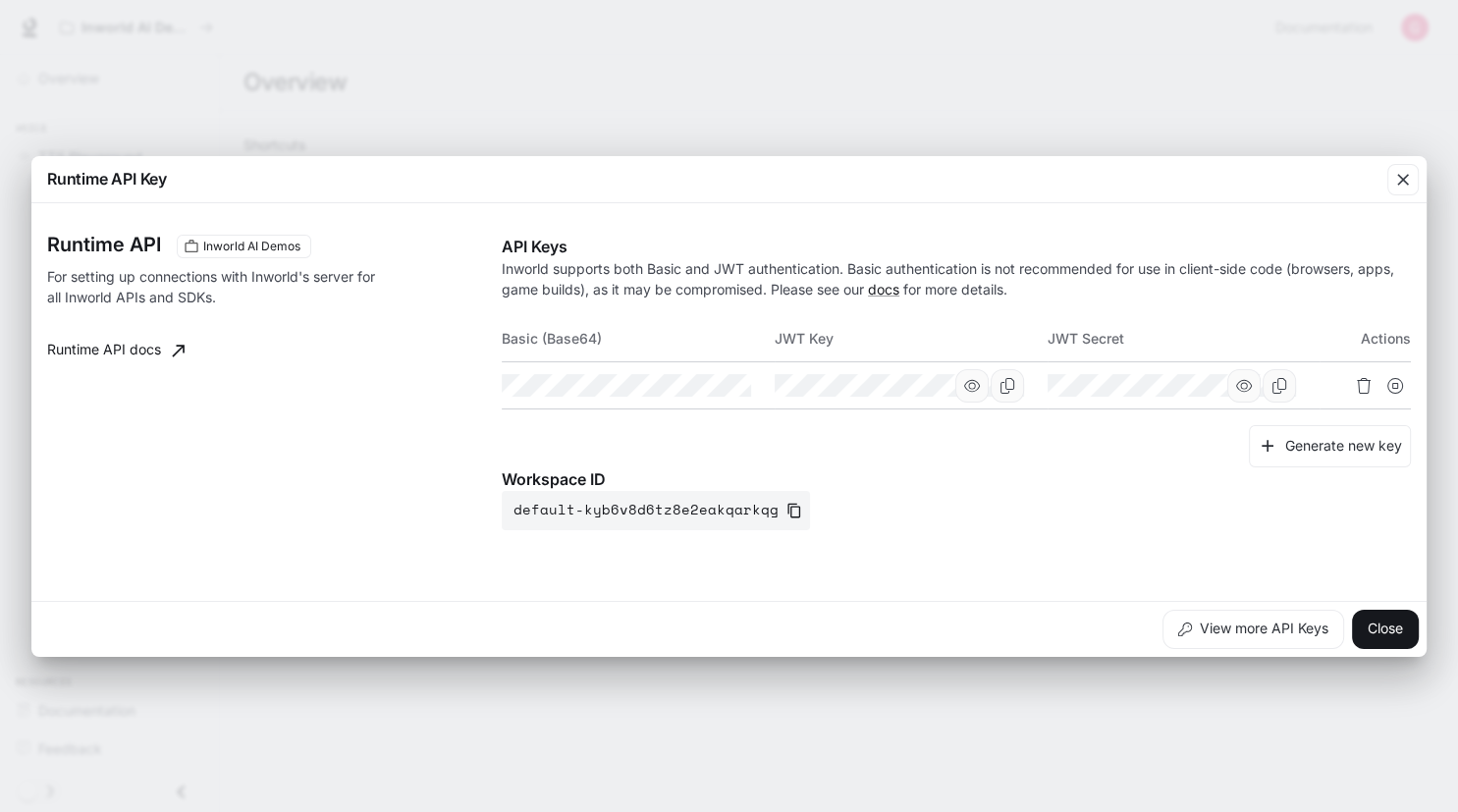 click on "Runtime API Key Runtime API Inworld AI Demos For setting up connections with Inworld's server for all Inworld APIs and SDKs. Runtime API docs API Keys Inworld supports both Basic and JWT authentication. Basic authentication is not recommended for use in client-side code (browsers, apps, game builds), as it may be compromised. Please see our   docs   for more details. Basic (Base64) JWT Key JWT Secret Actions Generate new key Workspace ID default-kyb6v8d6tz8e2eakqarkqg  View more API Keys Close" at bounding box center [729, 406] 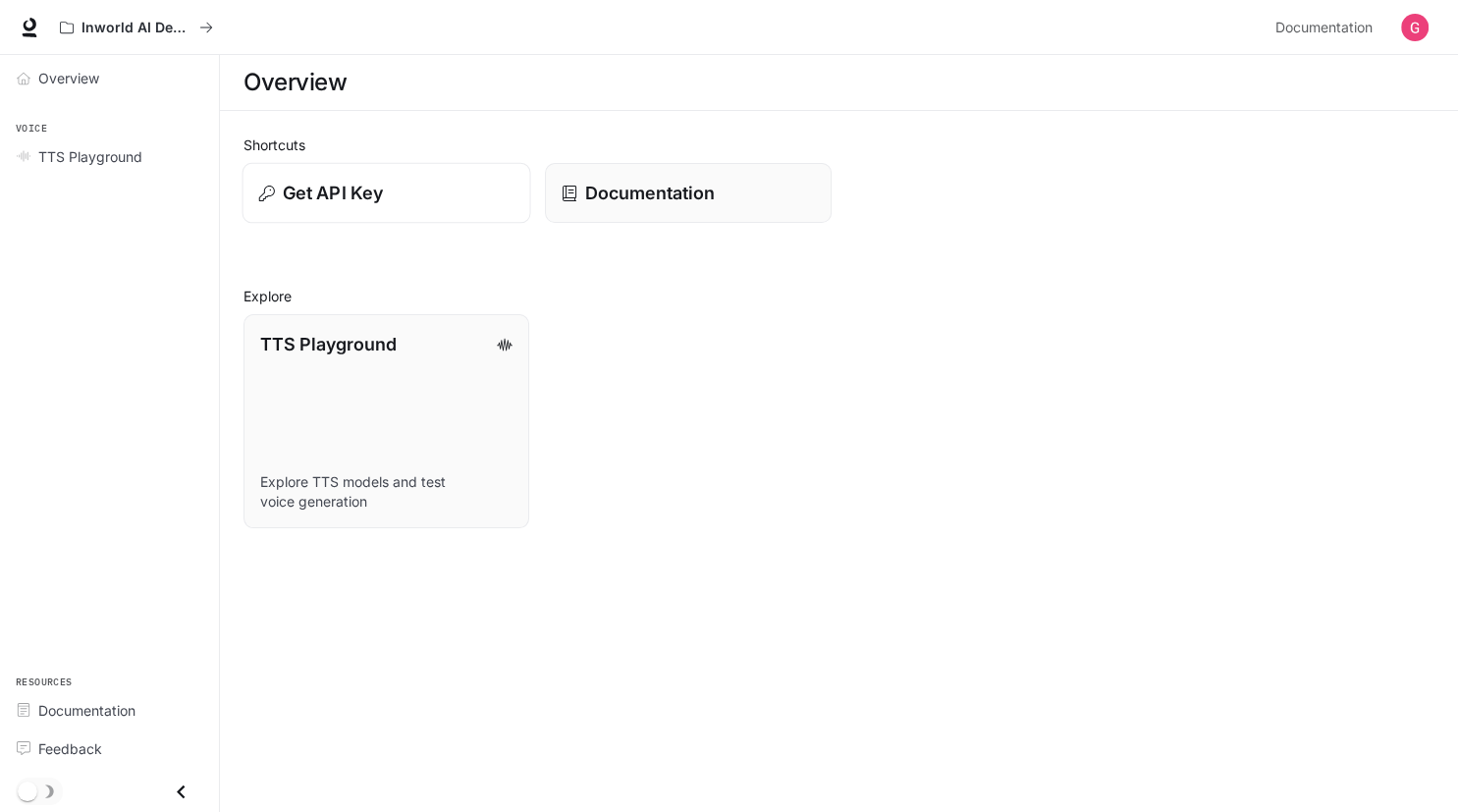 click on "Get API Key" at bounding box center (387, 193) 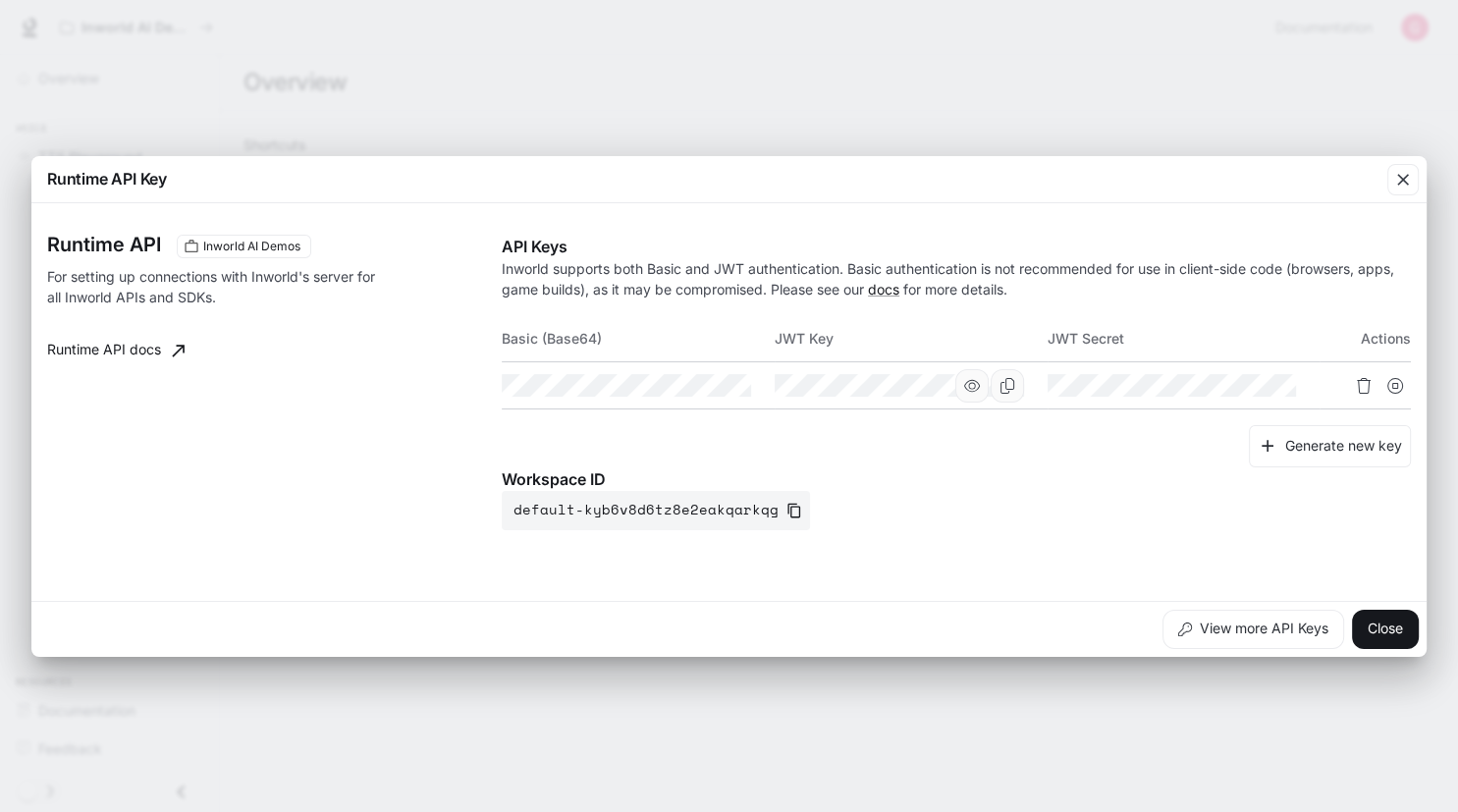 click 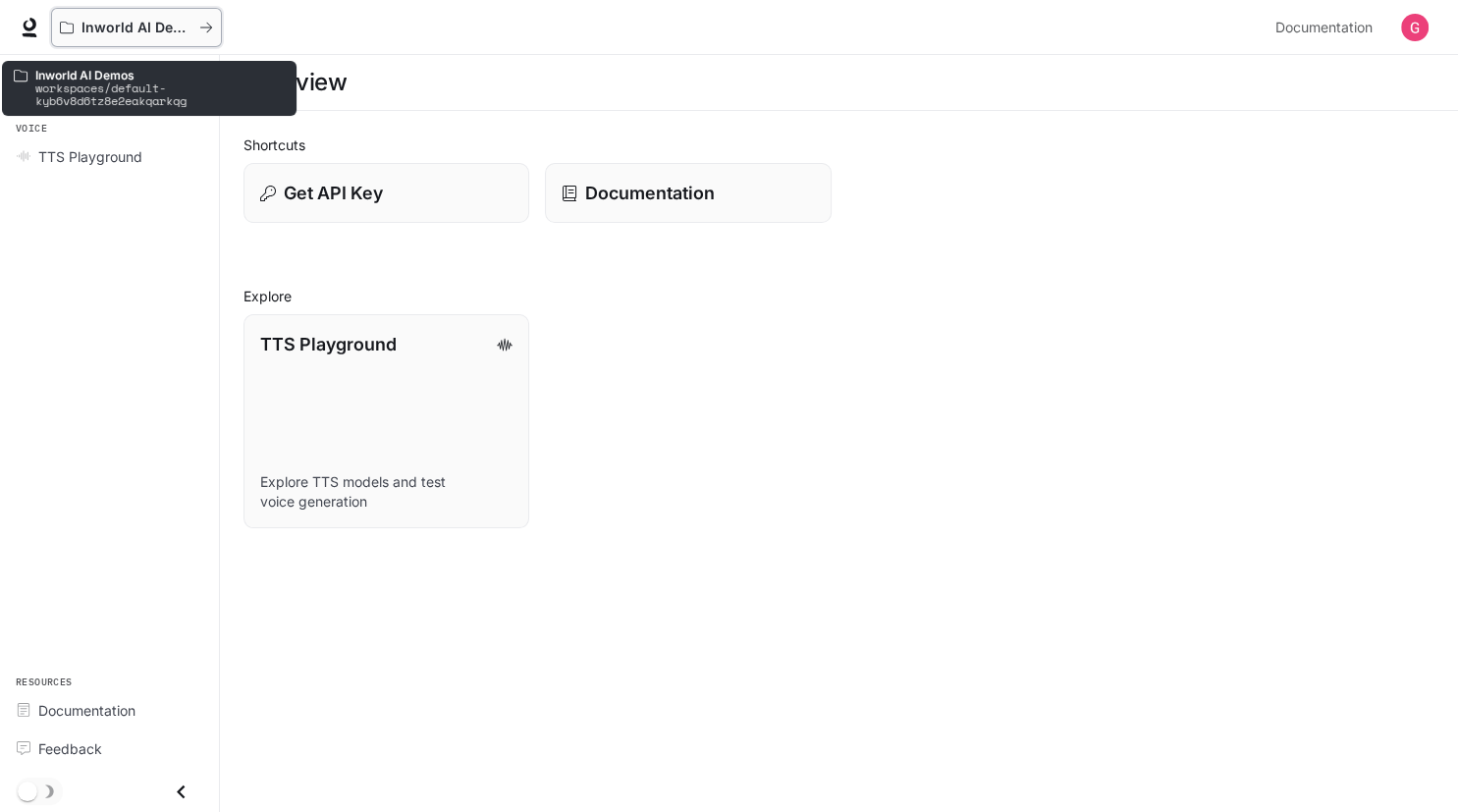 click on "Inworld AI Demos" at bounding box center [136, 27] 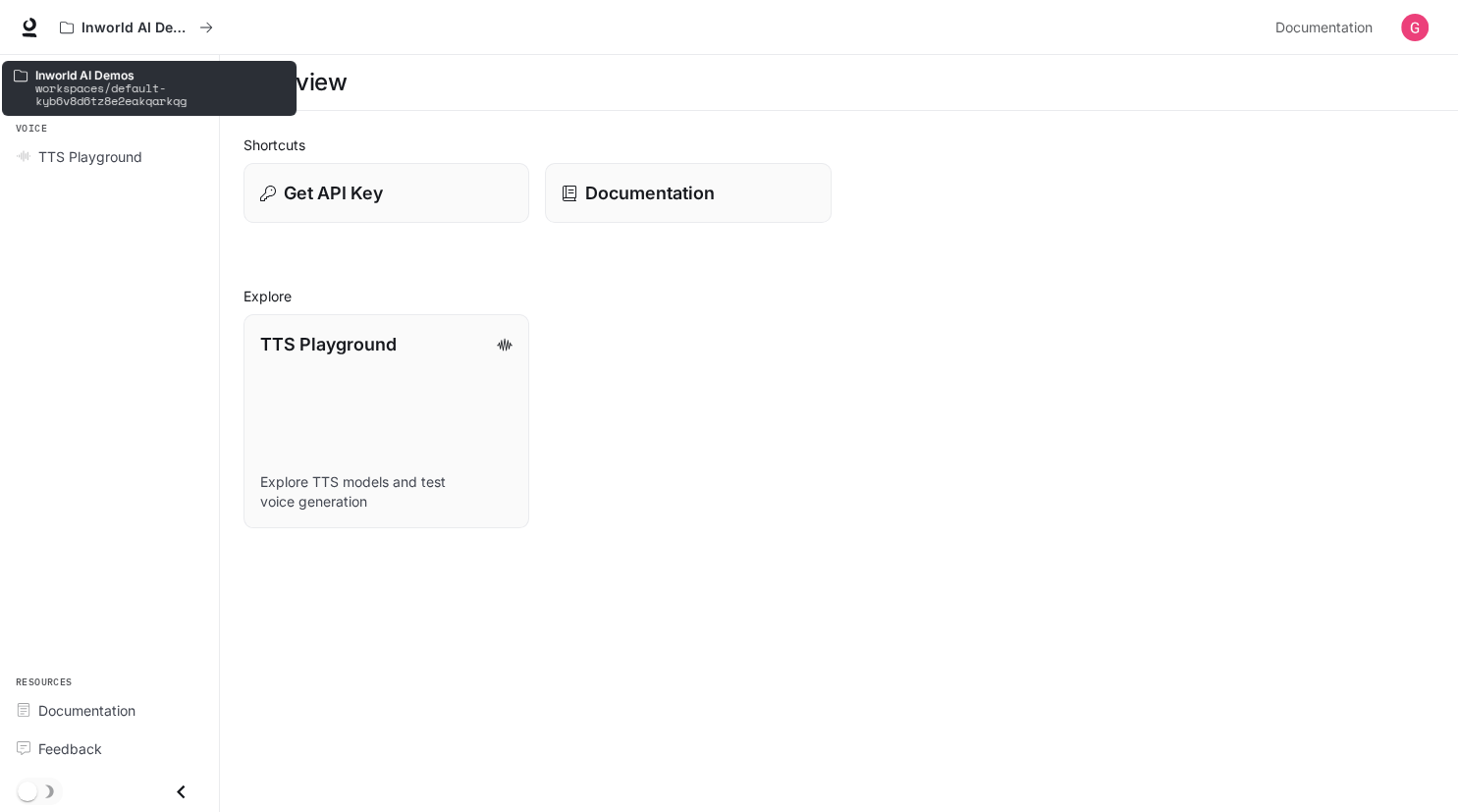 click on "Inworld AI Demos workspaces/default-kyb6v8d6tz8e2eakqarkqg" at bounding box center [149, 82] 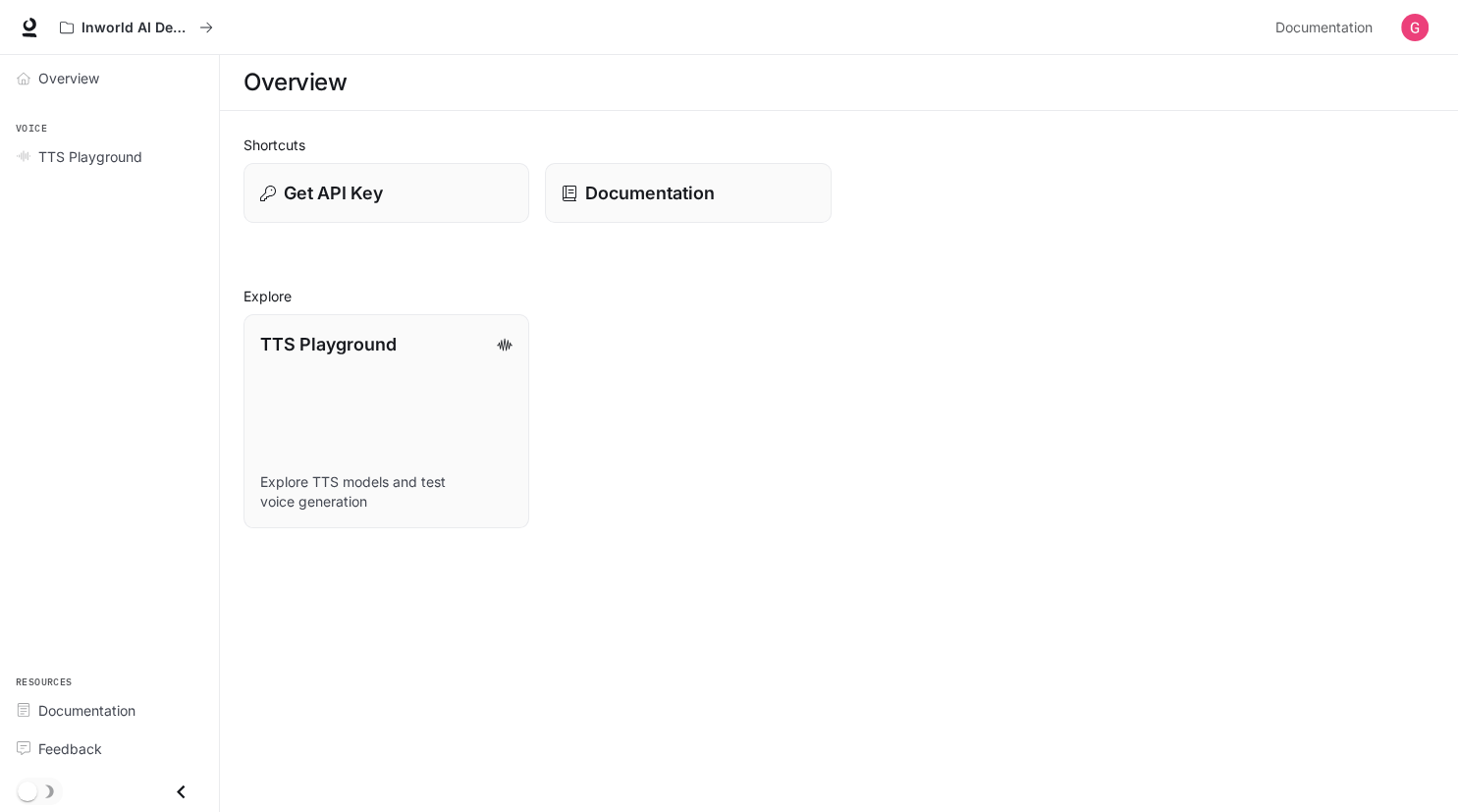 click at bounding box center (29, 27) 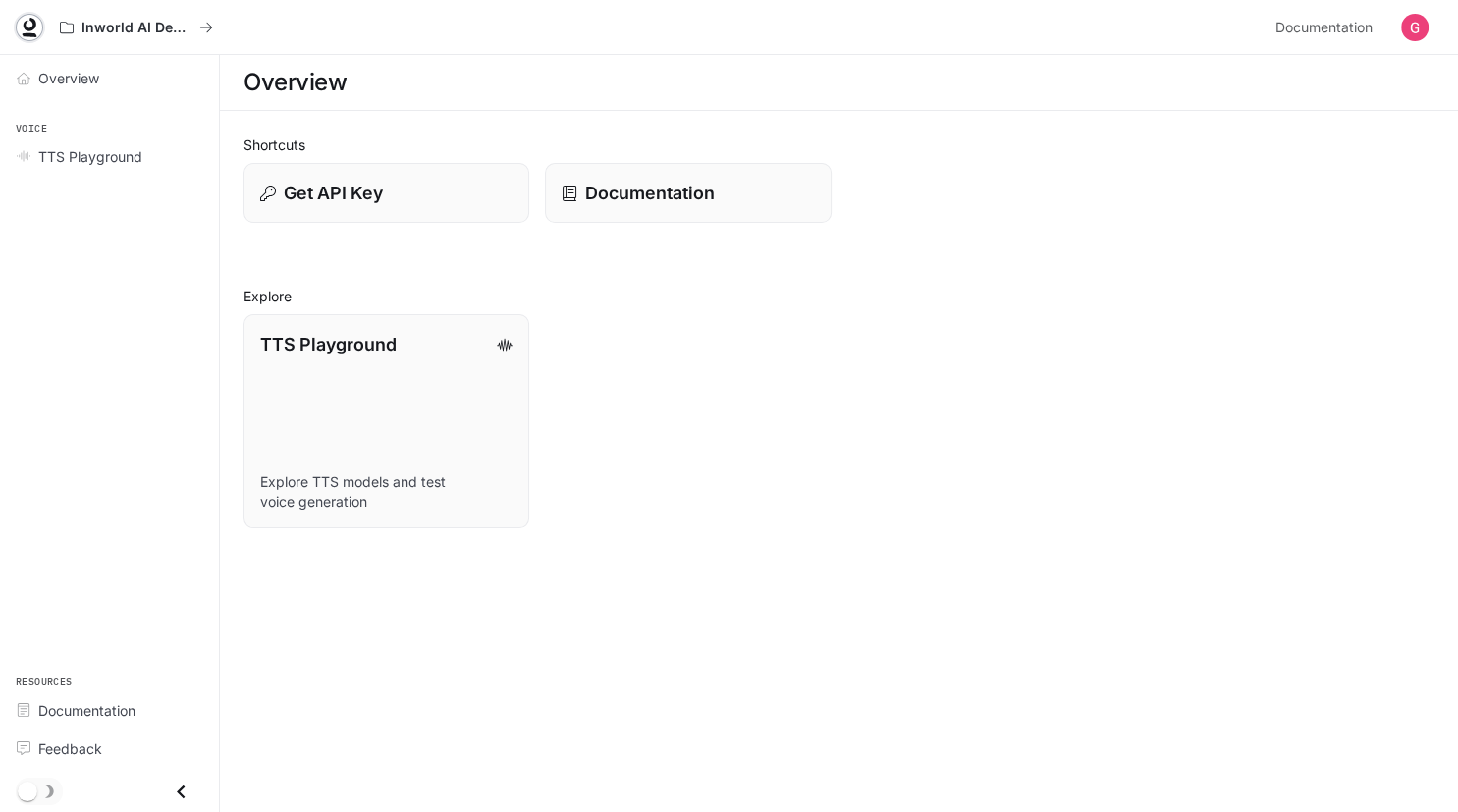 click 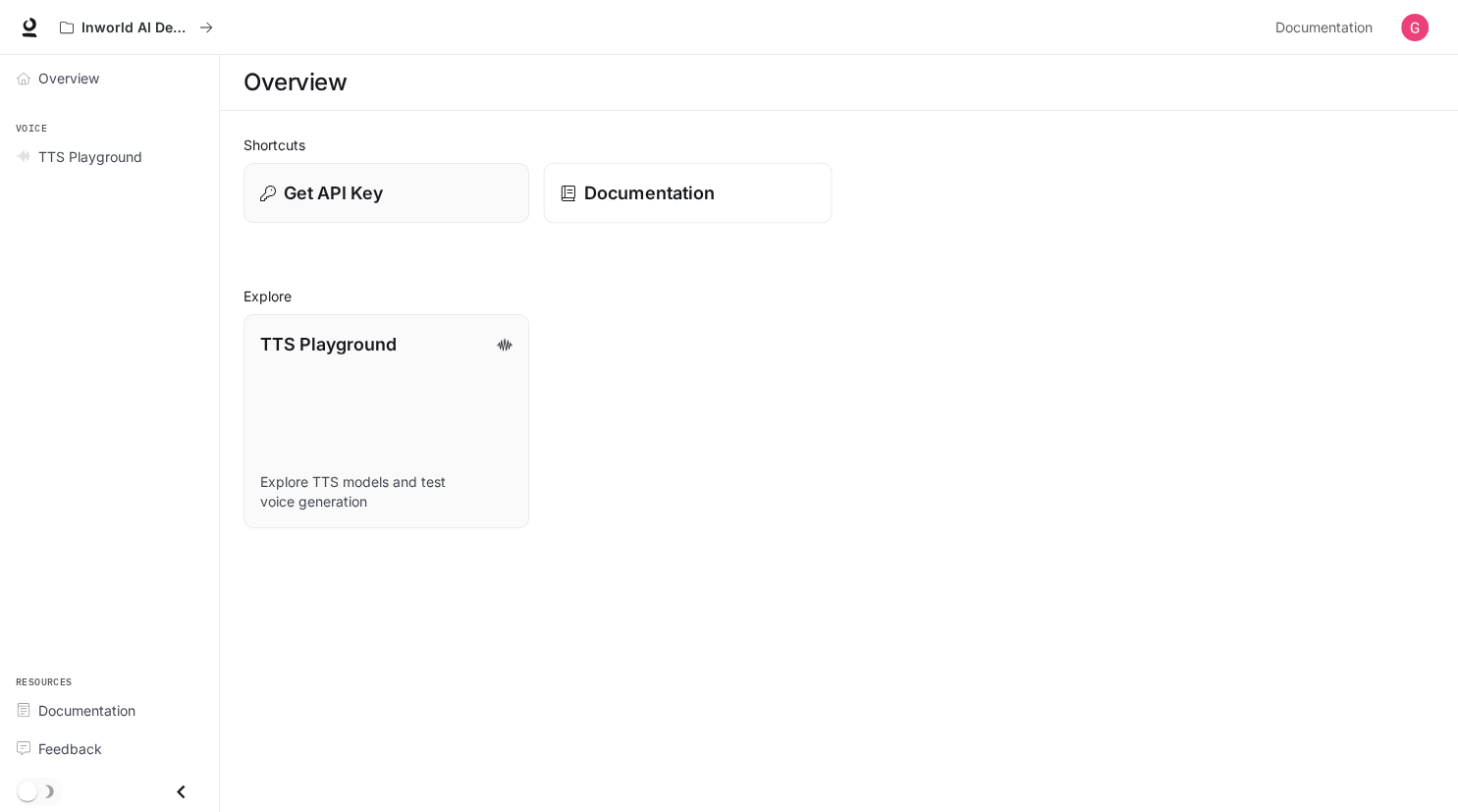 scroll, scrollTop: 0, scrollLeft: 0, axis: both 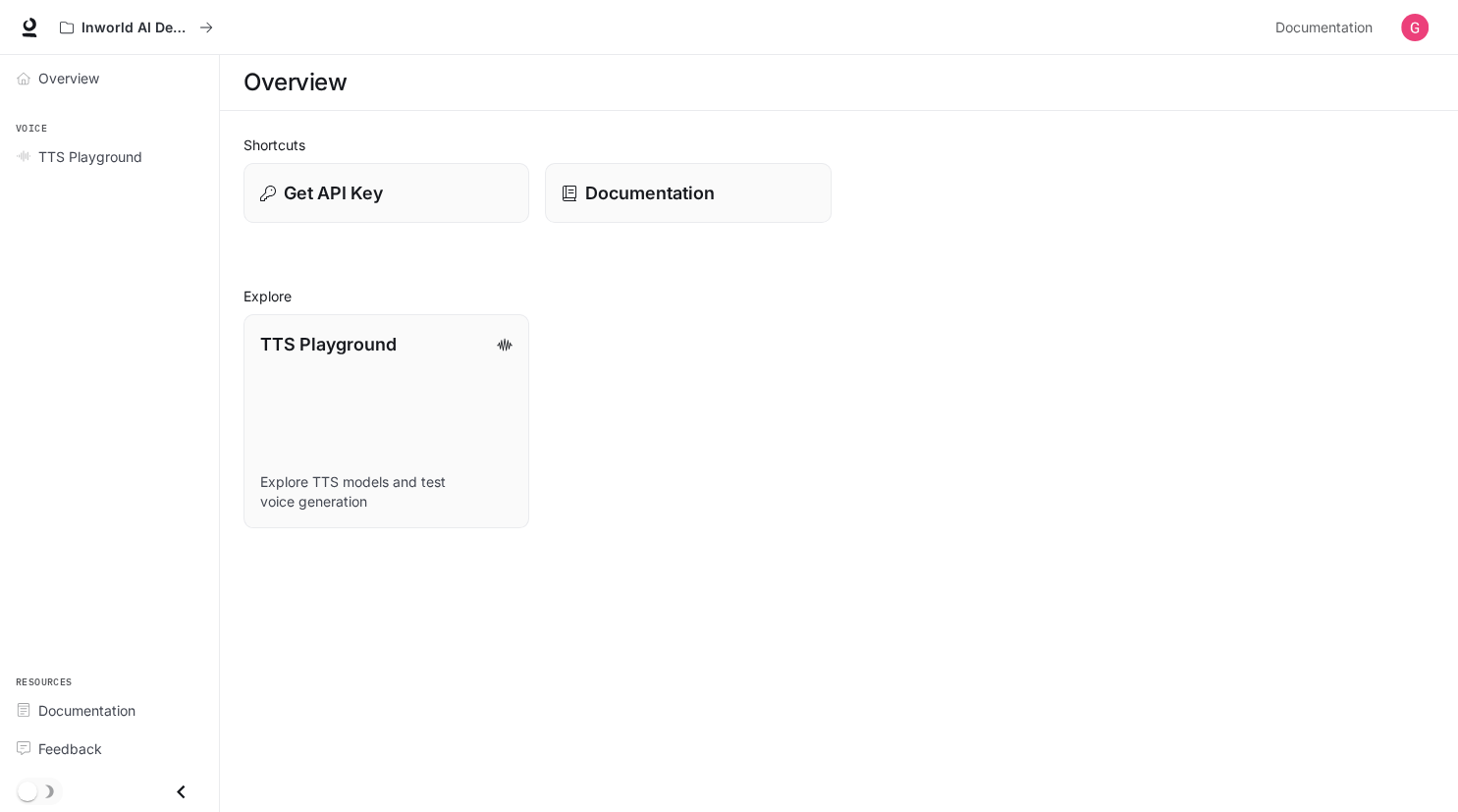 click on "TTS Playground Explore TTS models and test voice generation" at bounding box center (831, 413) 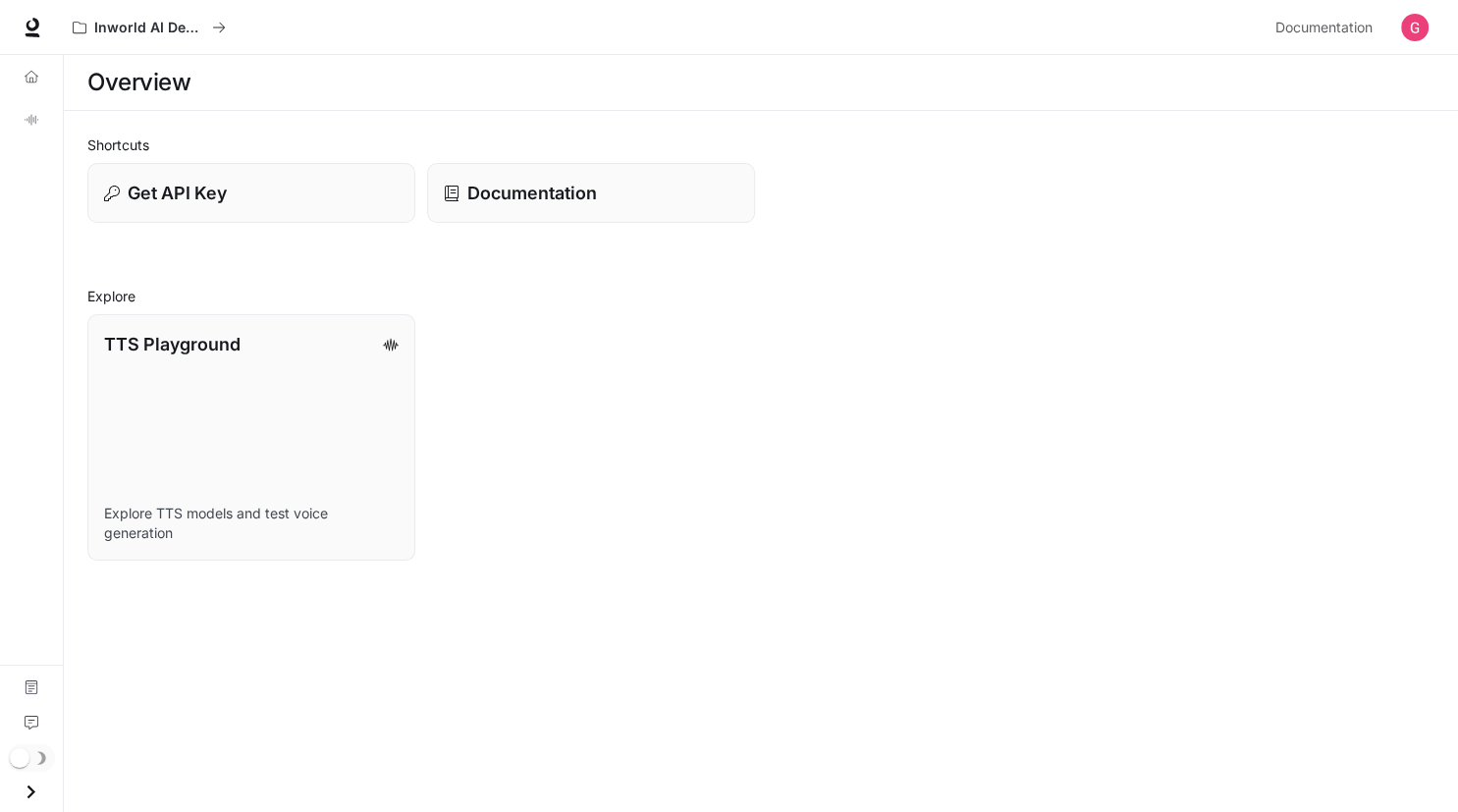 click at bounding box center [30, 791] 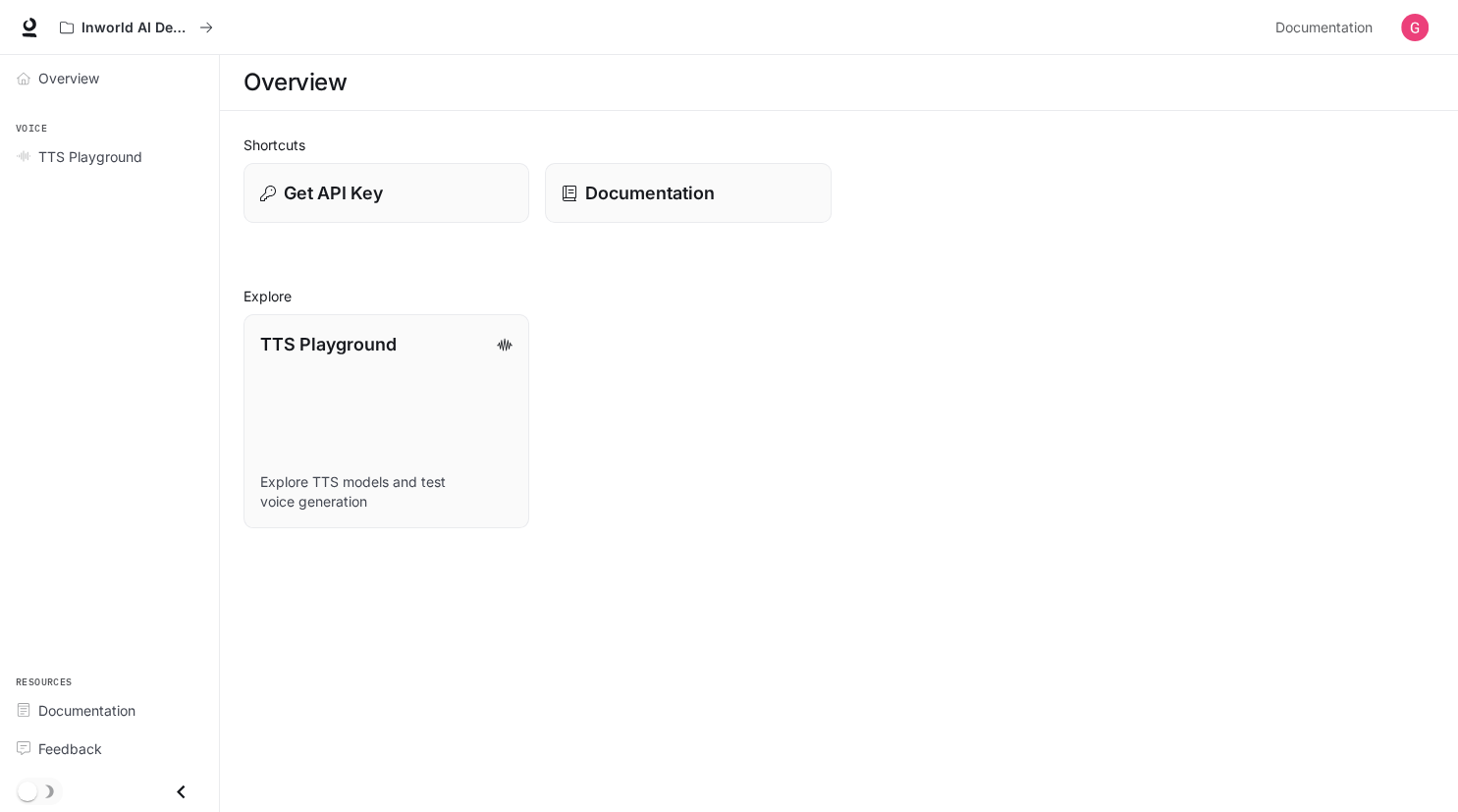 click at bounding box center (109, 791) 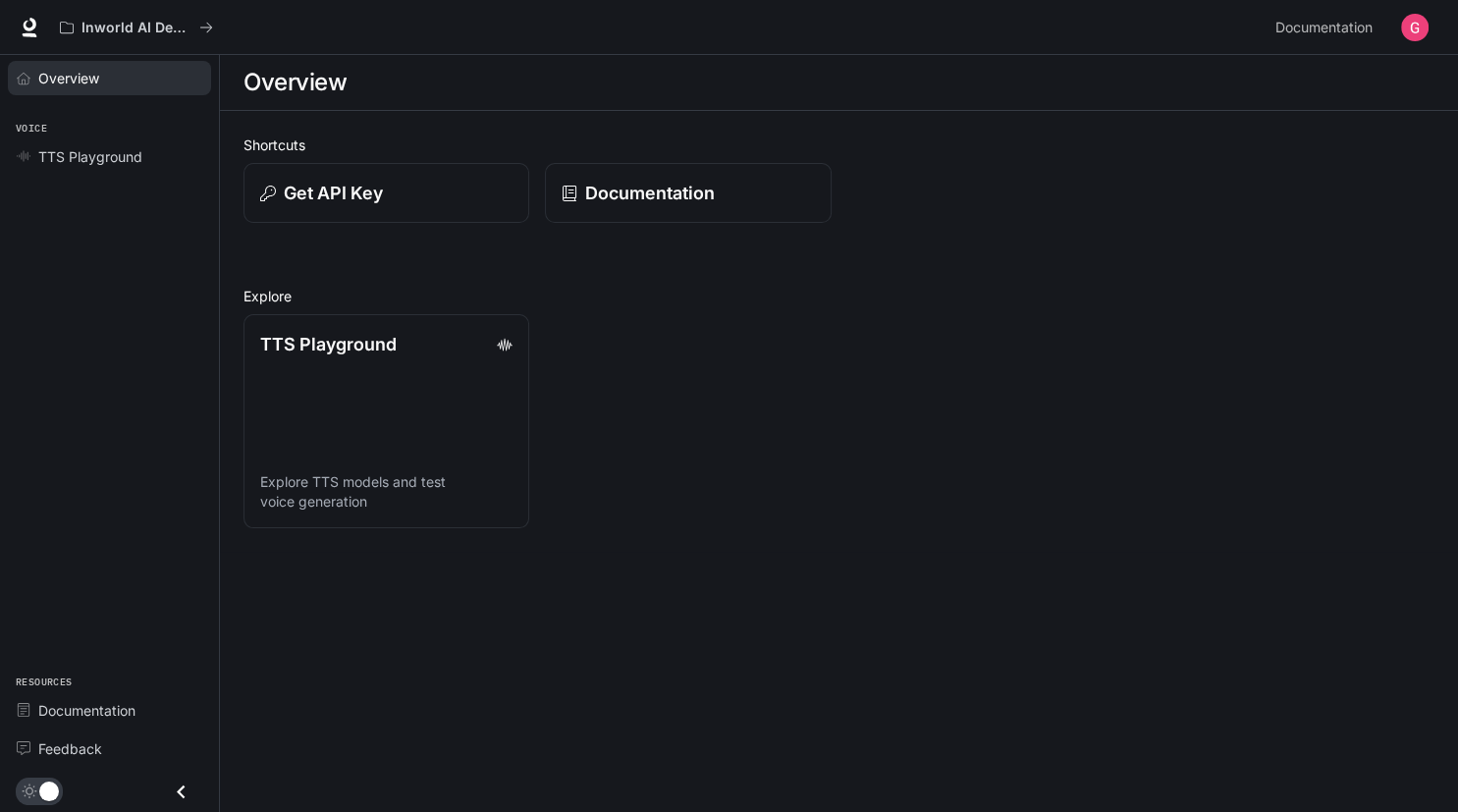 click 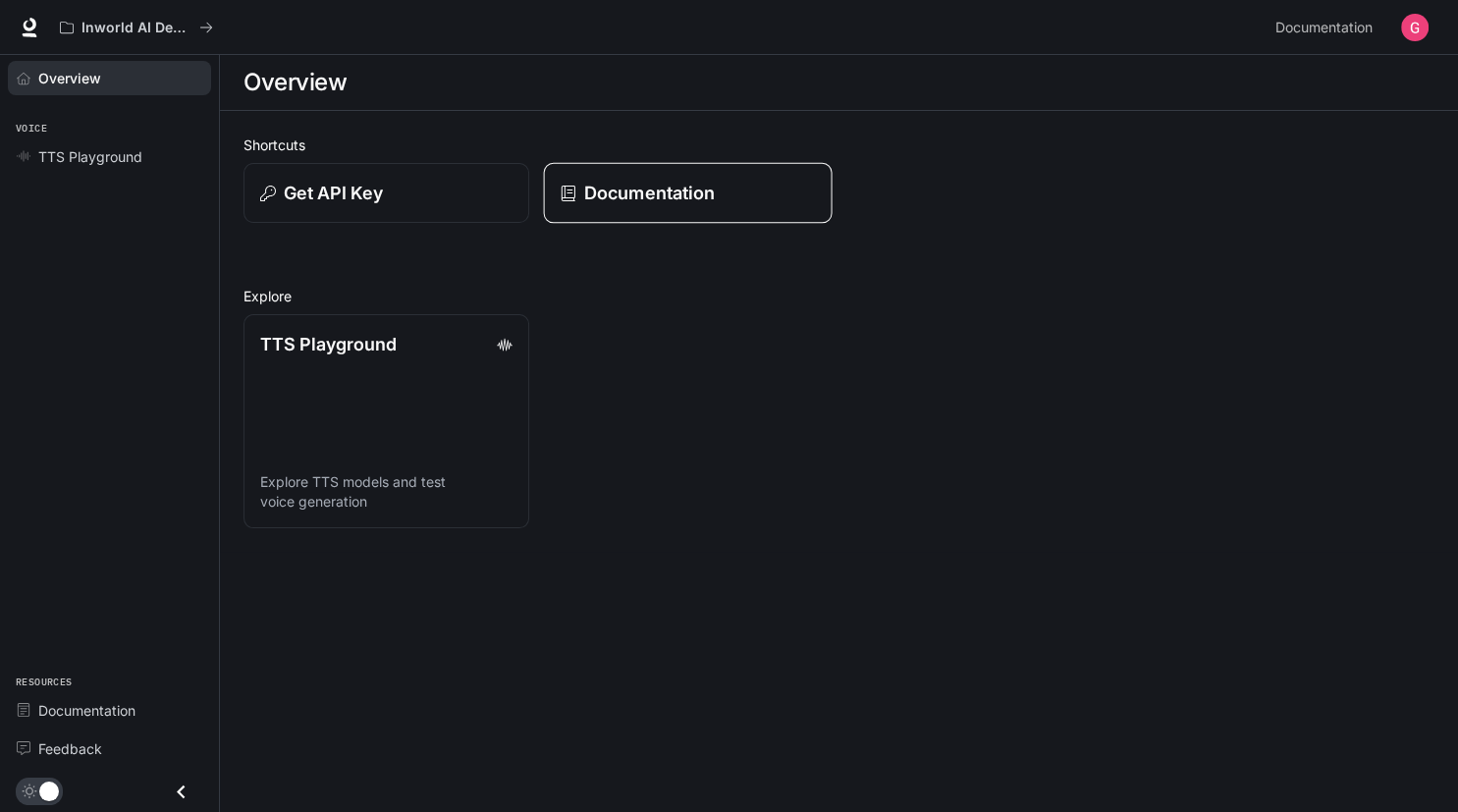 click on "Documentation" at bounding box center (688, 193) 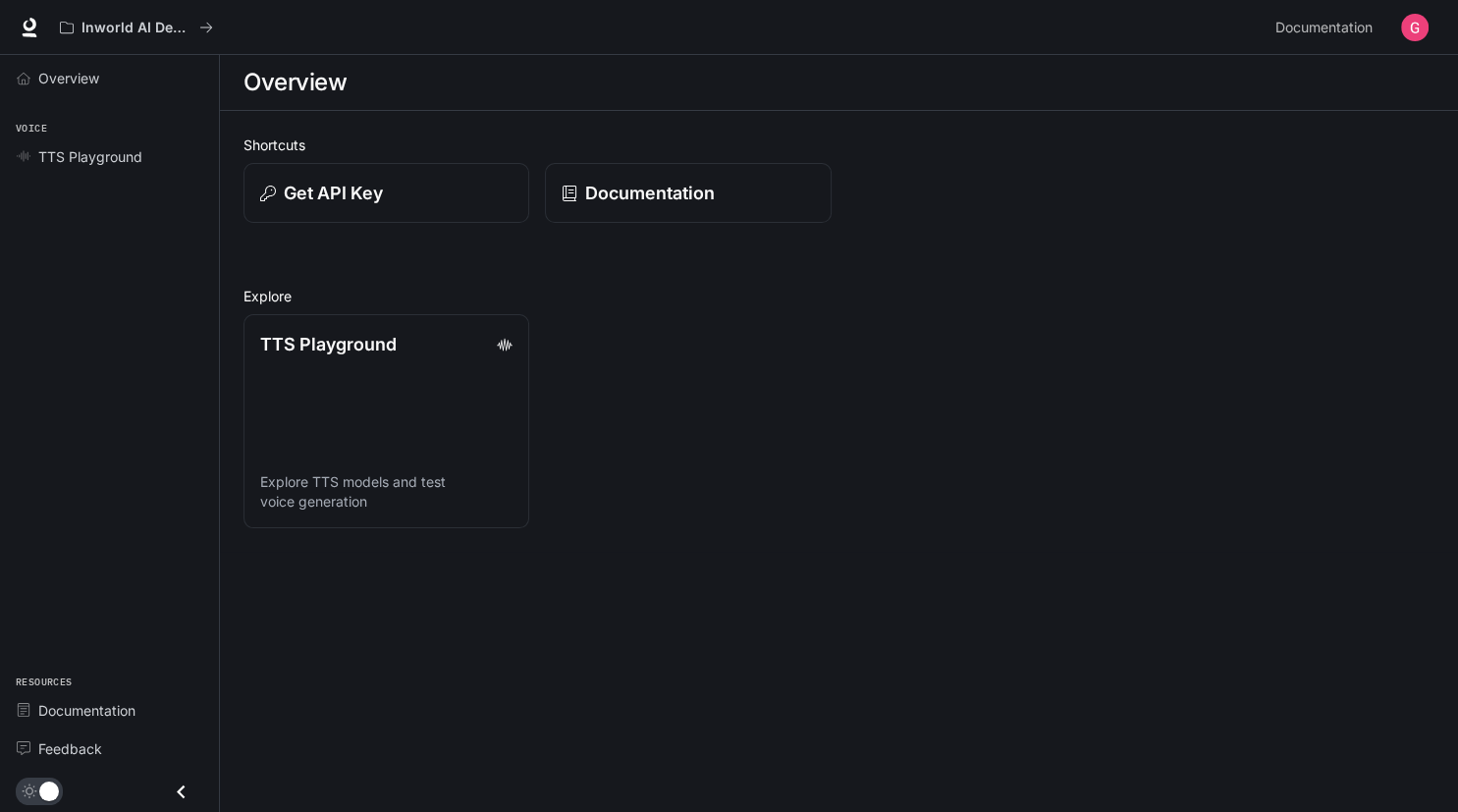 scroll, scrollTop: 0, scrollLeft: 0, axis: both 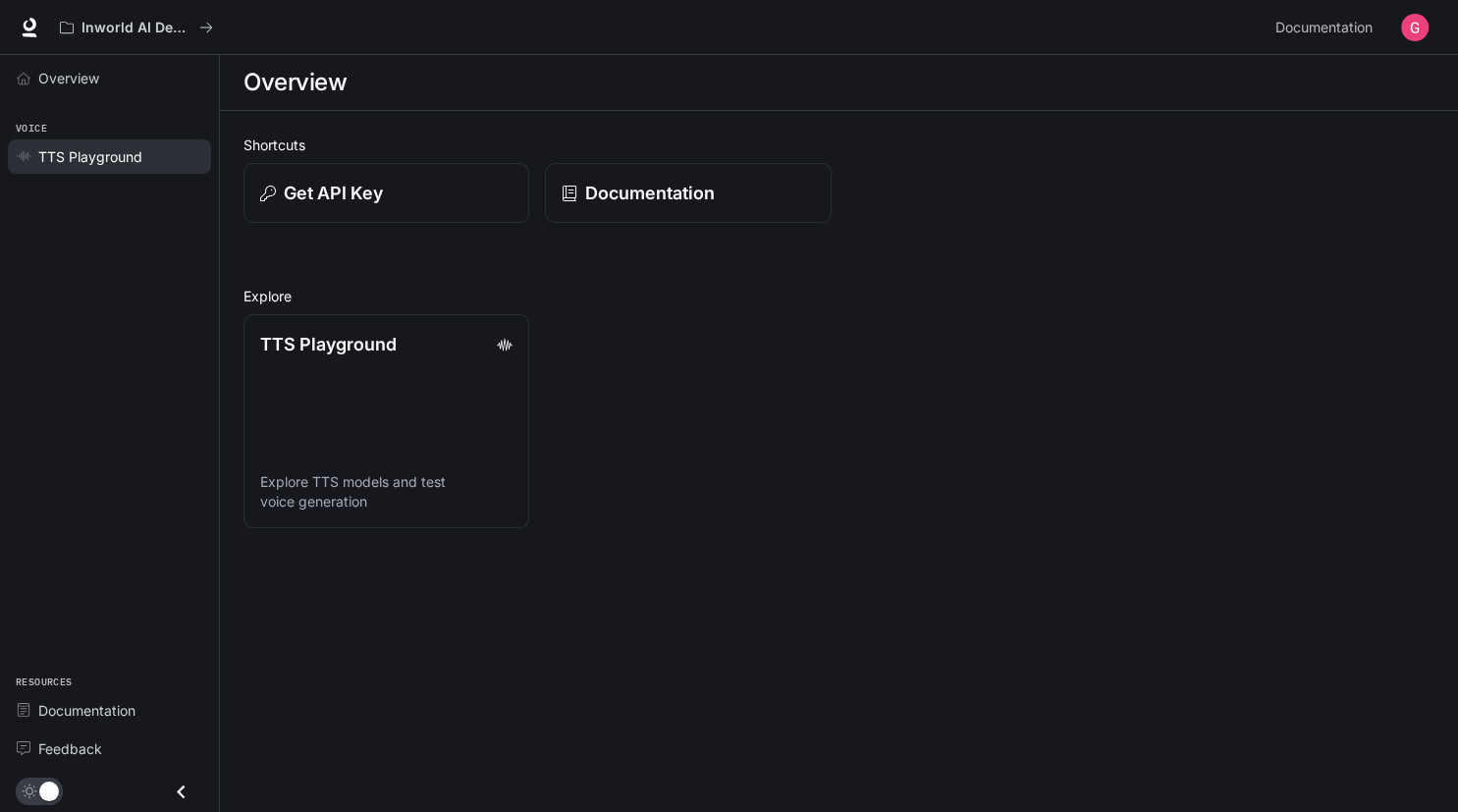 click on "TTS Playground" at bounding box center [90, 156] 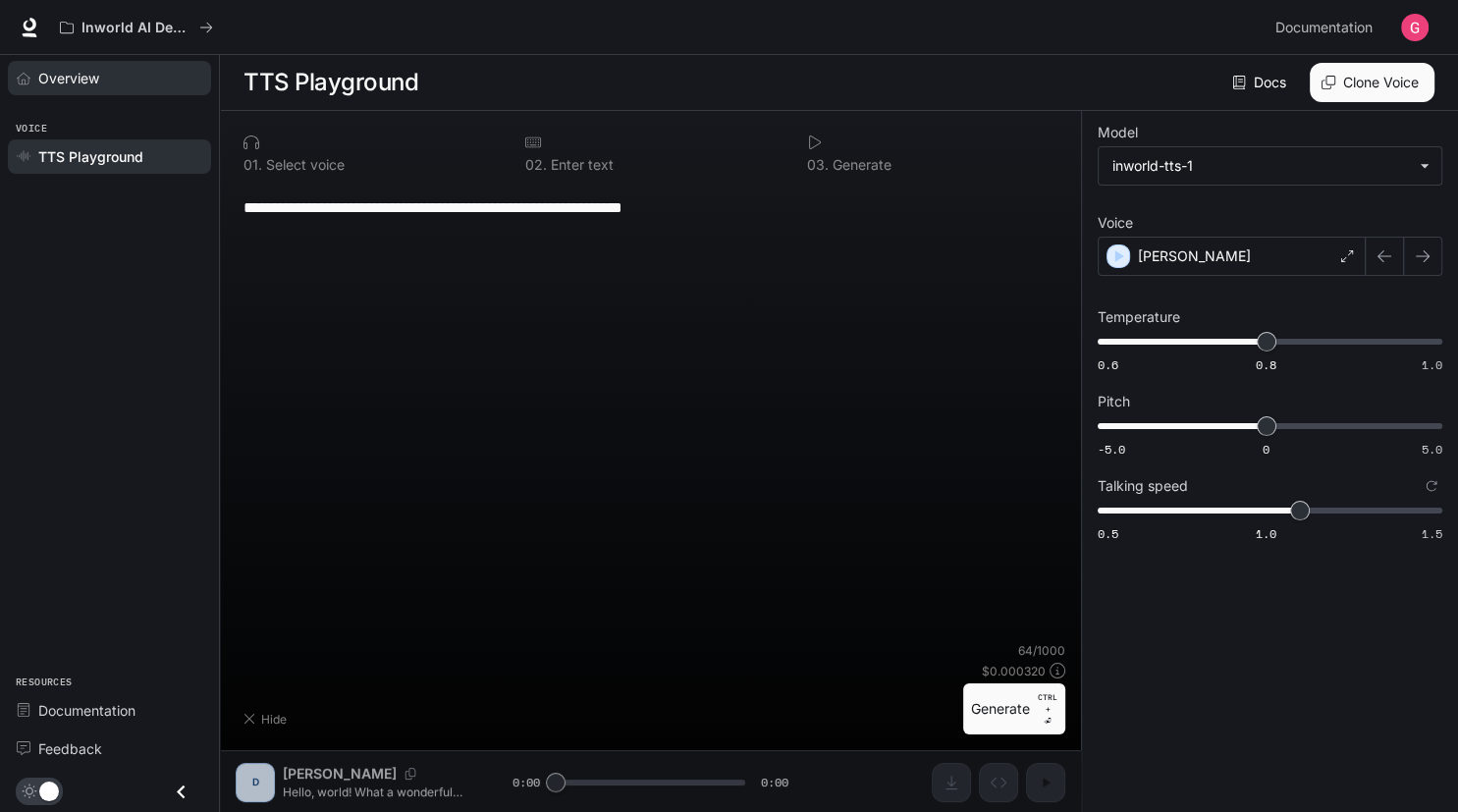 type on "***" 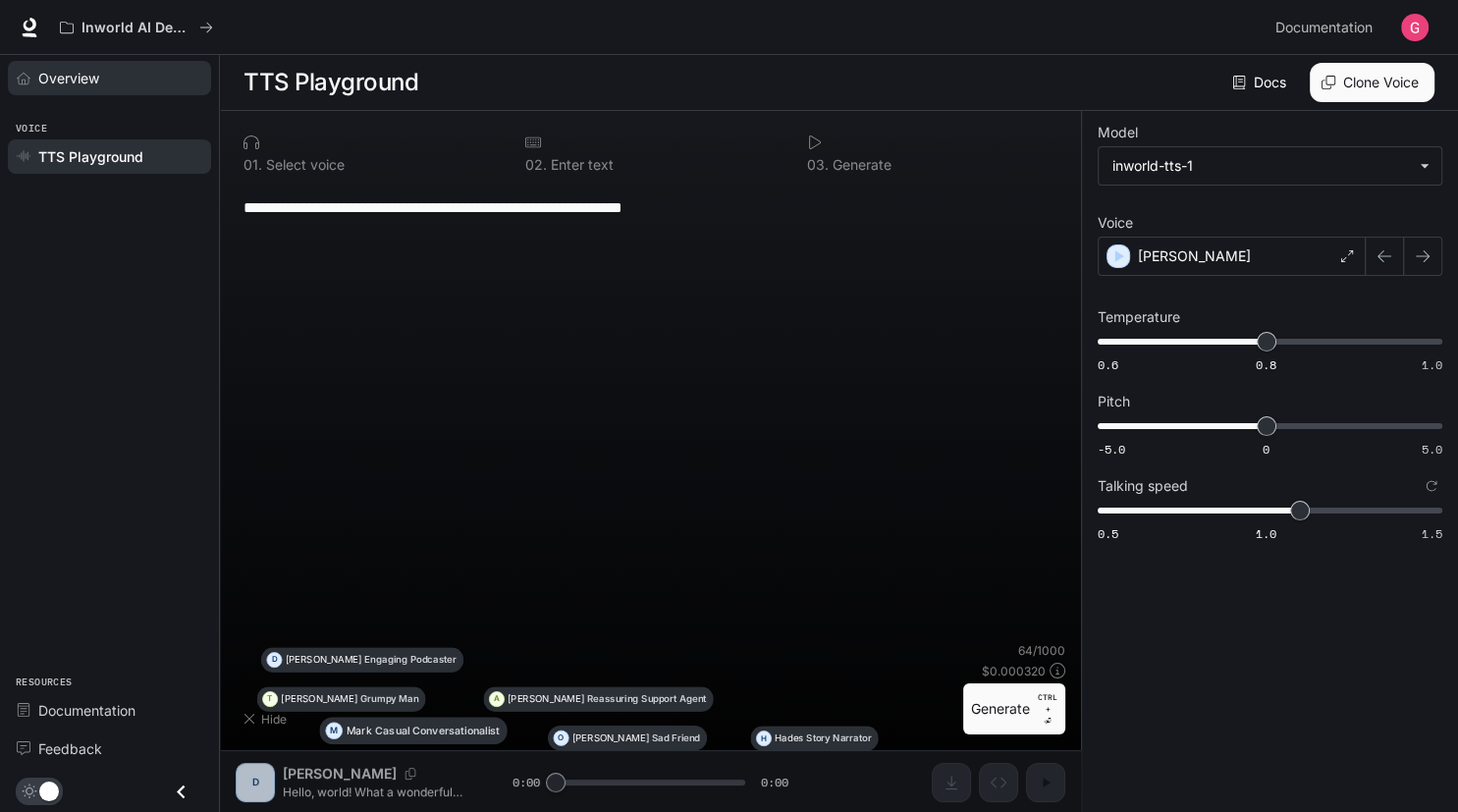click on "Overview" at bounding box center [69, 78] 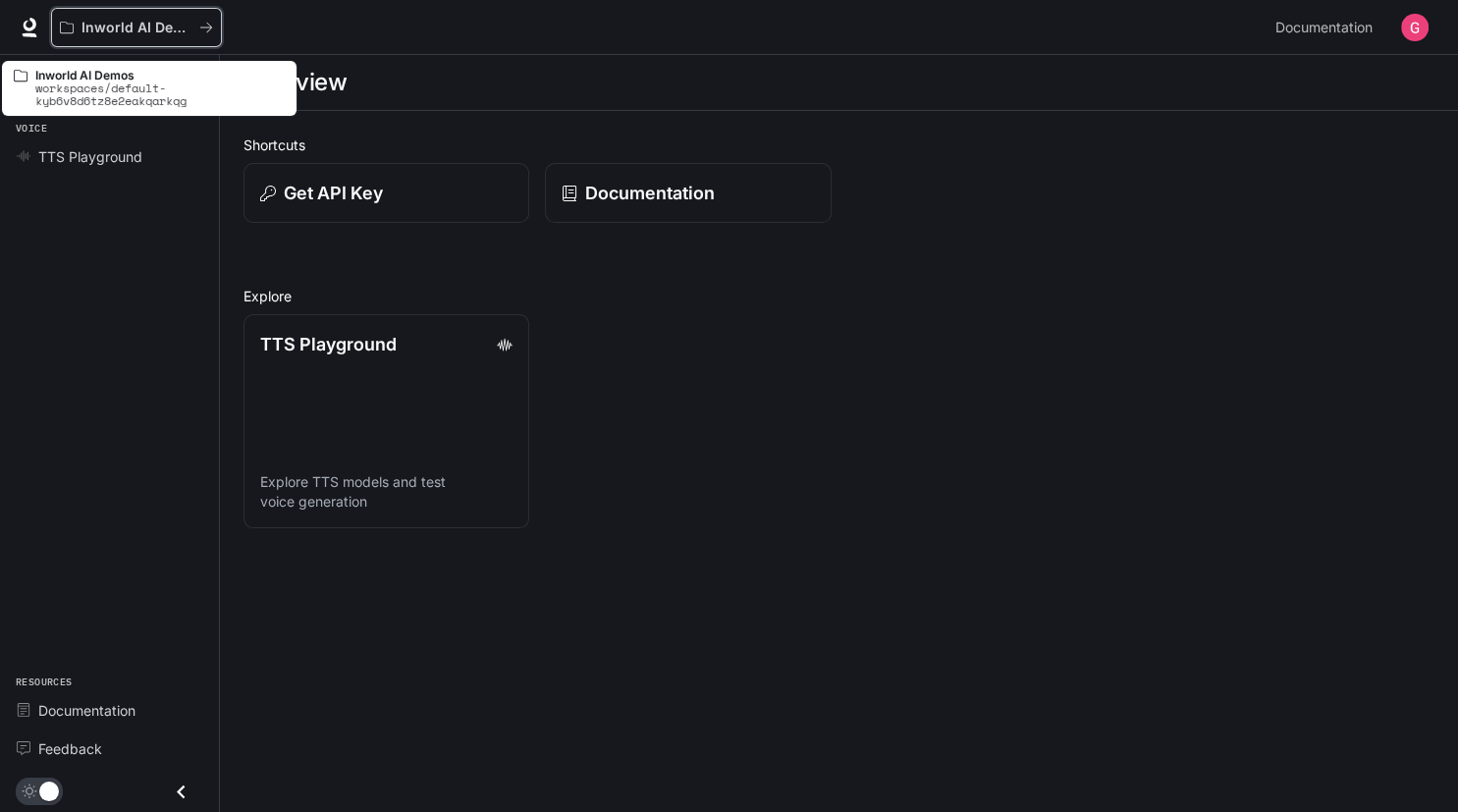 drag, startPoint x: 192, startPoint y: 38, endPoint x: 229, endPoint y: 68, distance: 47.63402 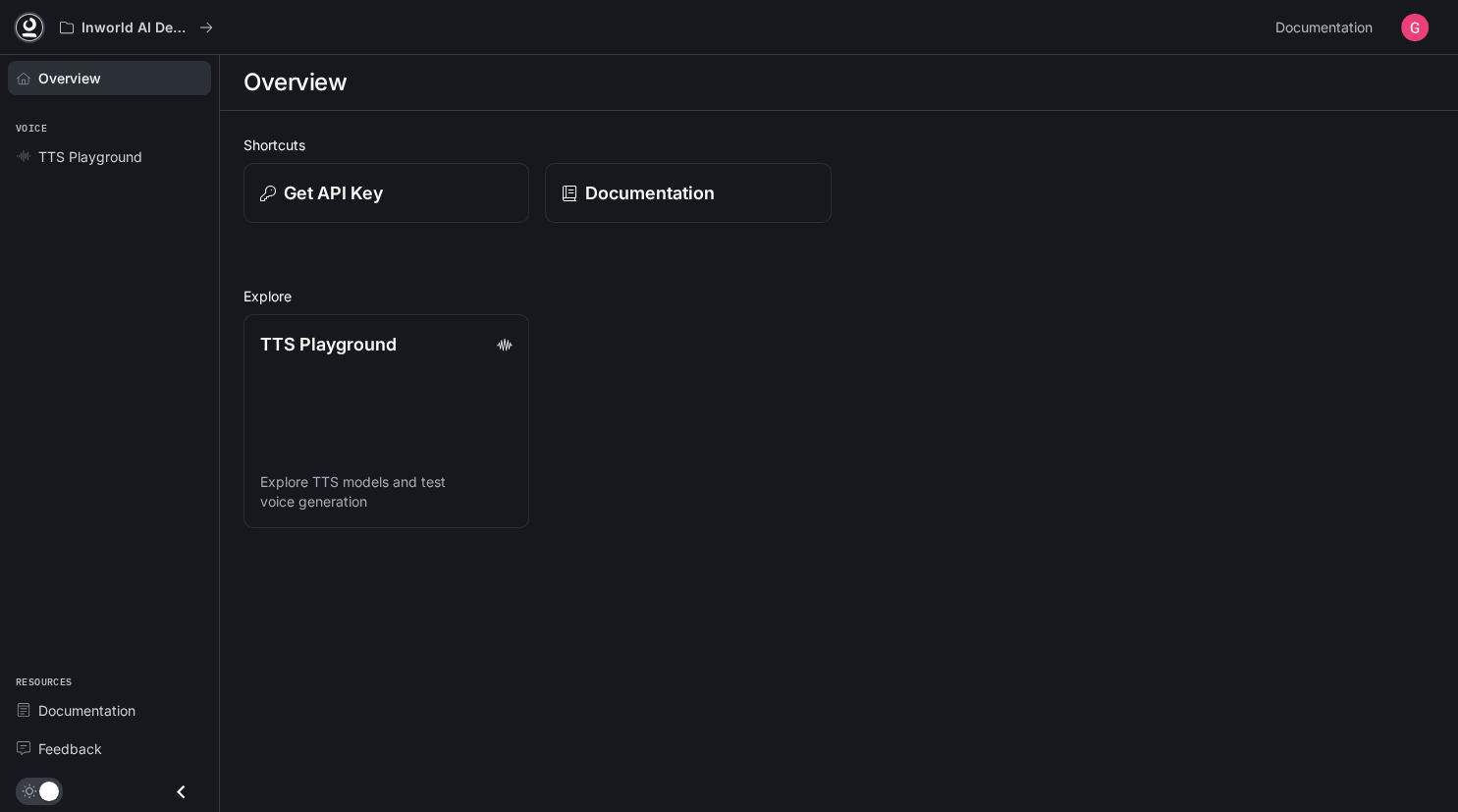 click 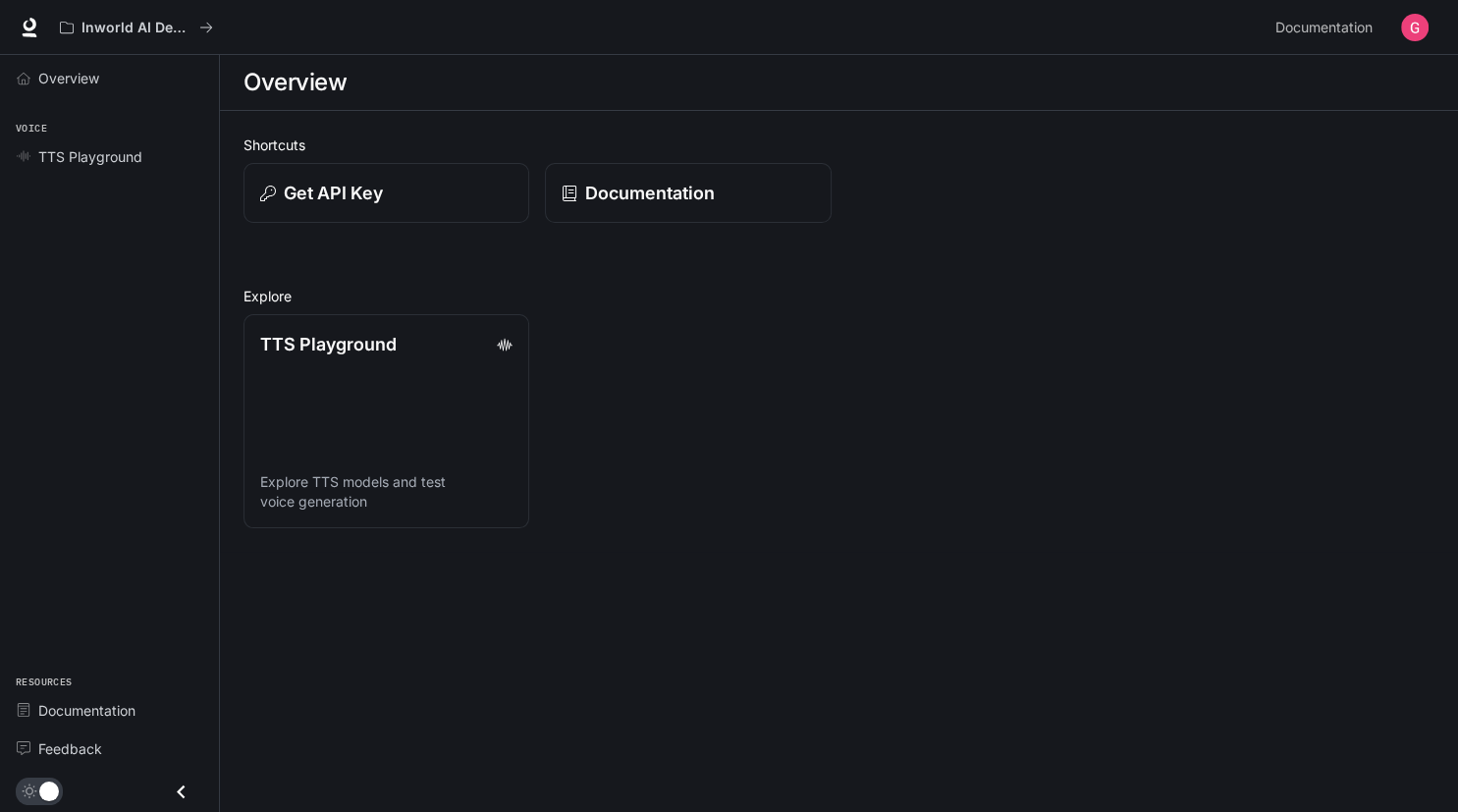 scroll, scrollTop: 0, scrollLeft: 0, axis: both 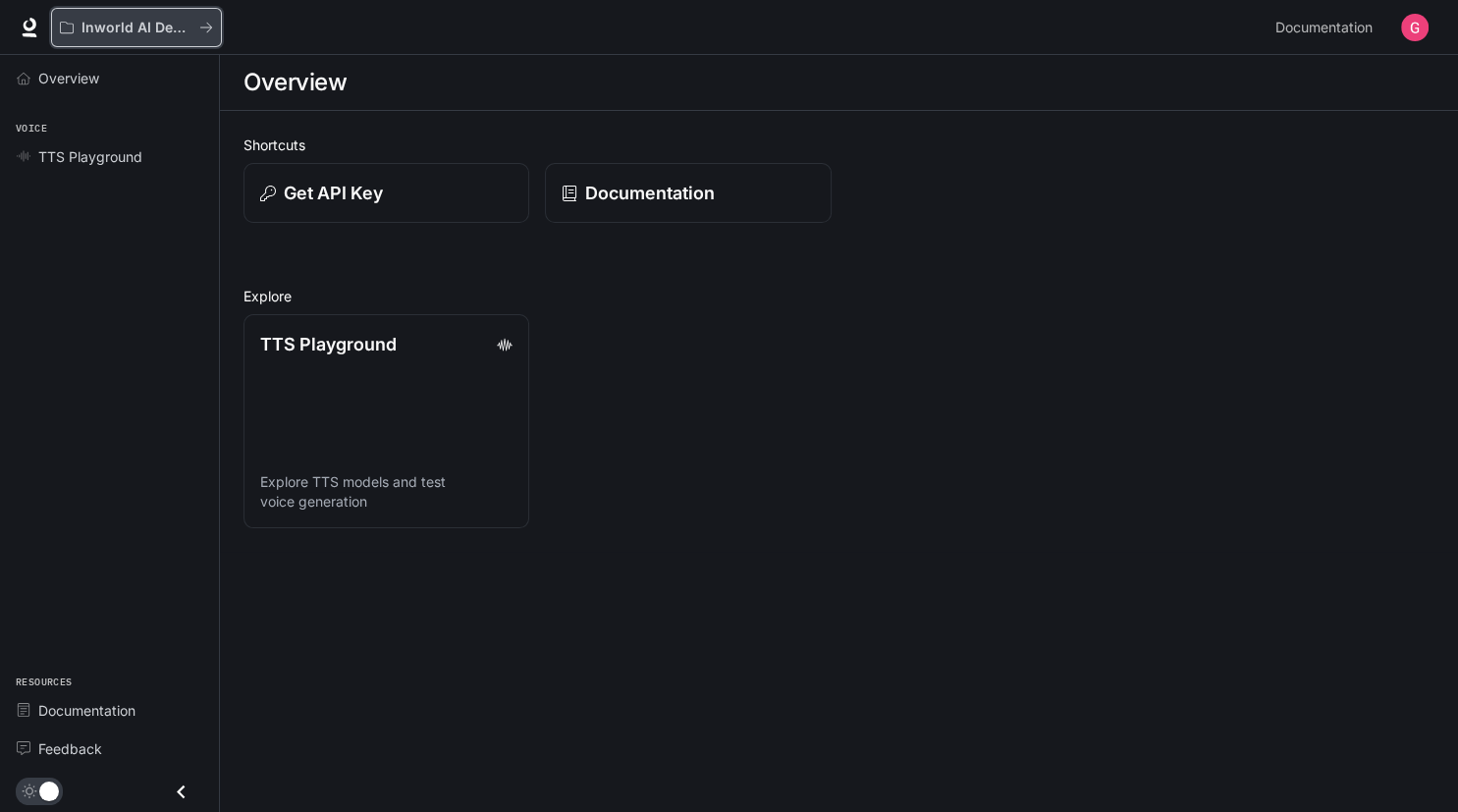 click 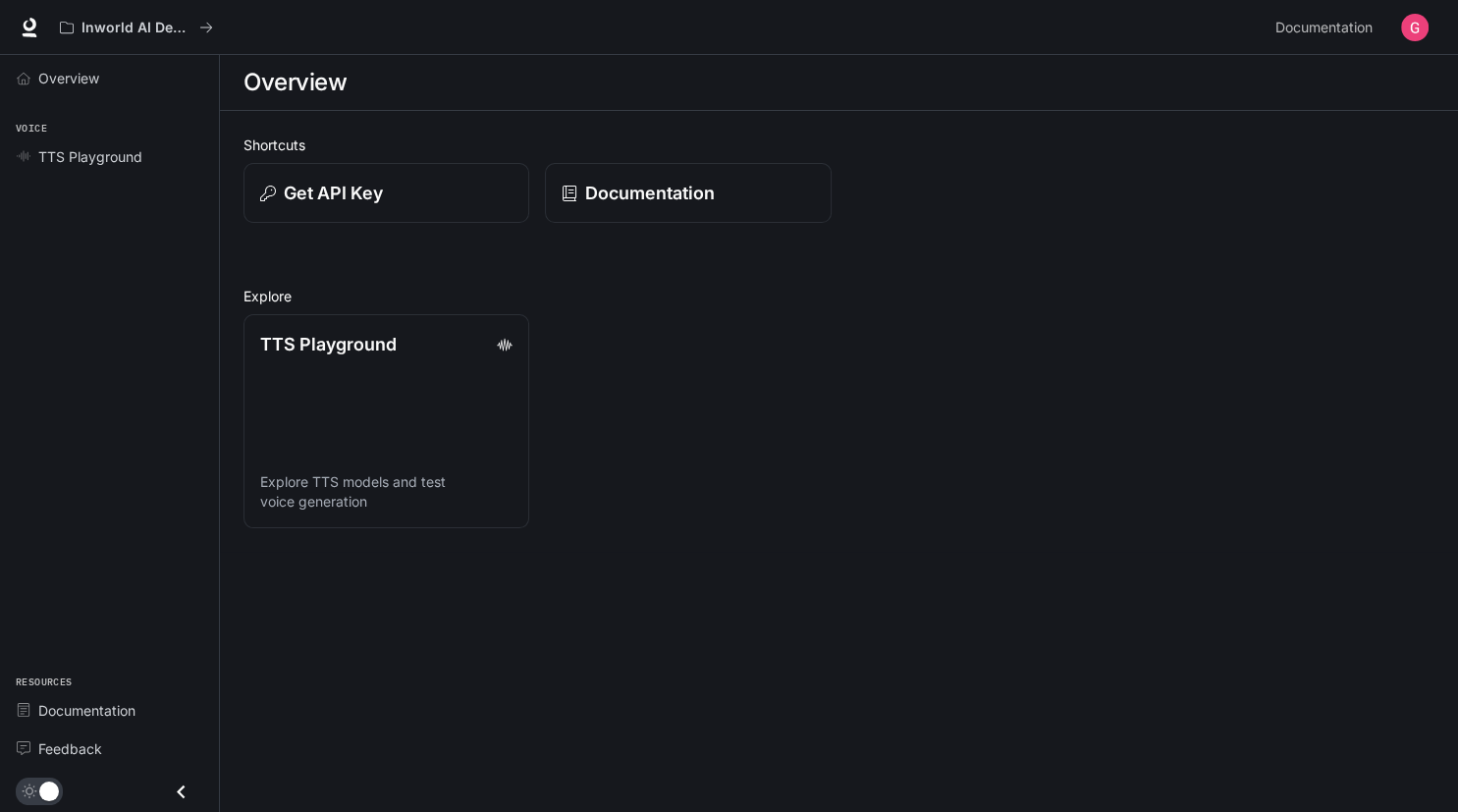 click on "Inworld AI Demos" at bounding box center [659, 27] 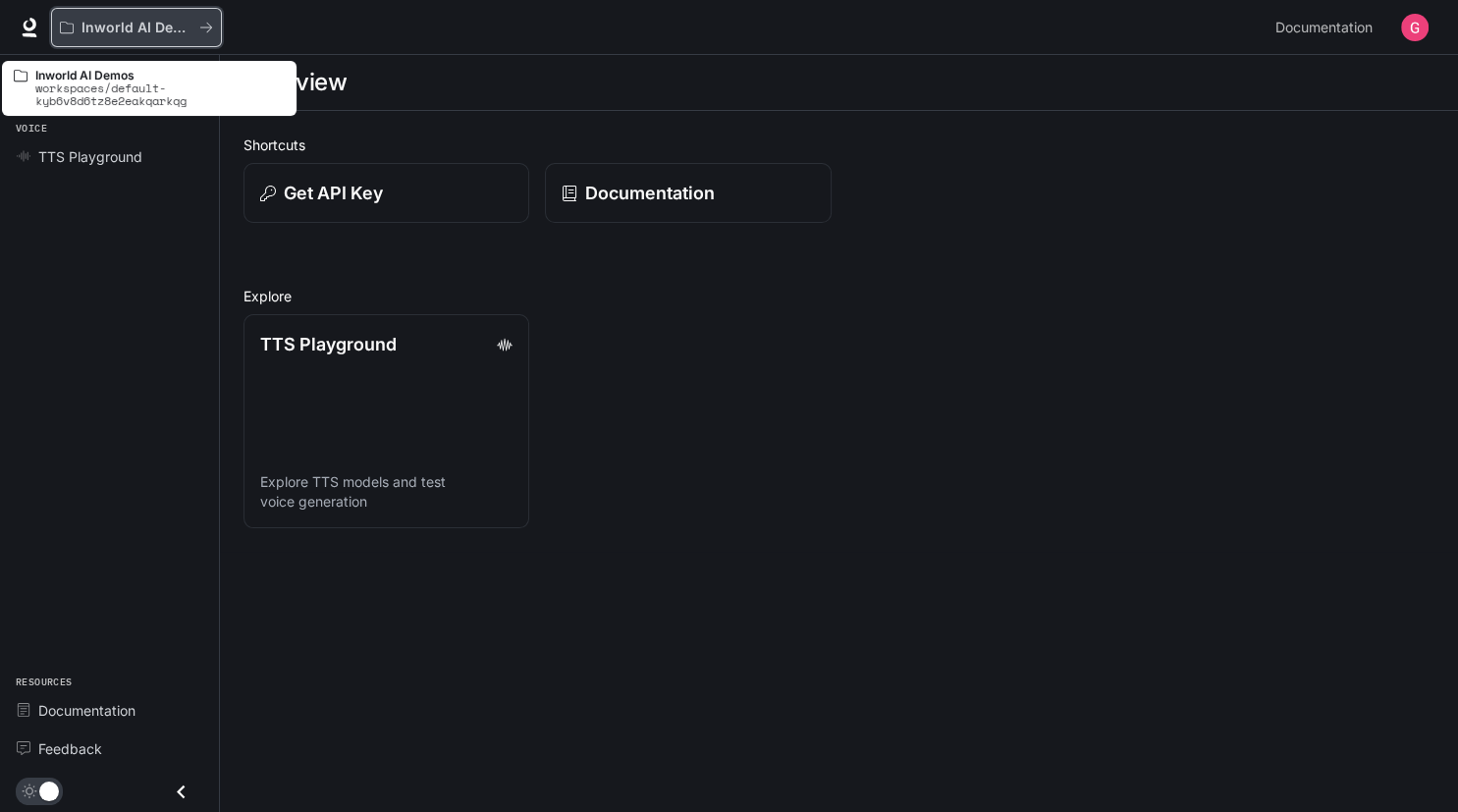 click 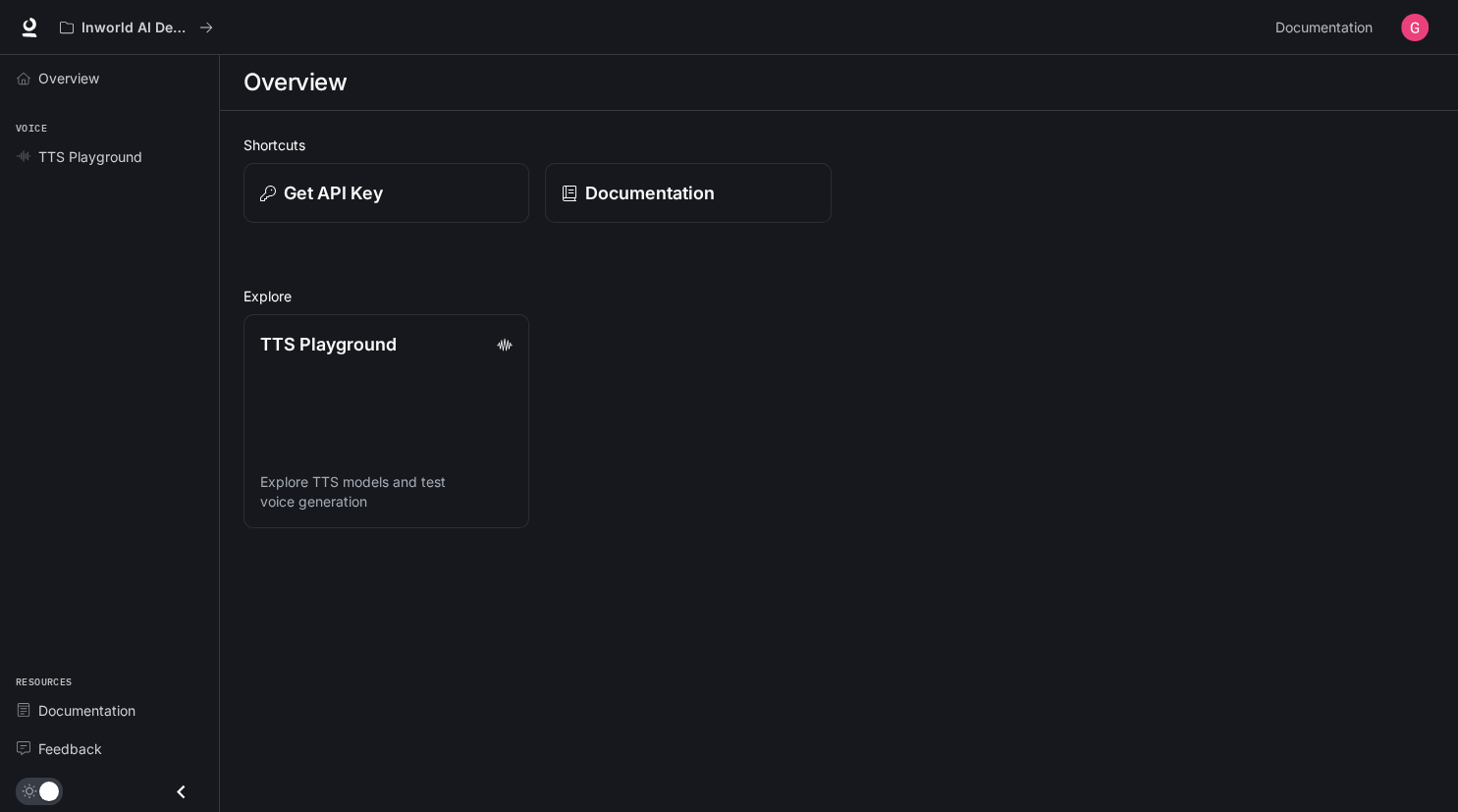 click 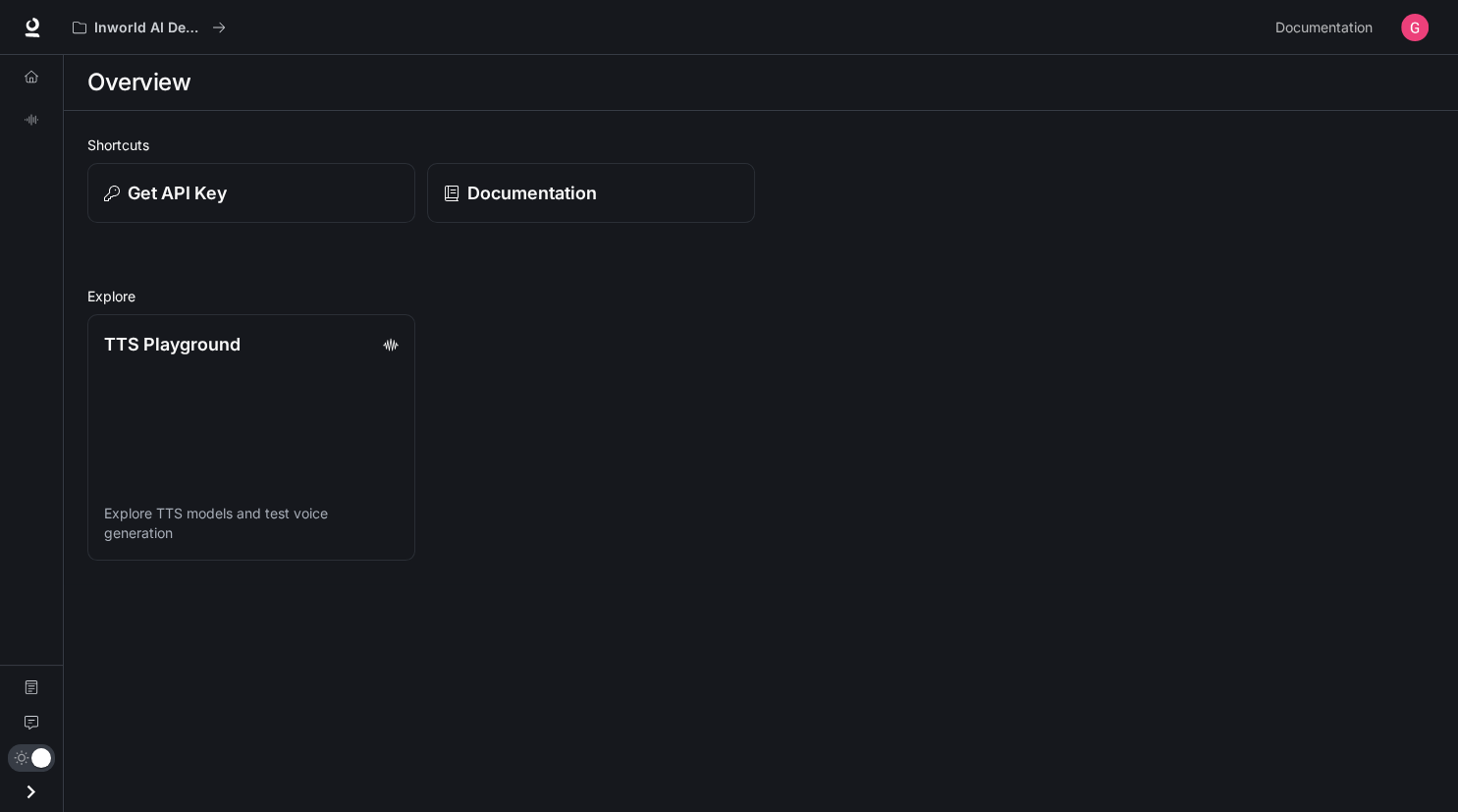 click 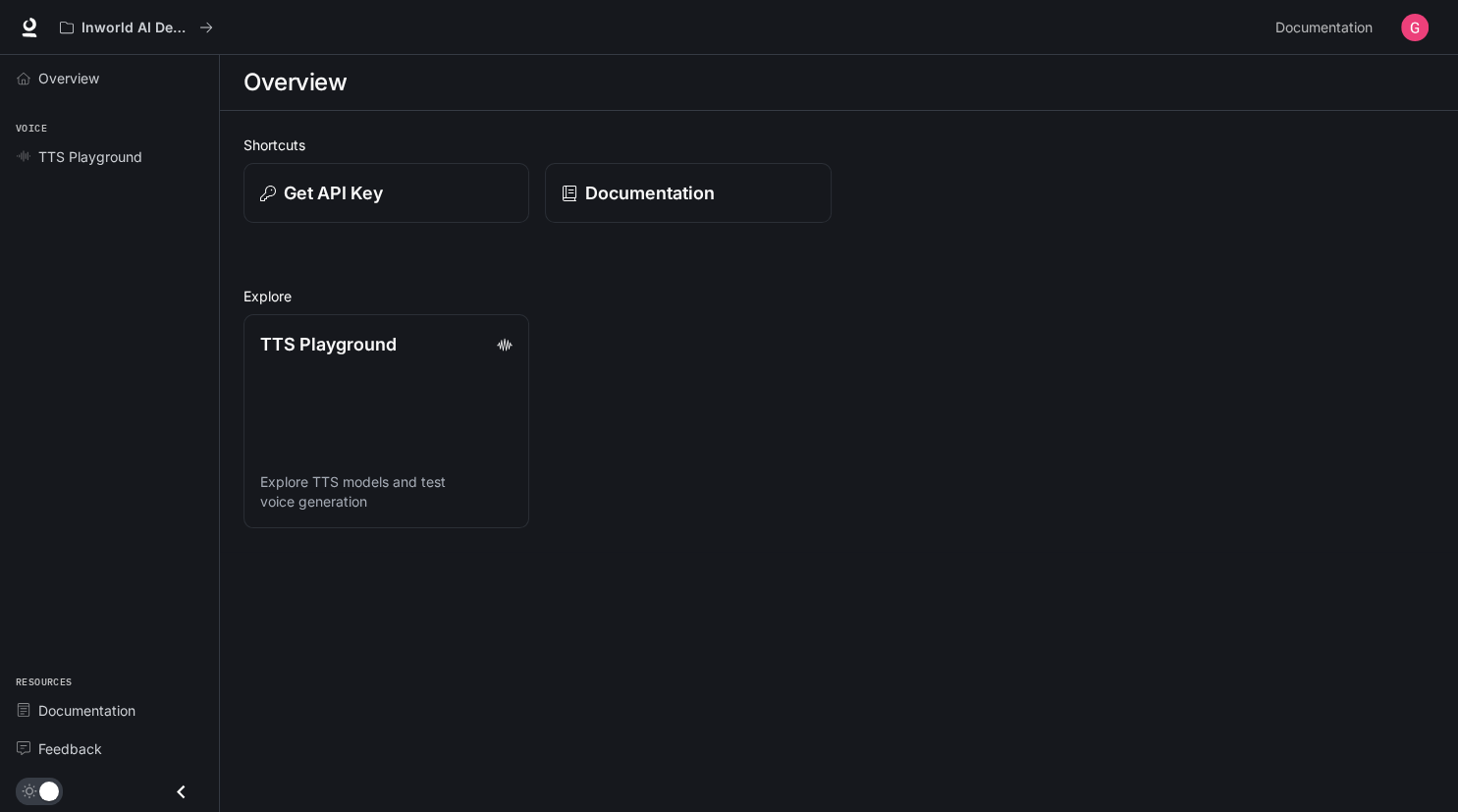 click at bounding box center [1415, 27] 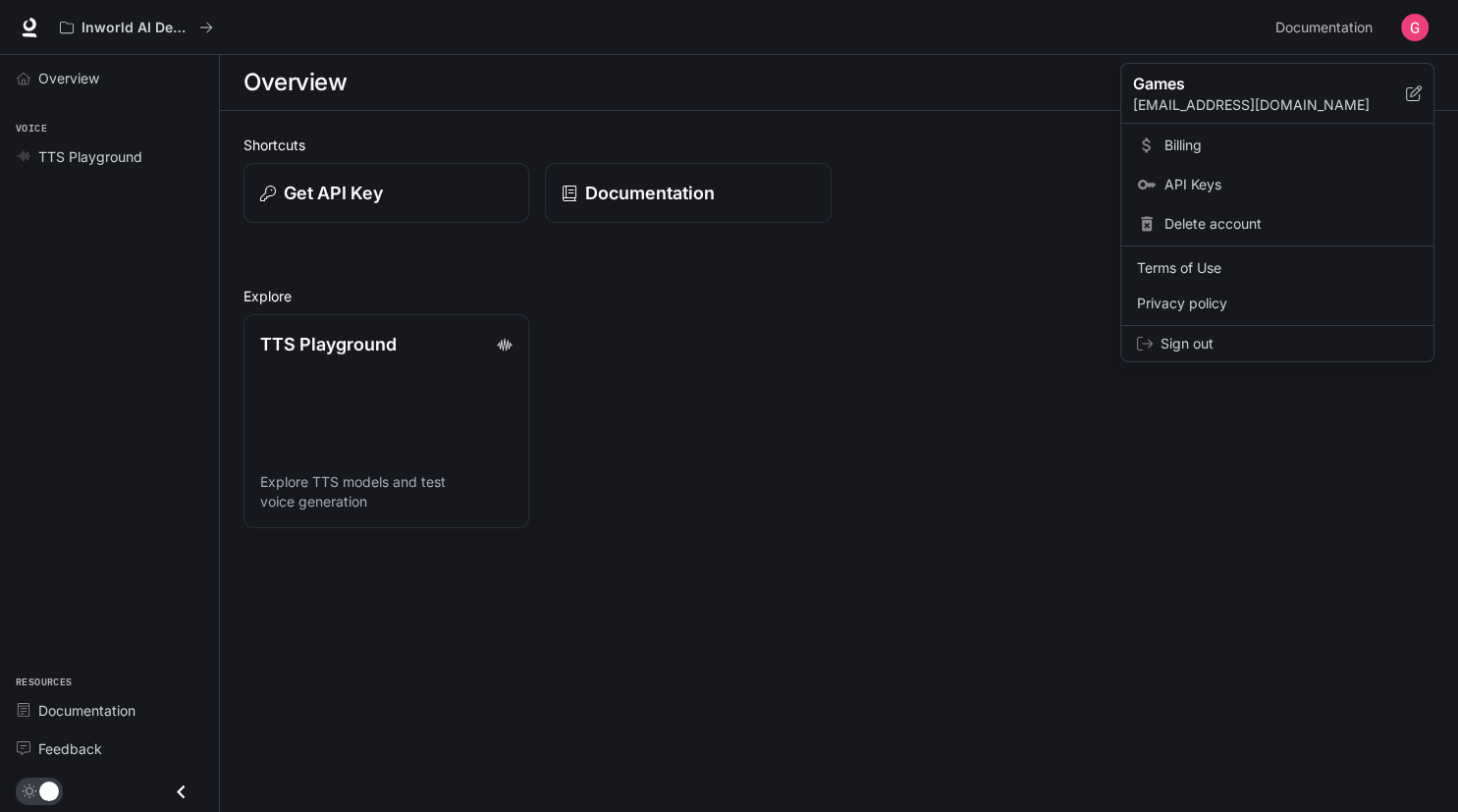 click at bounding box center [729, 406] 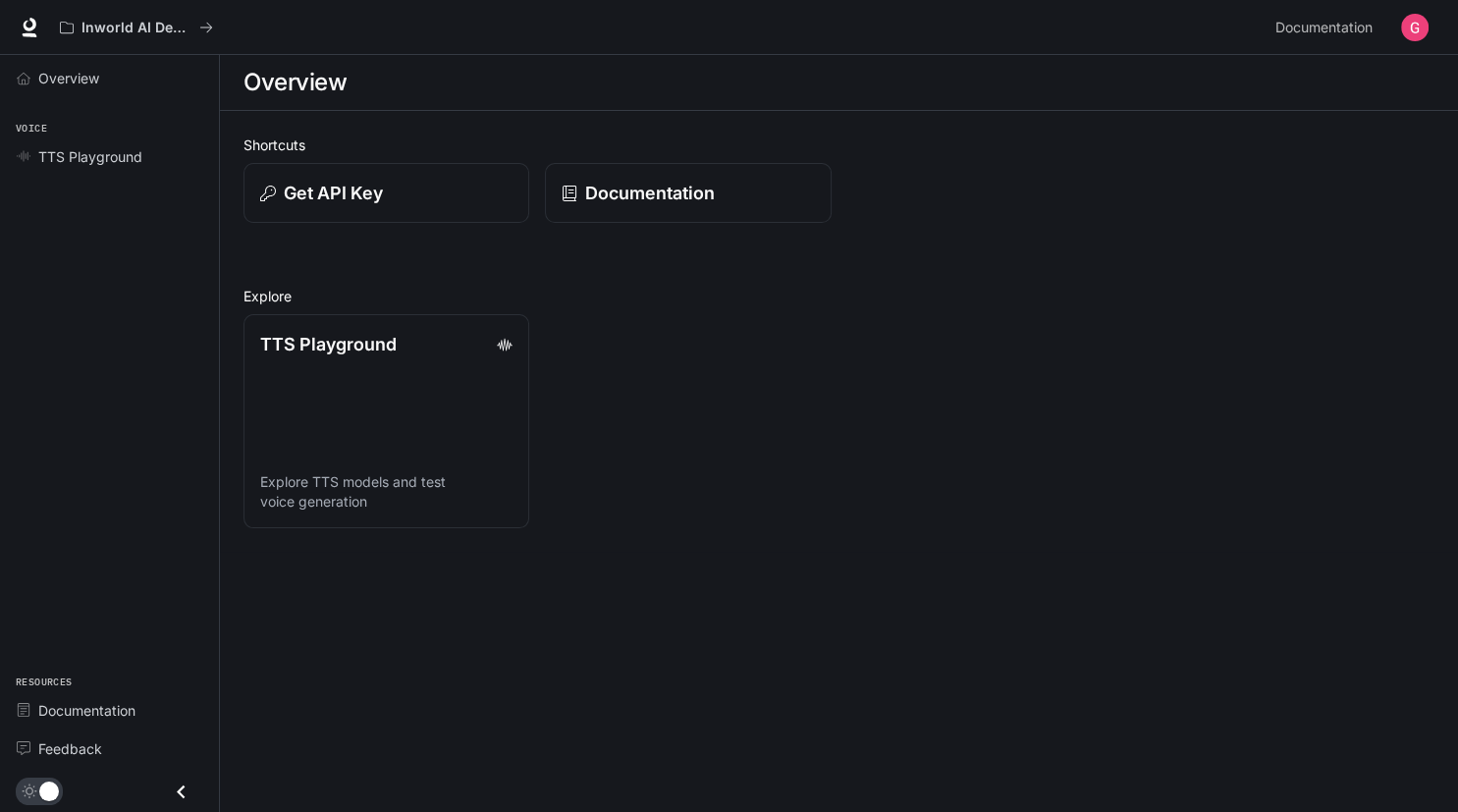 click 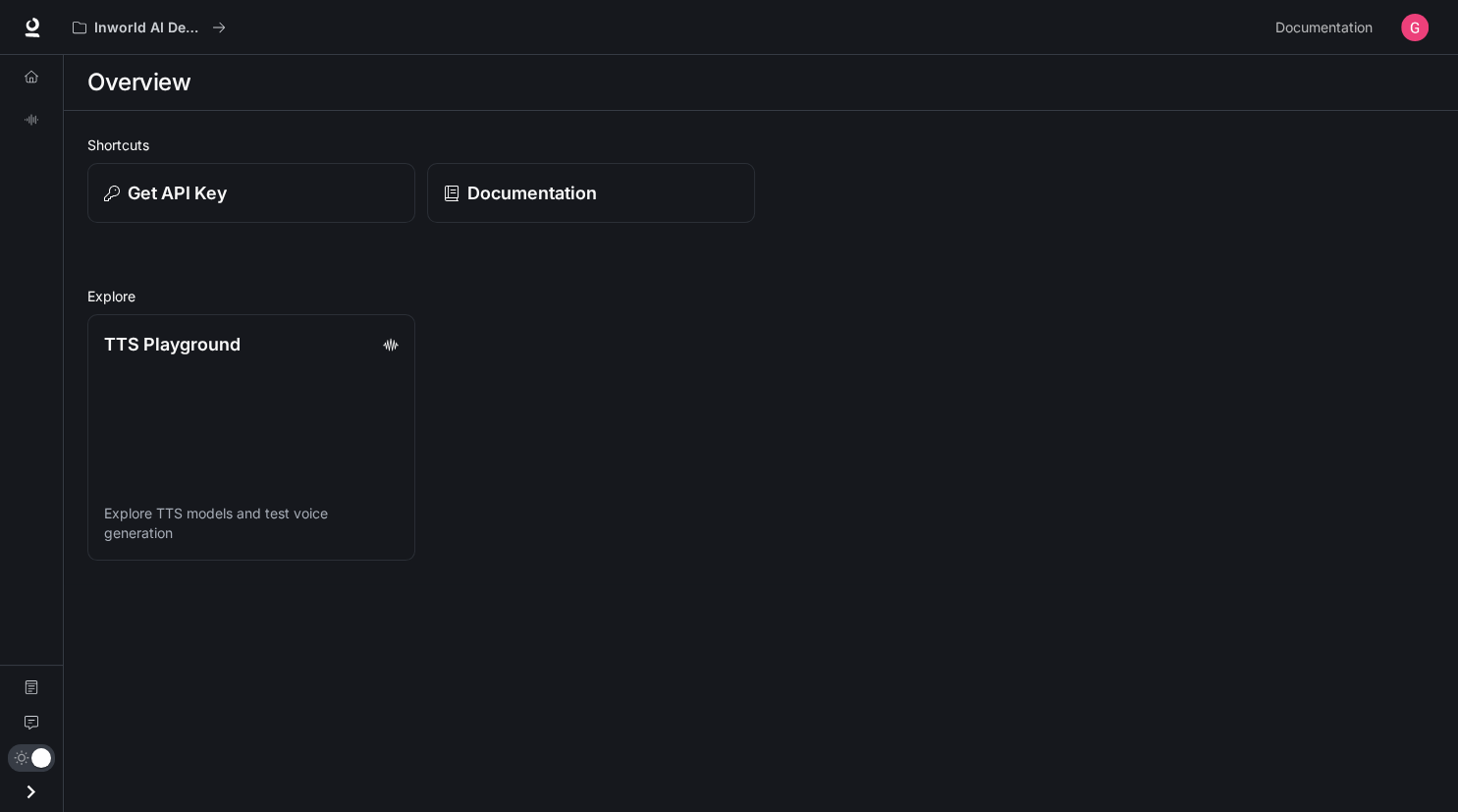 click 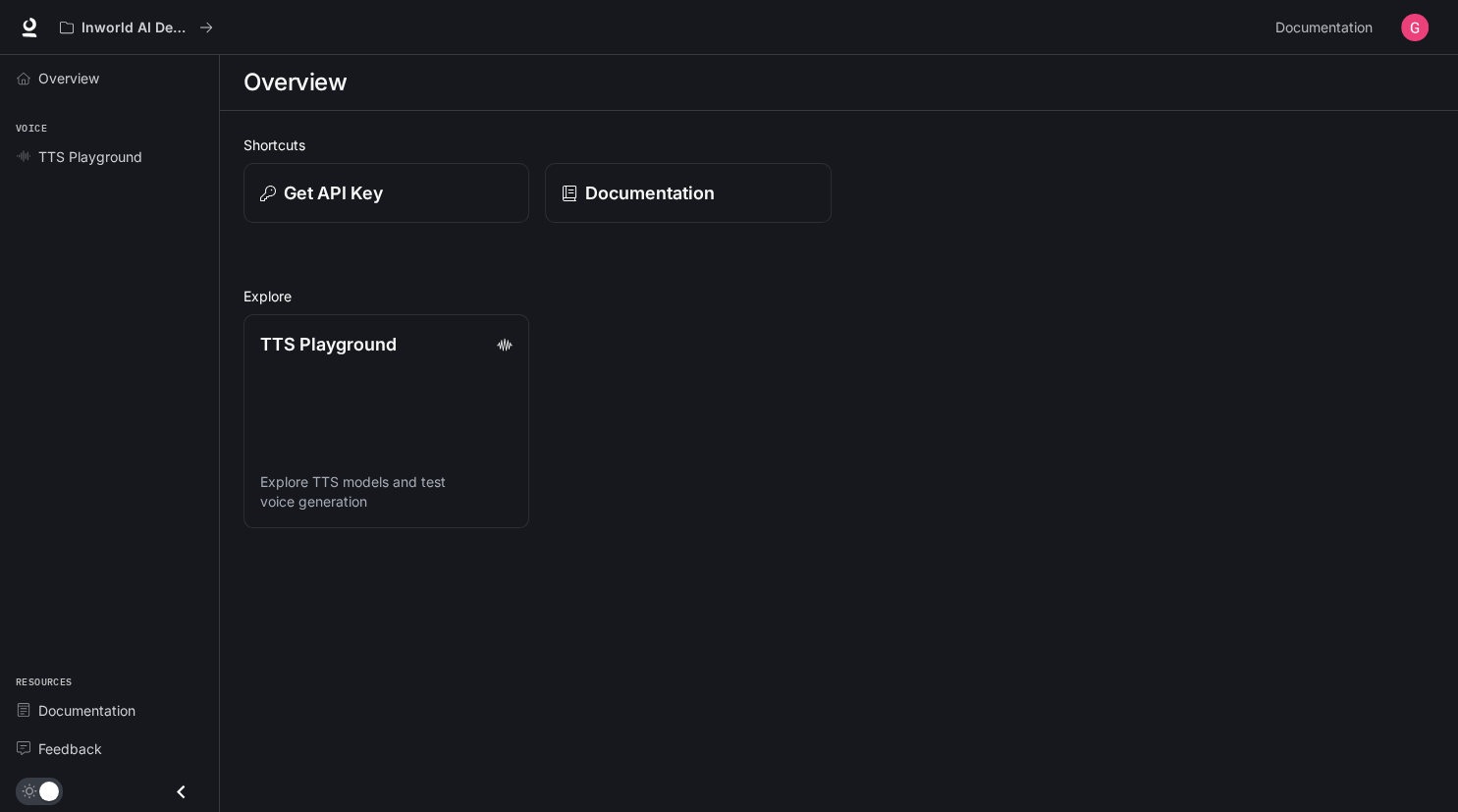 type 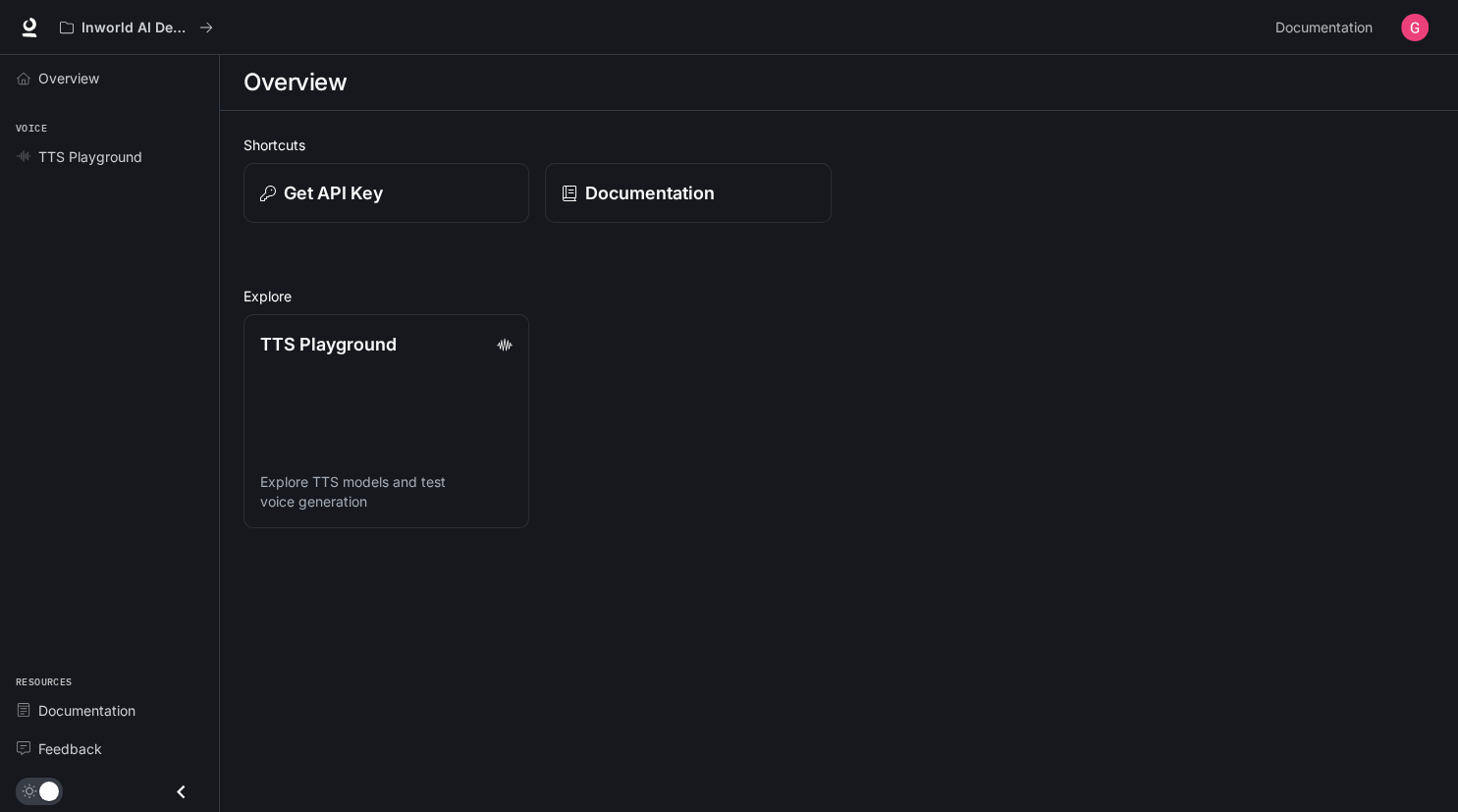 click at bounding box center (1415, 27) 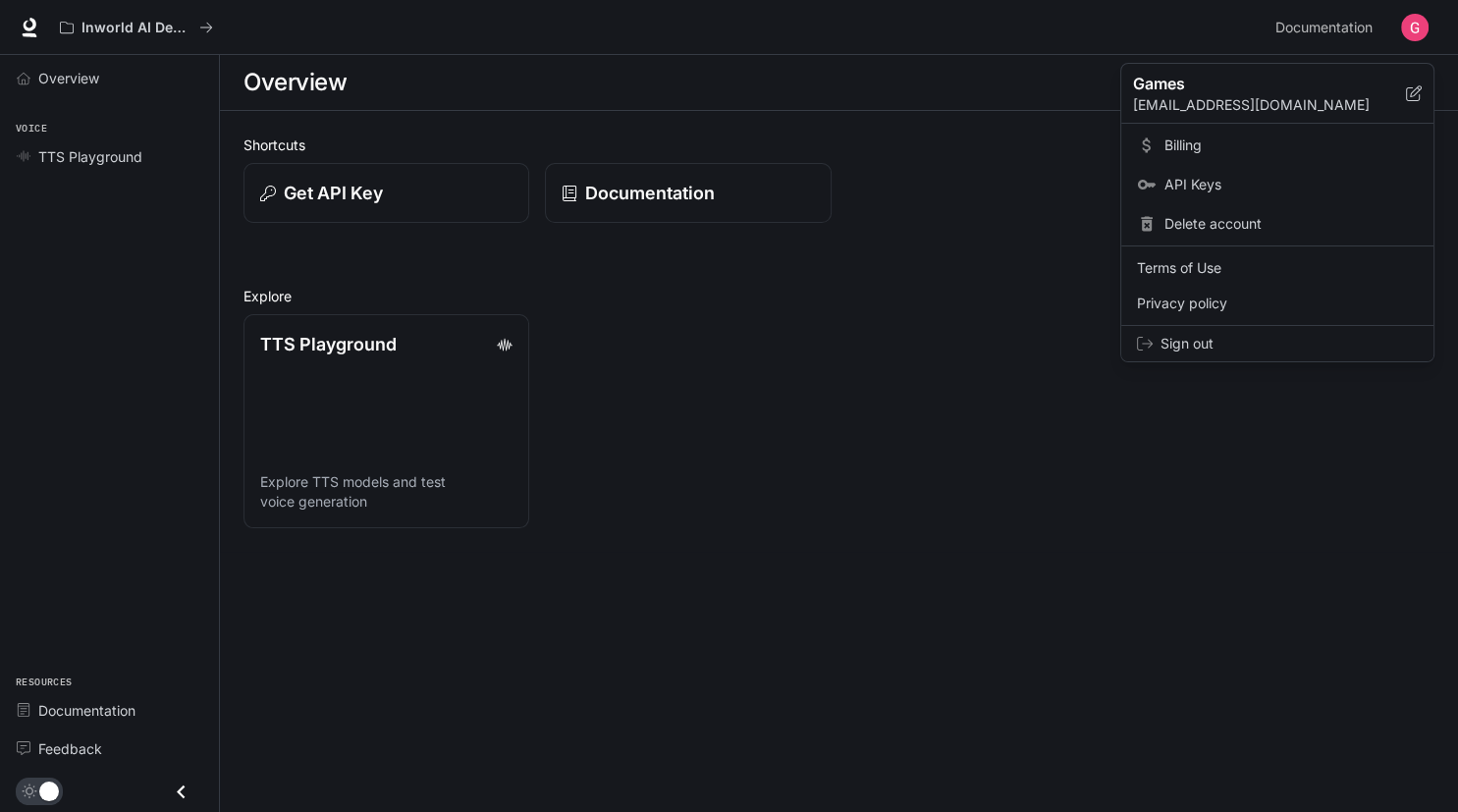click on "Sign out" at bounding box center [1289, 344] 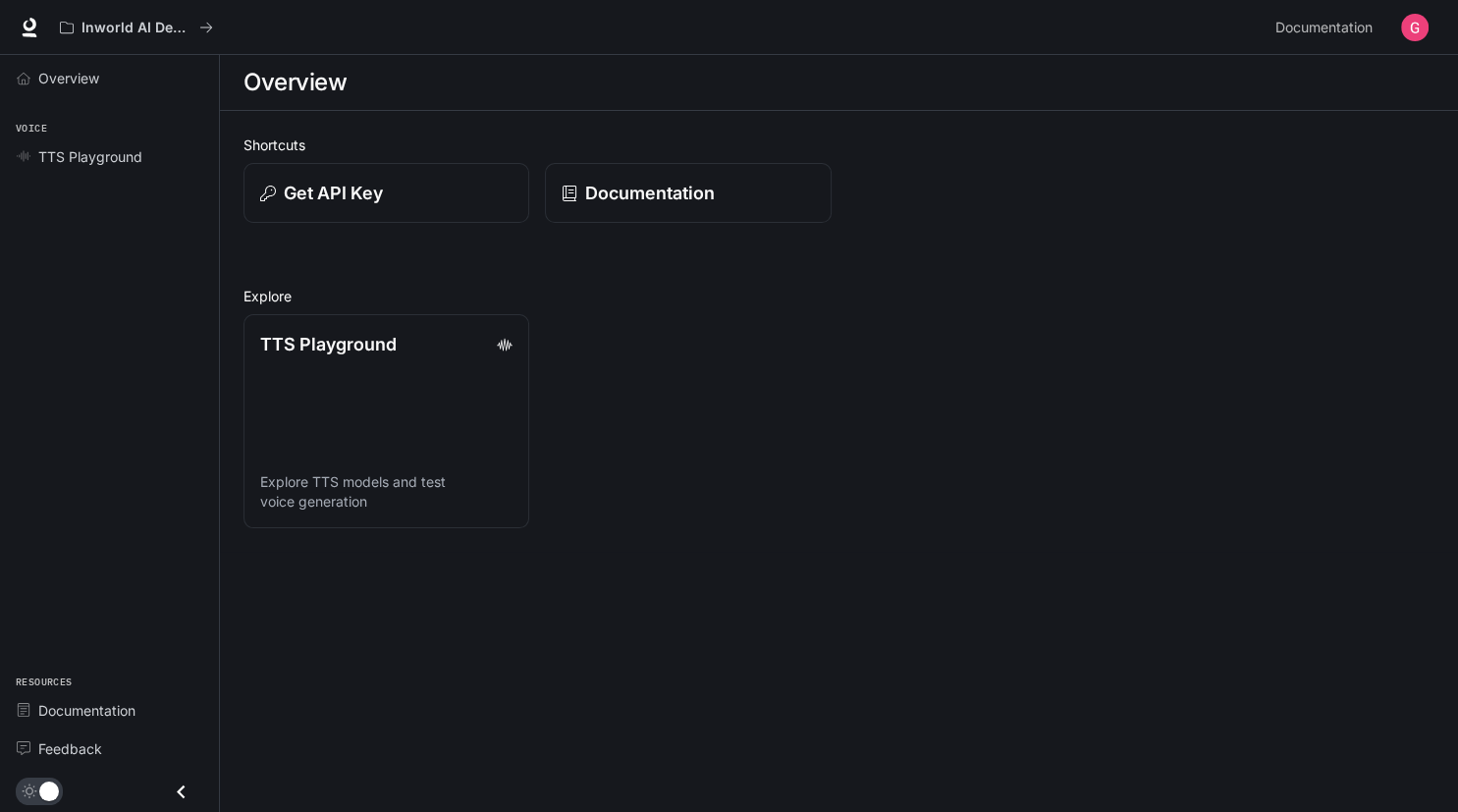 scroll, scrollTop: 0, scrollLeft: 0, axis: both 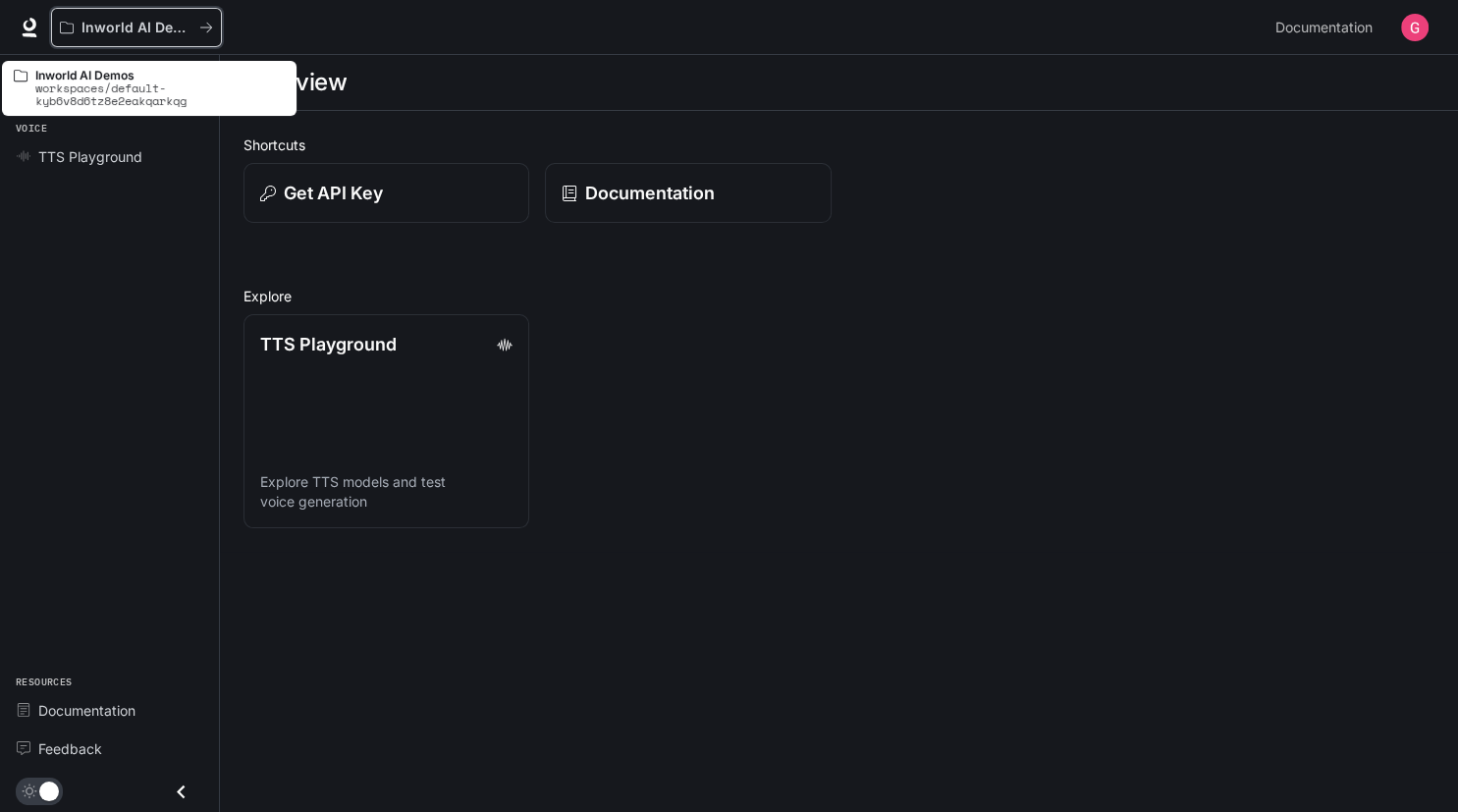 drag, startPoint x: 125, startPoint y: 27, endPoint x: 231, endPoint y: 63, distance: 111.946416 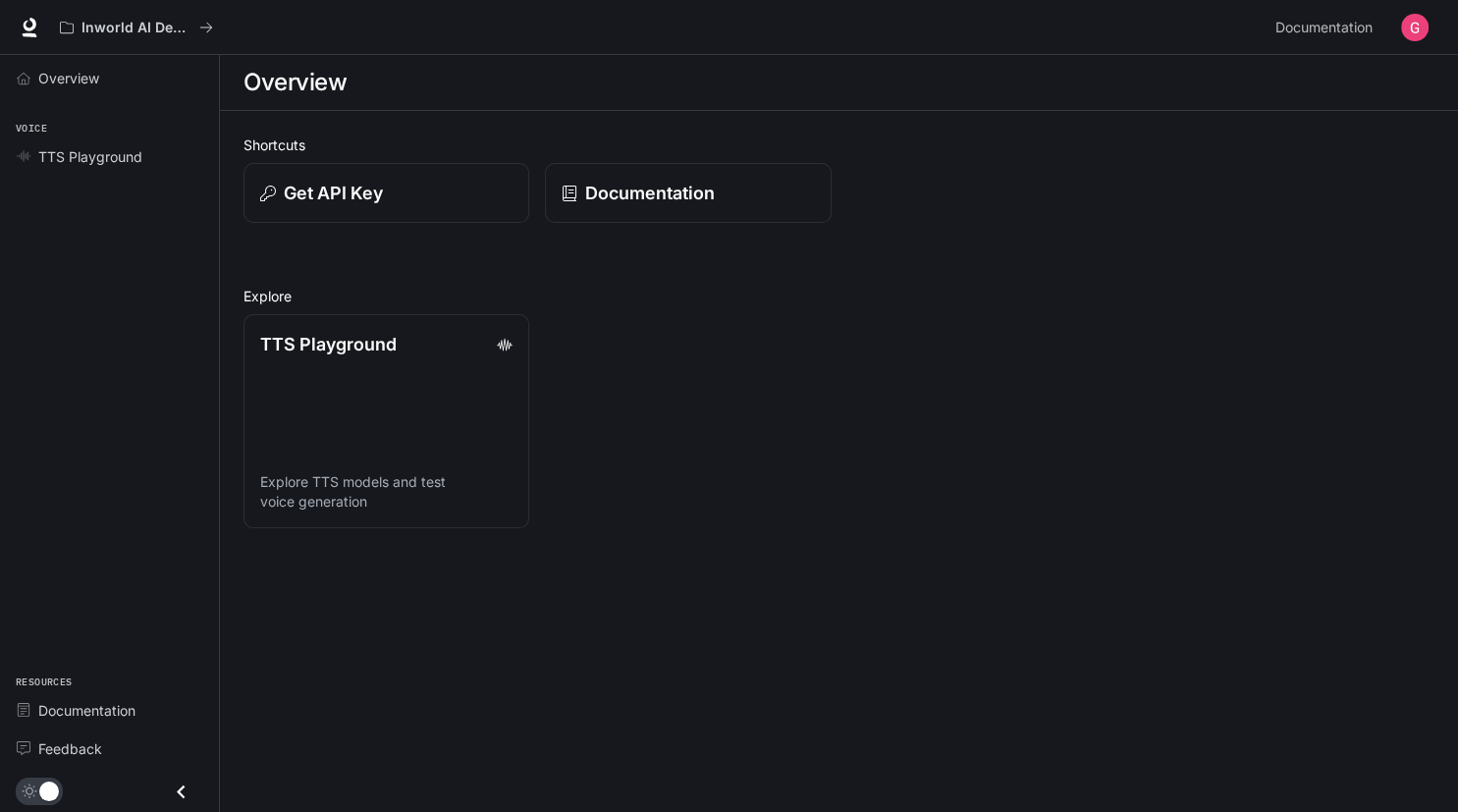 click on "Overview Voice TTS Playground Resources Documentation Feedback" at bounding box center (109, 433) 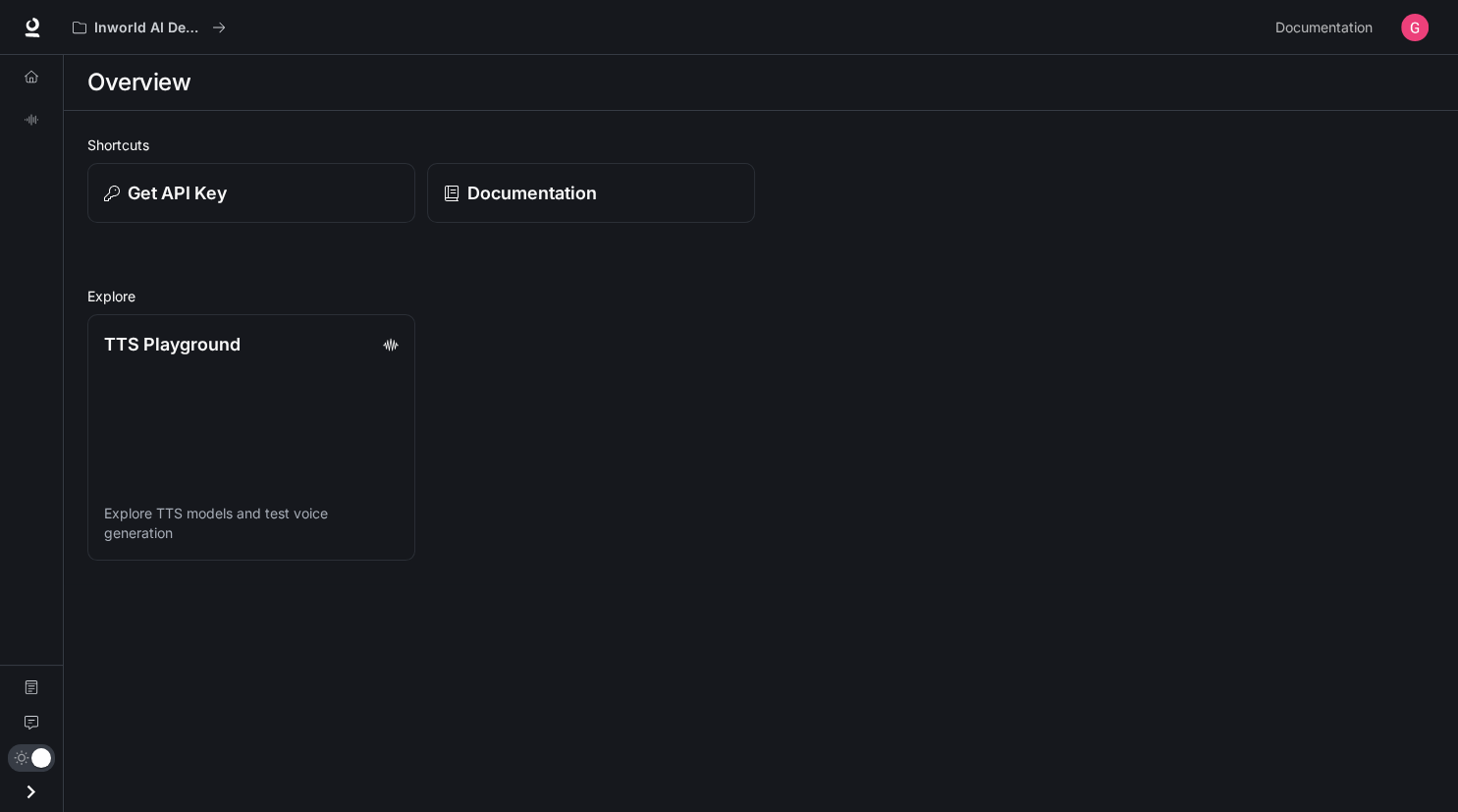 click at bounding box center (31, 27) 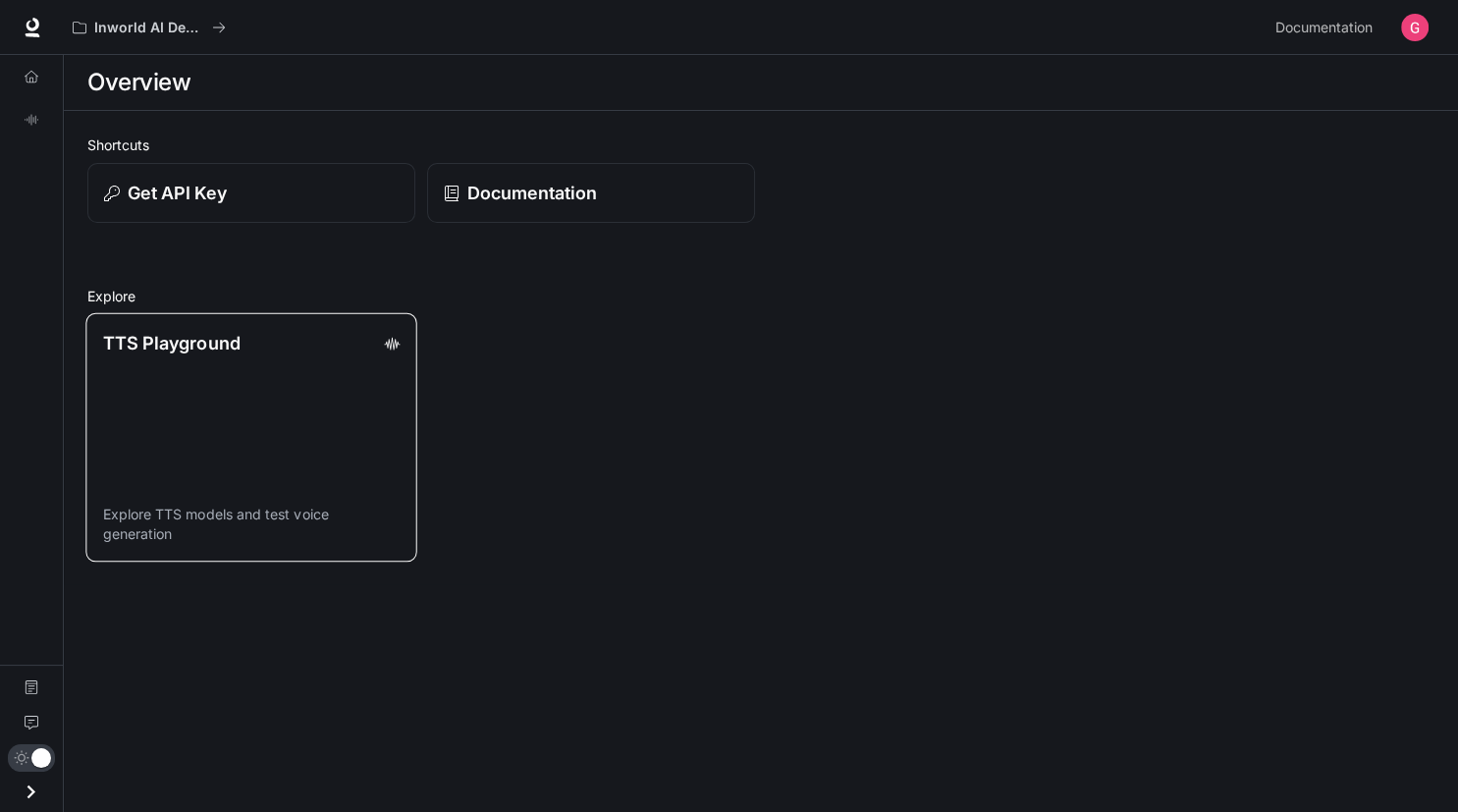 click on "TTS Playground Explore TTS models and test voice generation" at bounding box center [250, 437] 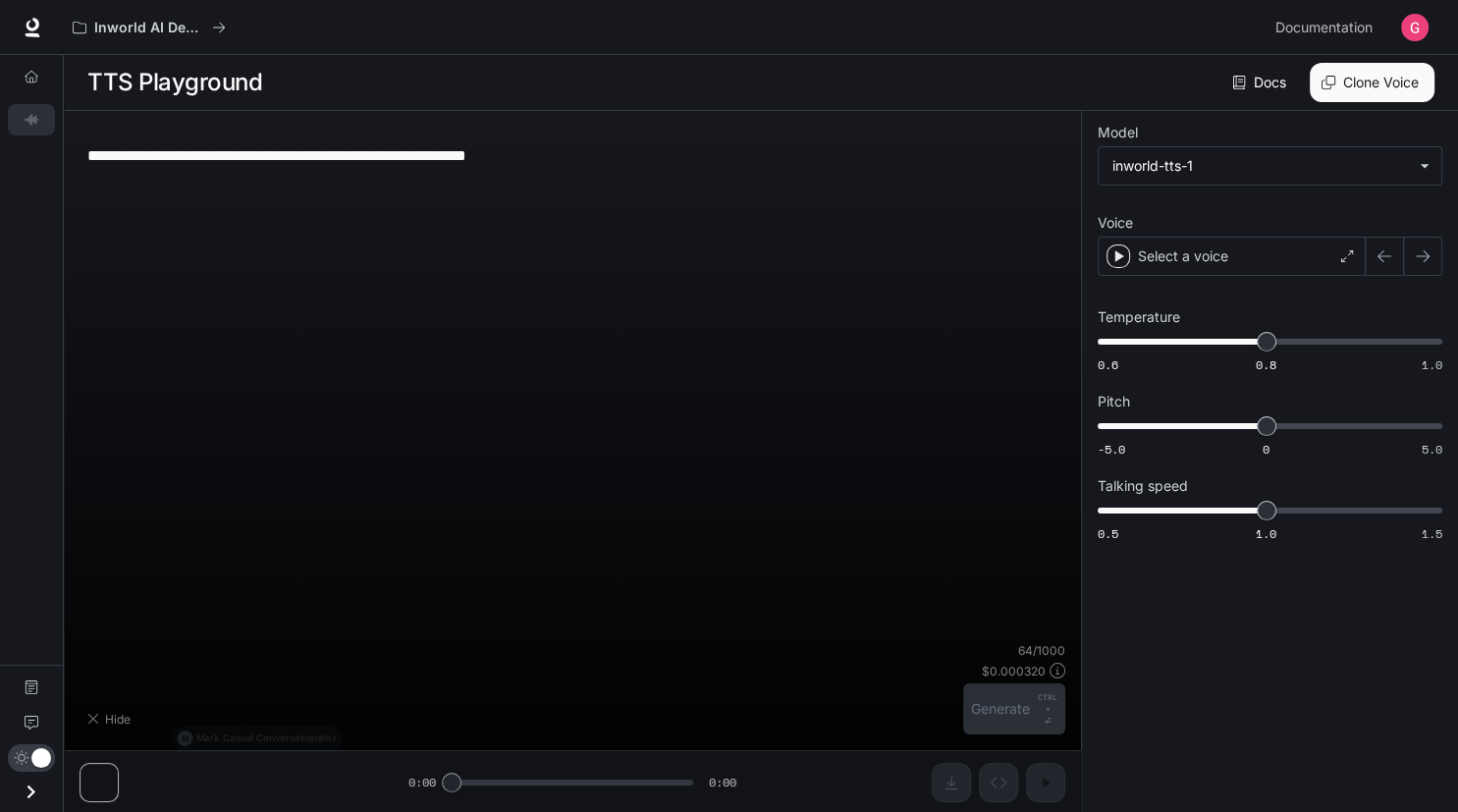 type on "***" 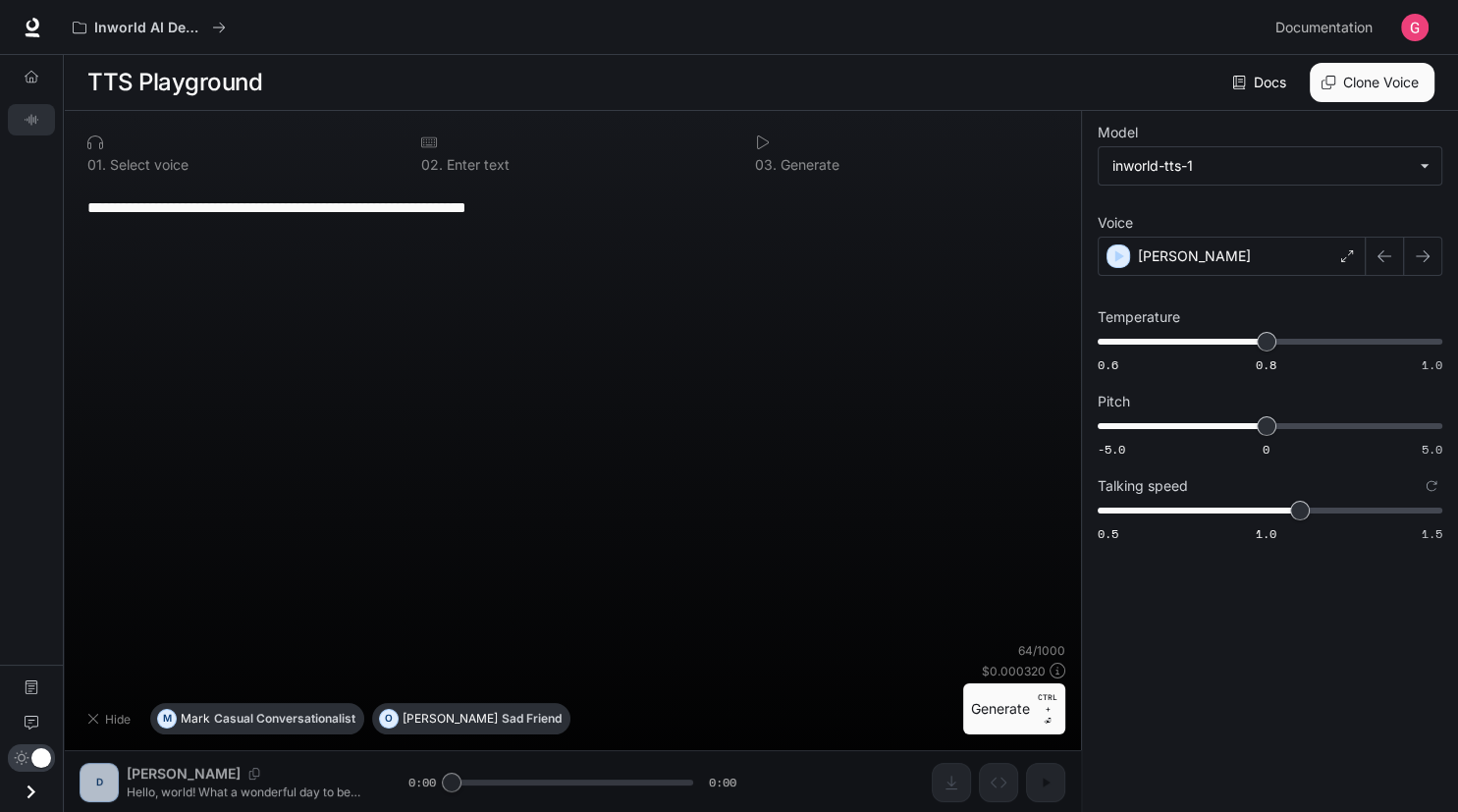 scroll, scrollTop: 0, scrollLeft: 0, axis: both 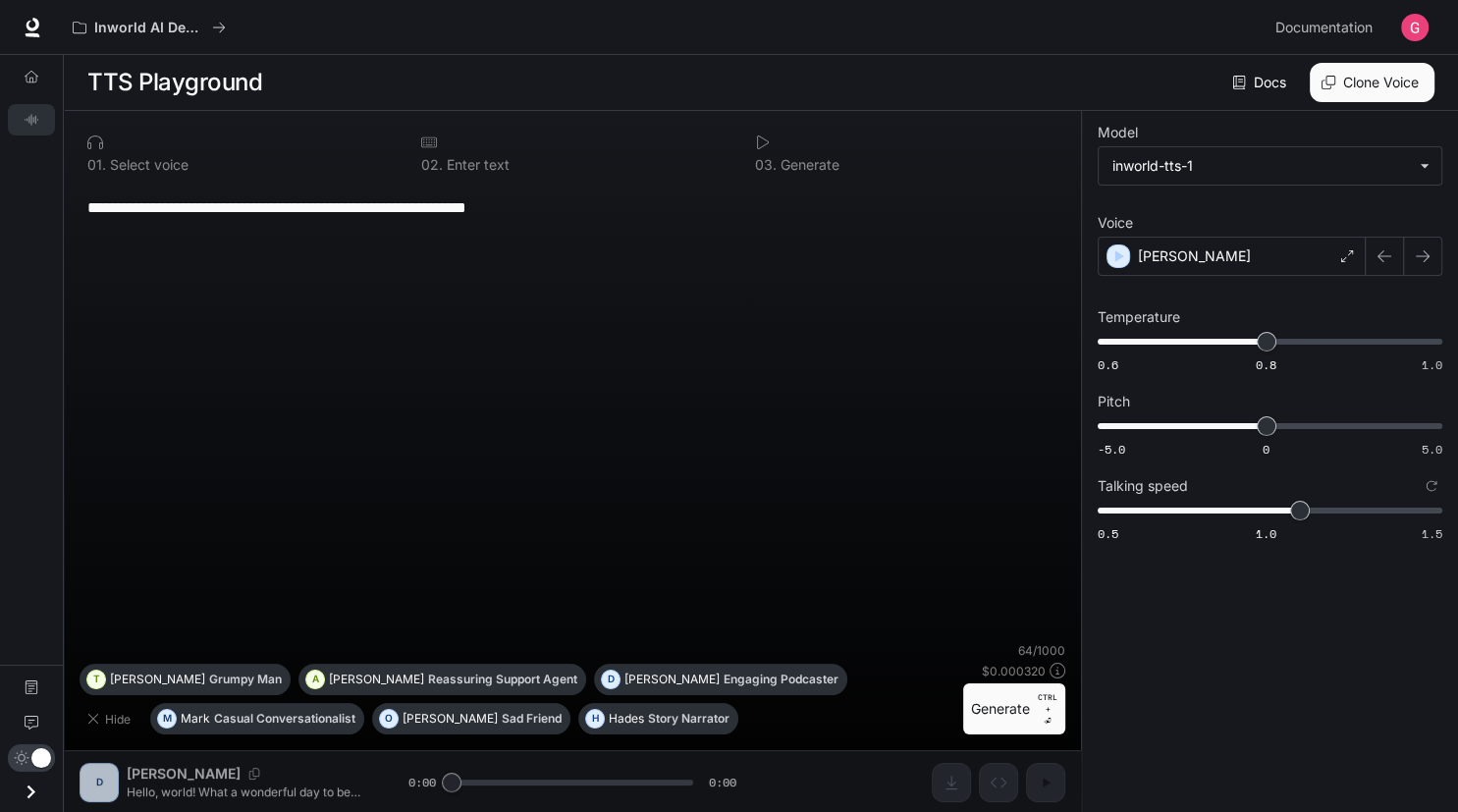 click on "0 2 .   Enter text" at bounding box center (572, 165) 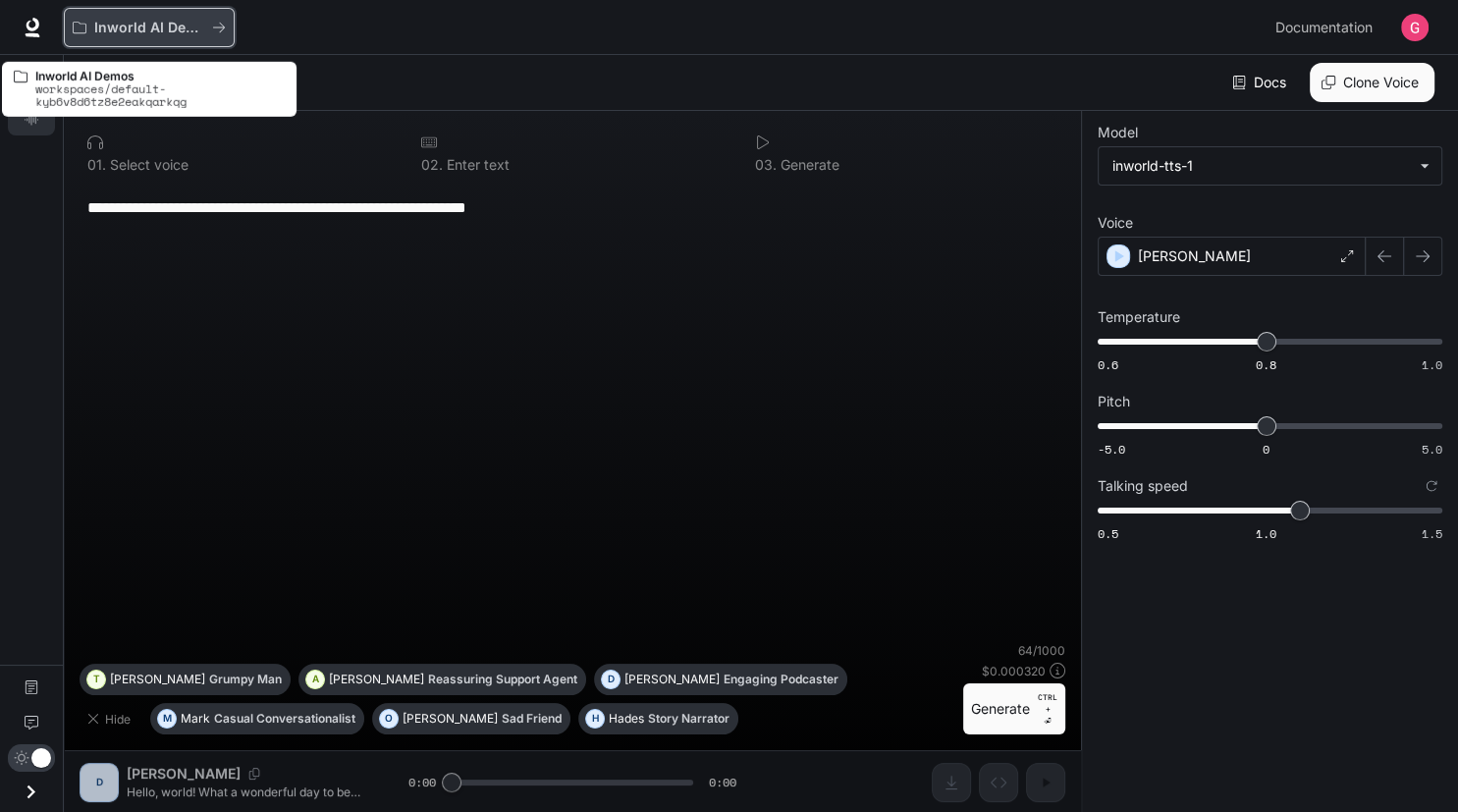 click on "Inworld AI Demos" at bounding box center [149, 27] 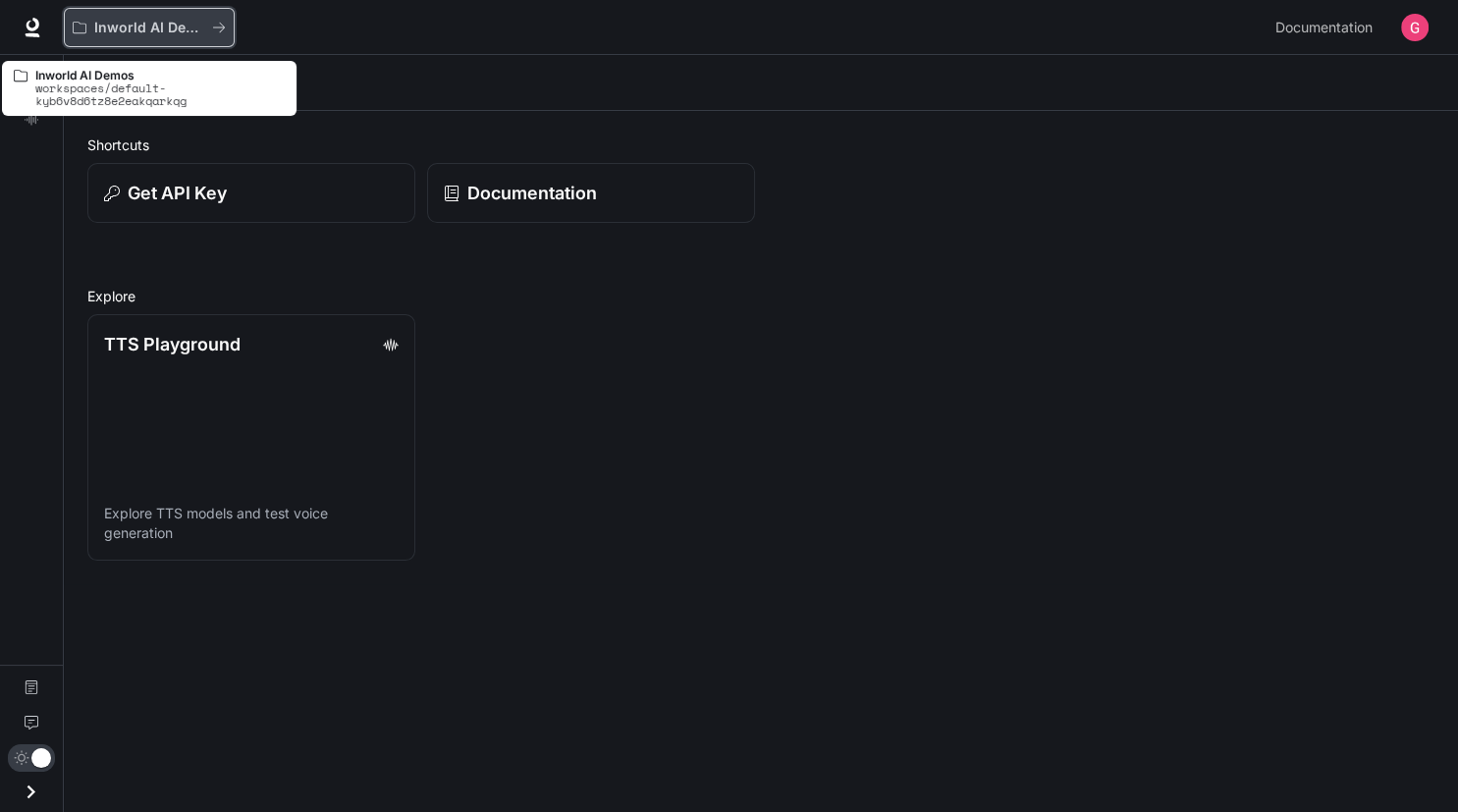 click on "Inworld AI Demos" at bounding box center [149, 27] 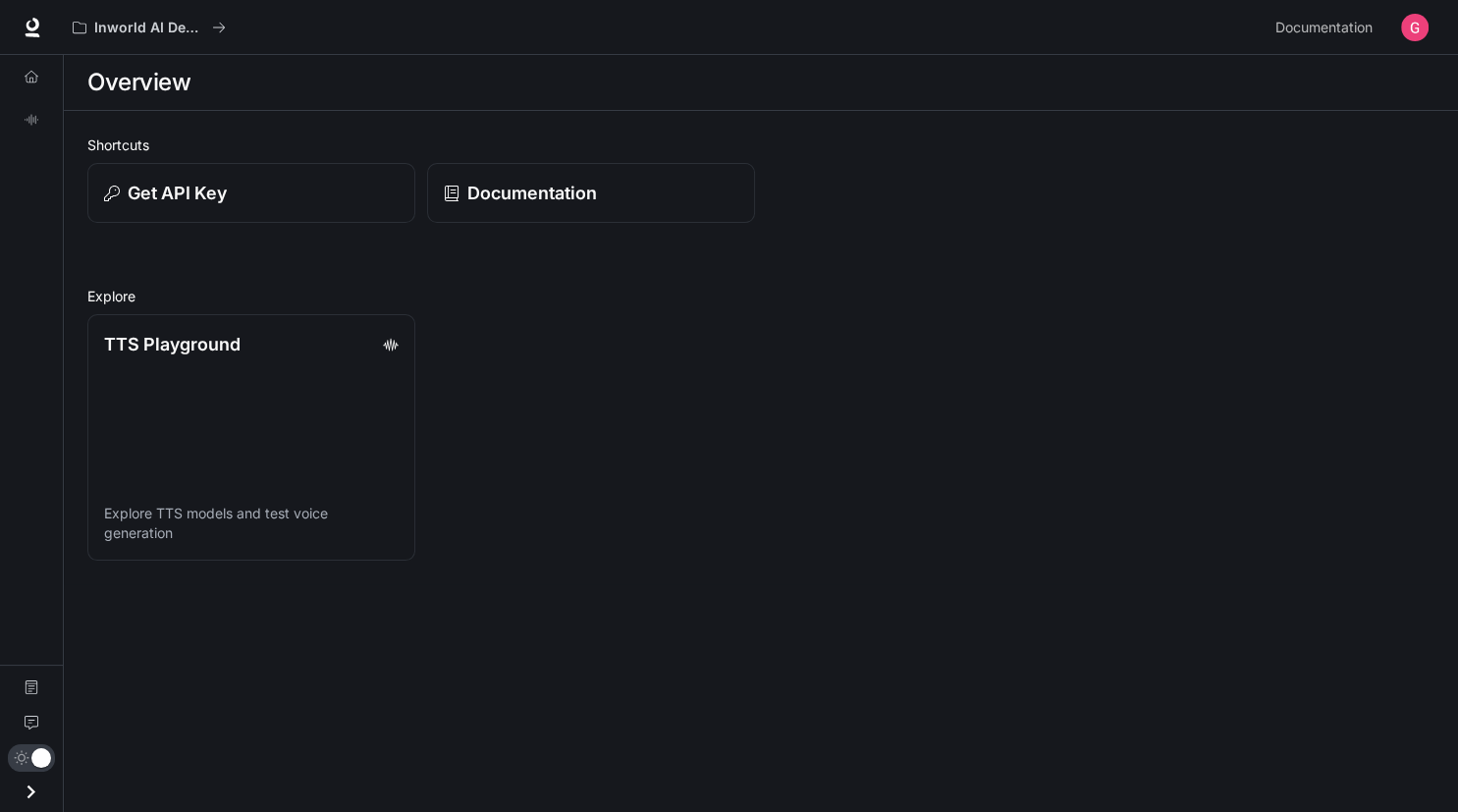 click on "Inworld AI Demos" at bounding box center [666, 27] 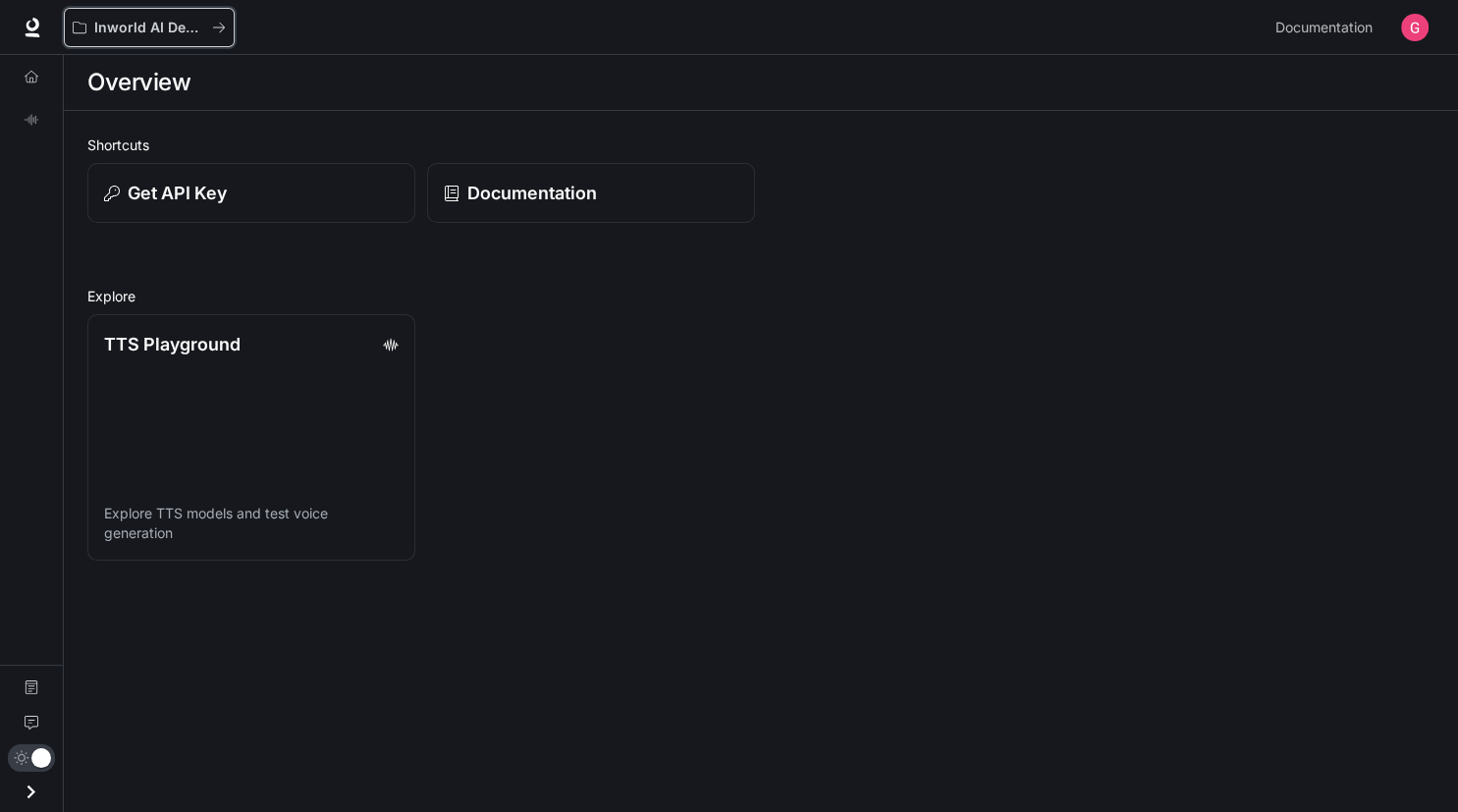 drag, startPoint x: 214, startPoint y: 30, endPoint x: 147, endPoint y: 84, distance: 86.05231 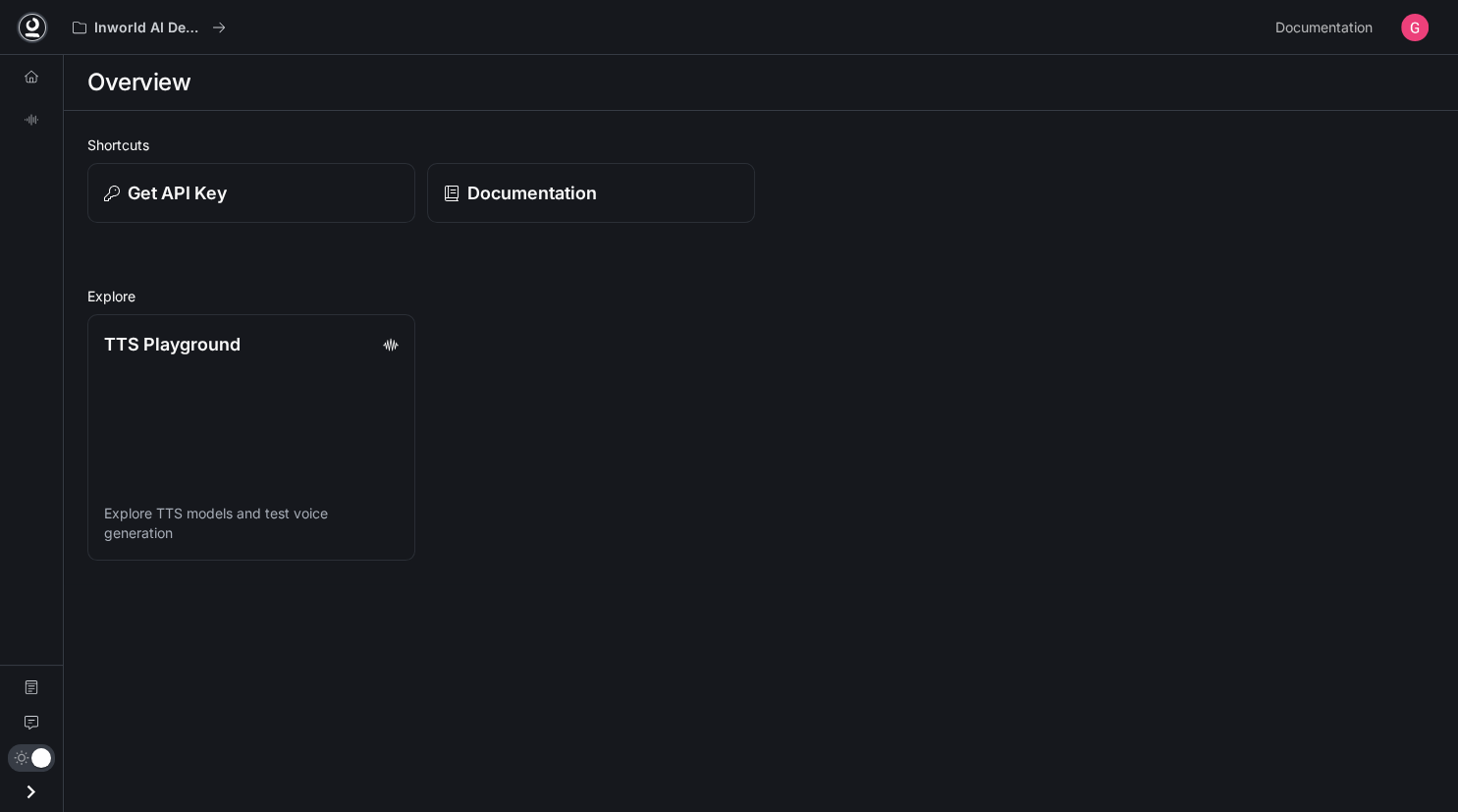 click 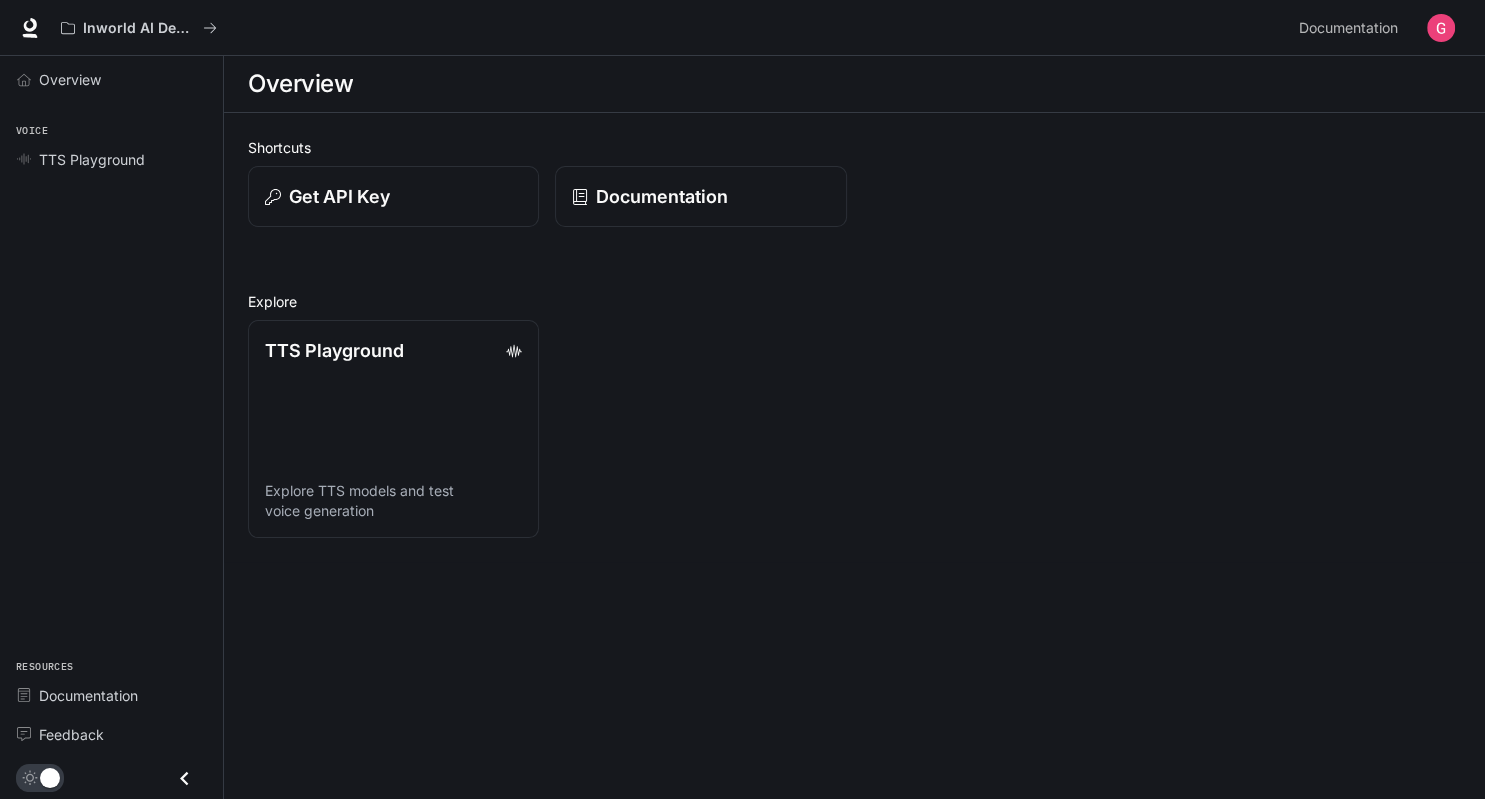 scroll, scrollTop: 0, scrollLeft: 0, axis: both 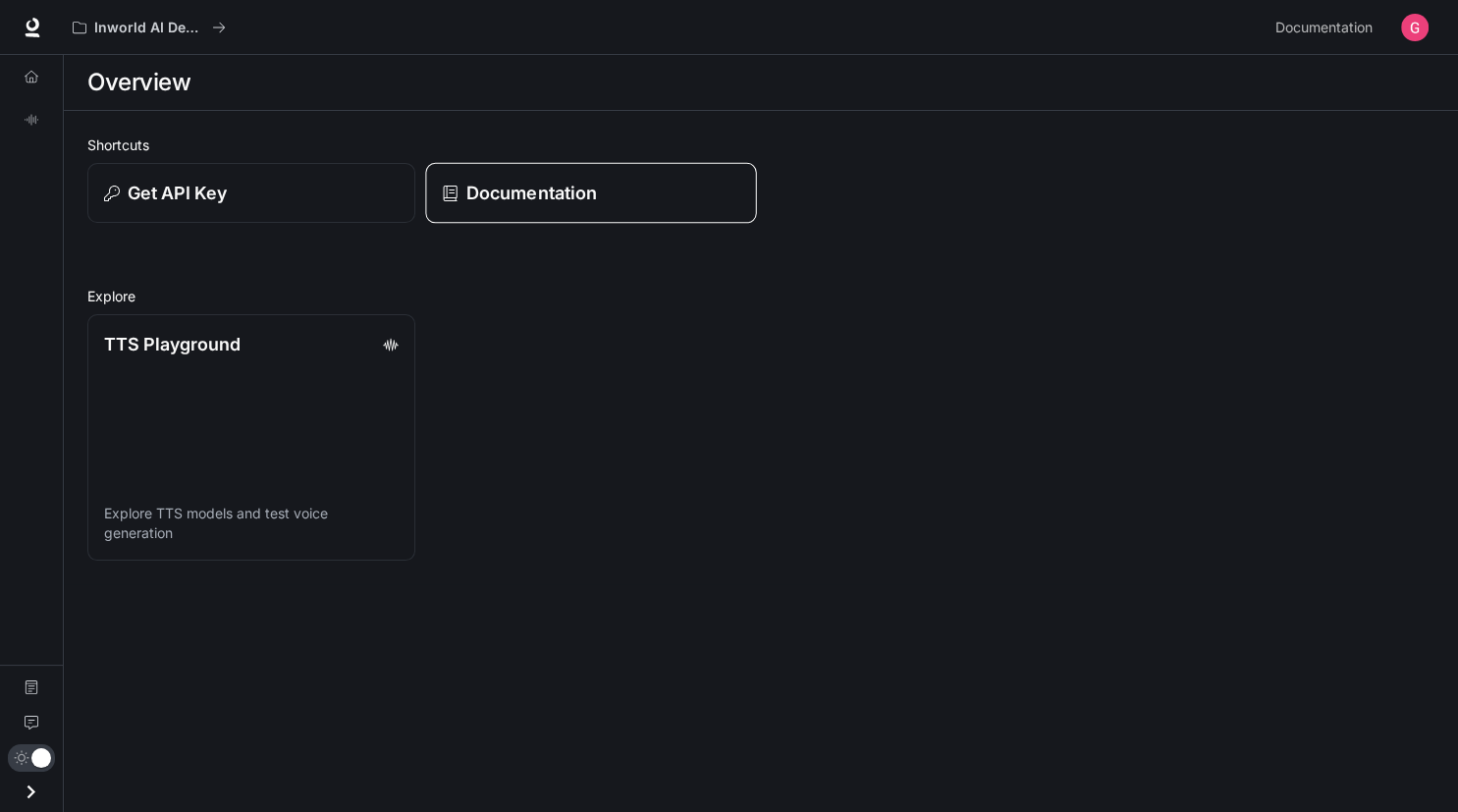 click on "Documentation" at bounding box center [590, 193] 